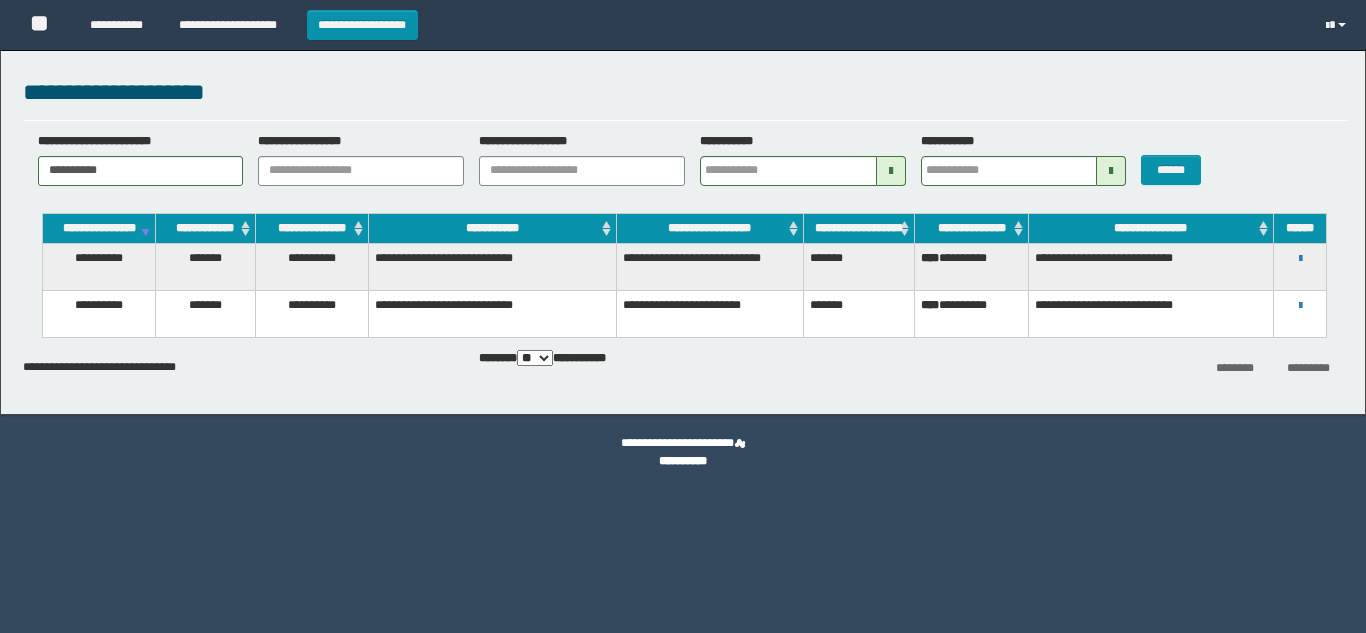 scroll, scrollTop: 0, scrollLeft: 0, axis: both 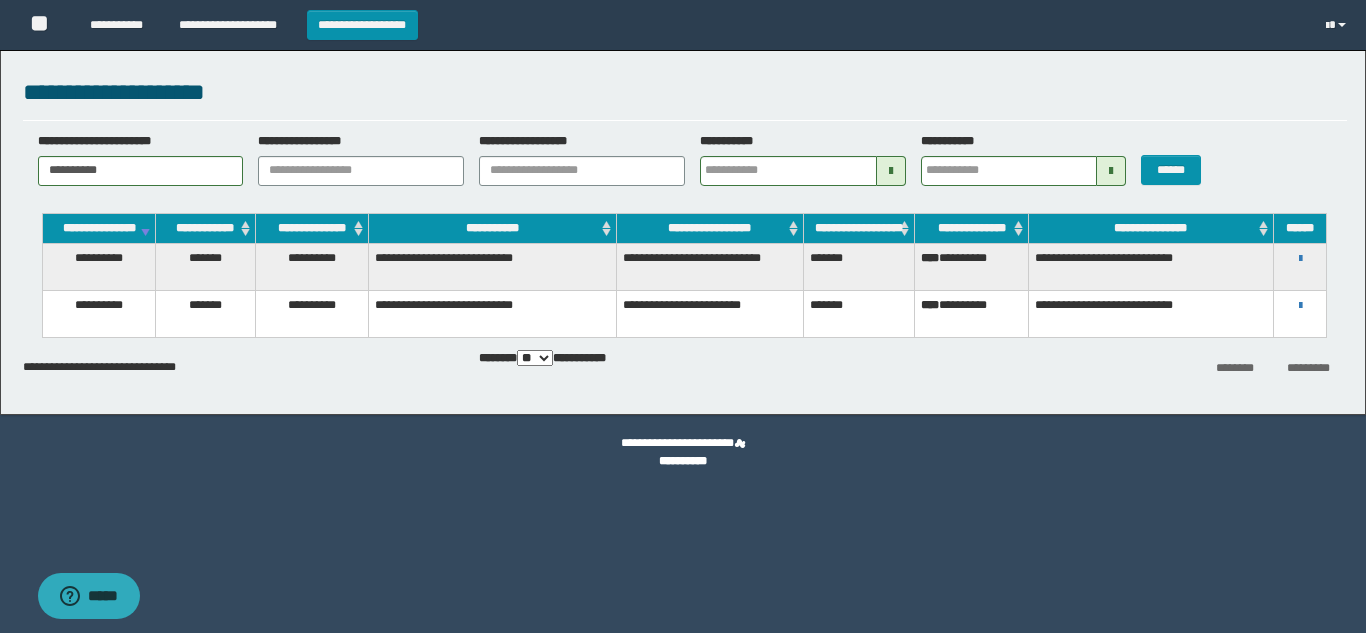 click on "**********" at bounding box center [362, 25] 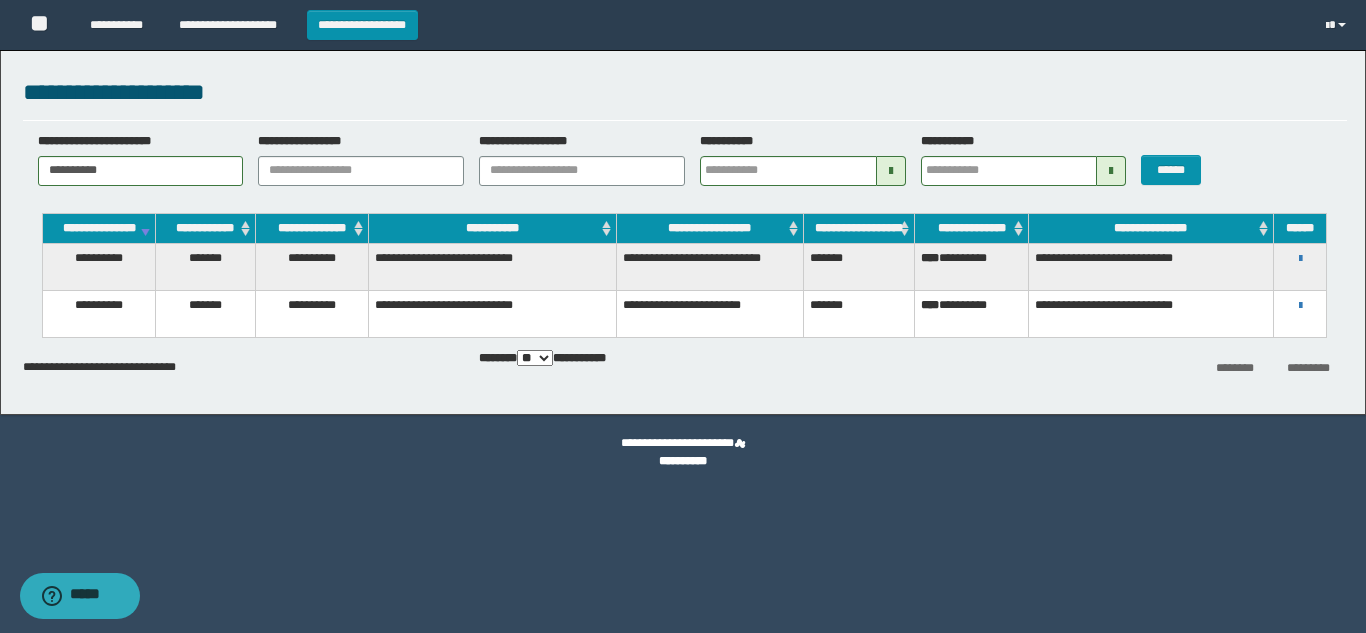 scroll, scrollTop: 0, scrollLeft: 0, axis: both 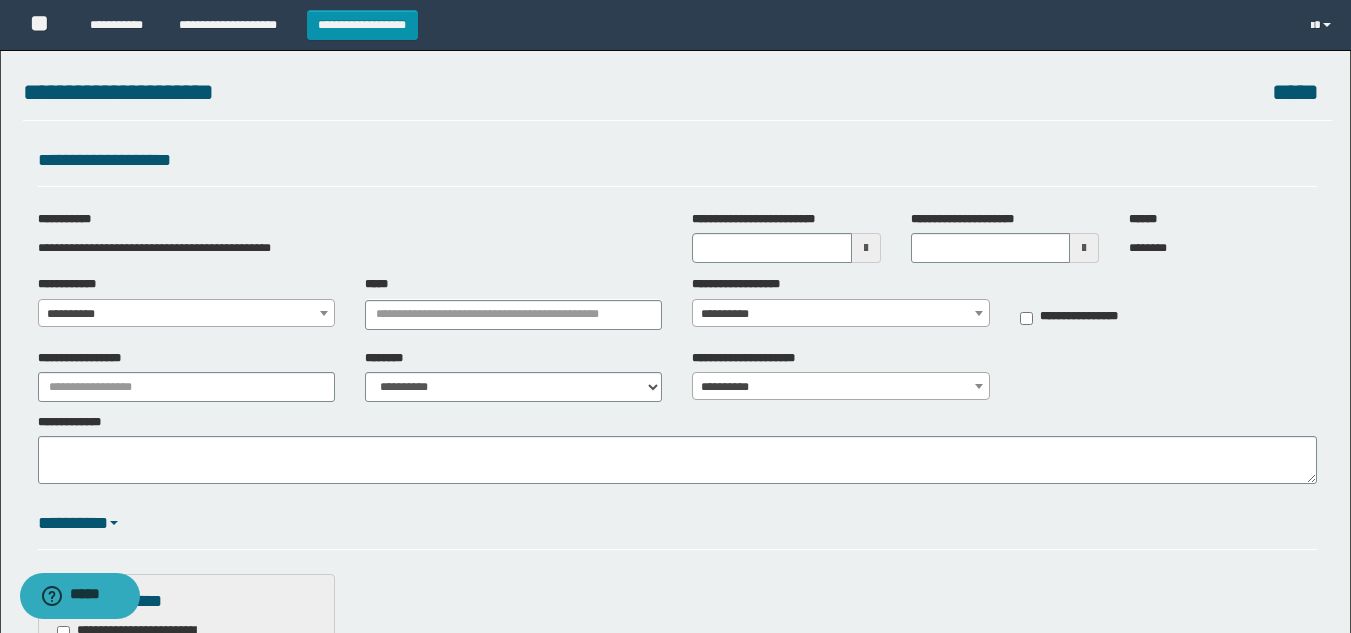 click on "**********" at bounding box center [186, 314] 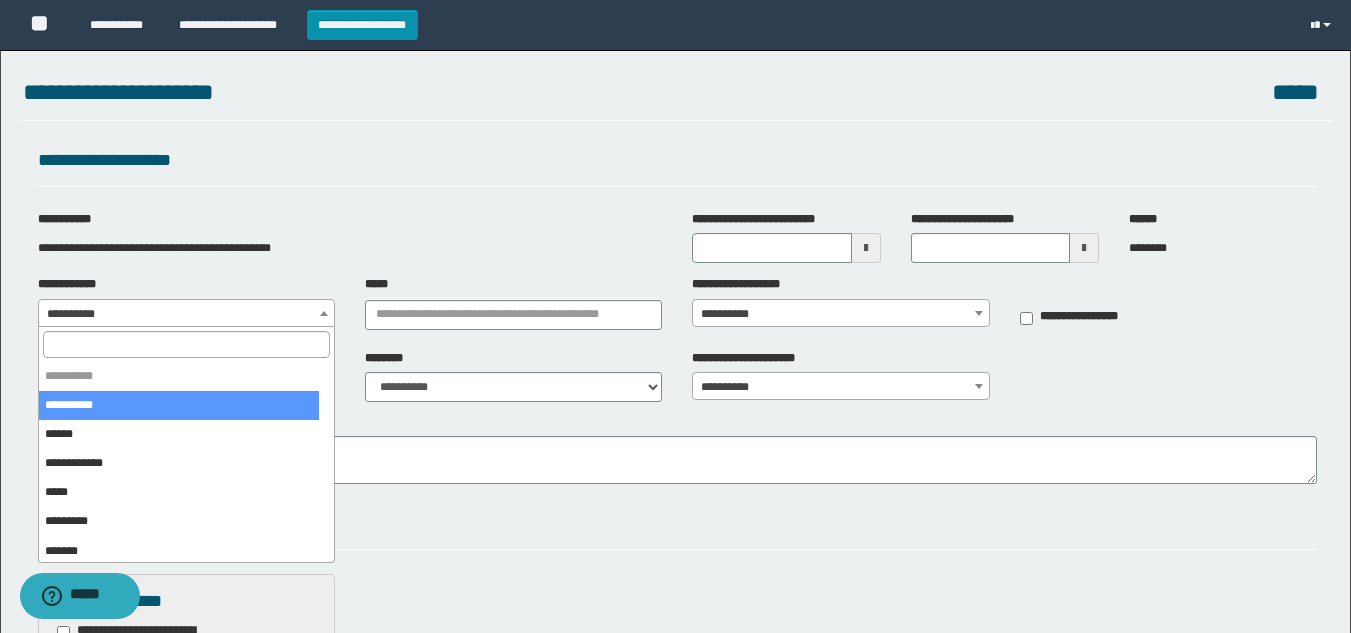 click at bounding box center [186, 344] 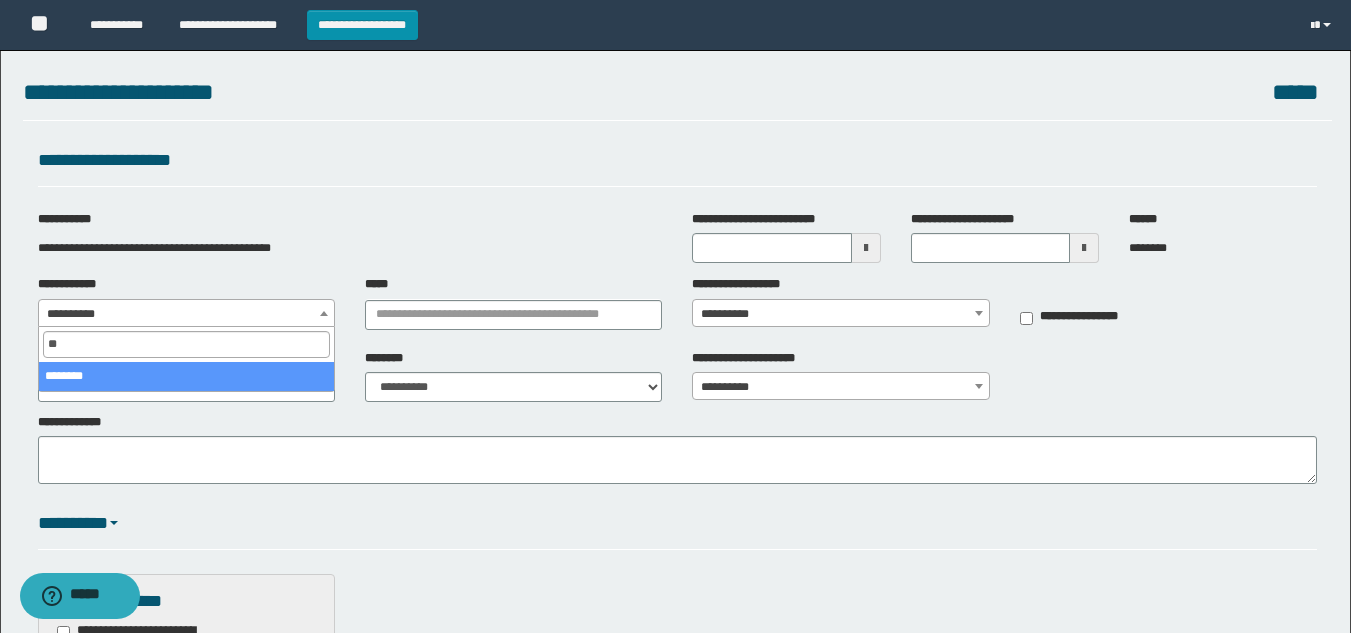 type on "**" 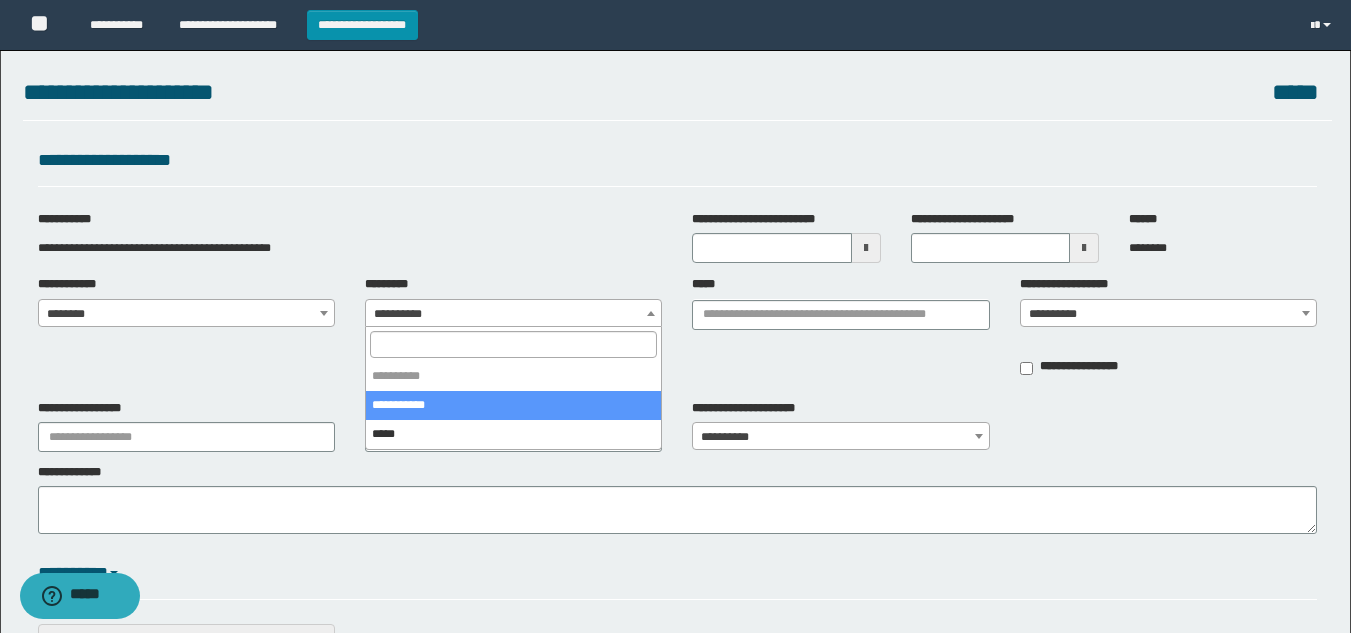 drag, startPoint x: 470, startPoint y: 318, endPoint x: 410, endPoint y: 382, distance: 87.72685 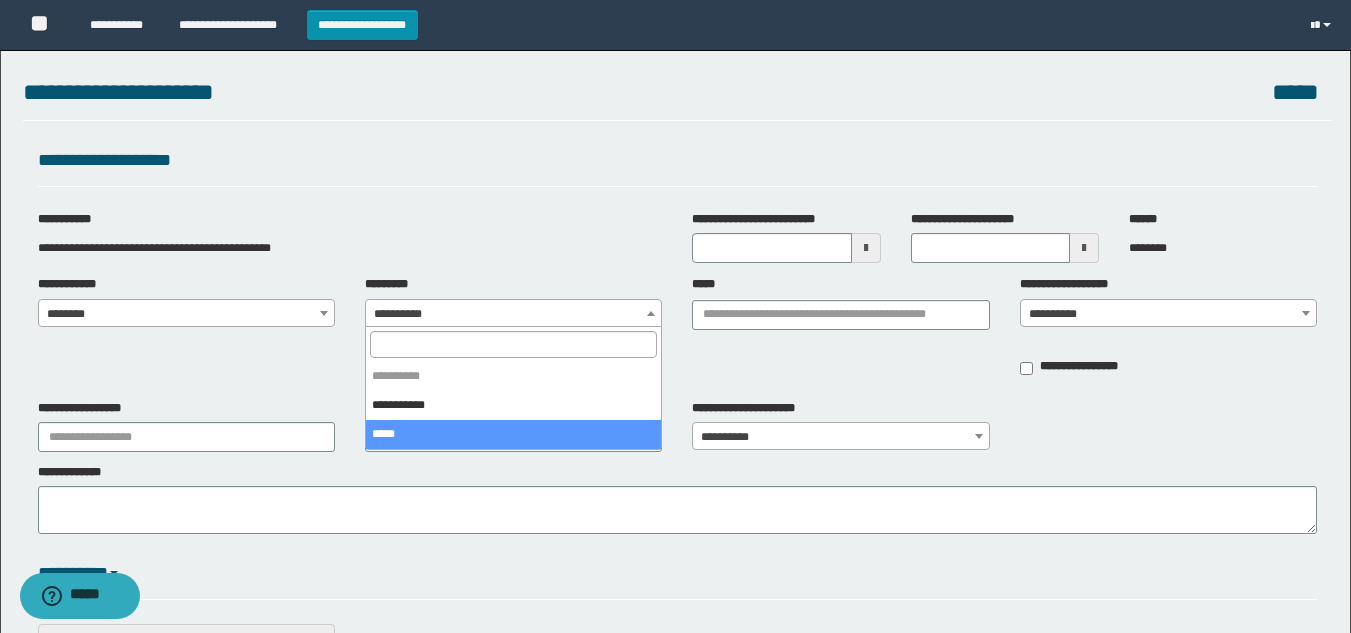 drag, startPoint x: 394, startPoint y: 435, endPoint x: 662, endPoint y: 426, distance: 268.15106 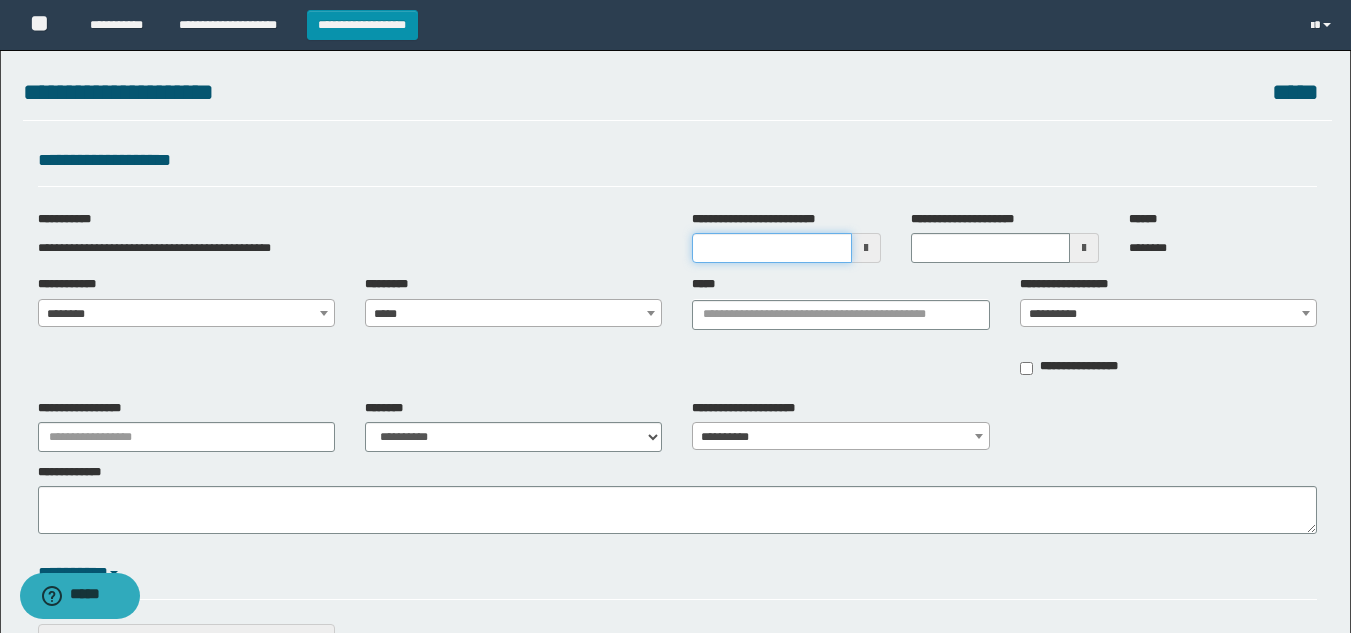 click on "**********" at bounding box center [771, 248] 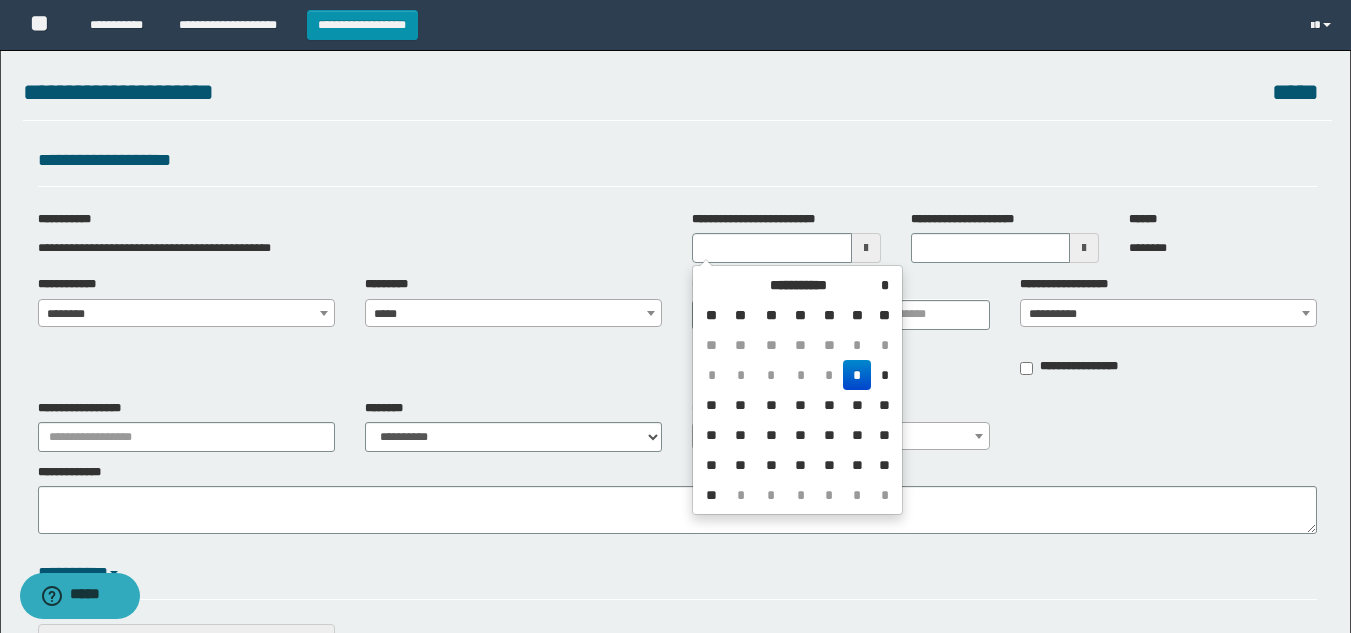 click on "*" at bounding box center (857, 375) 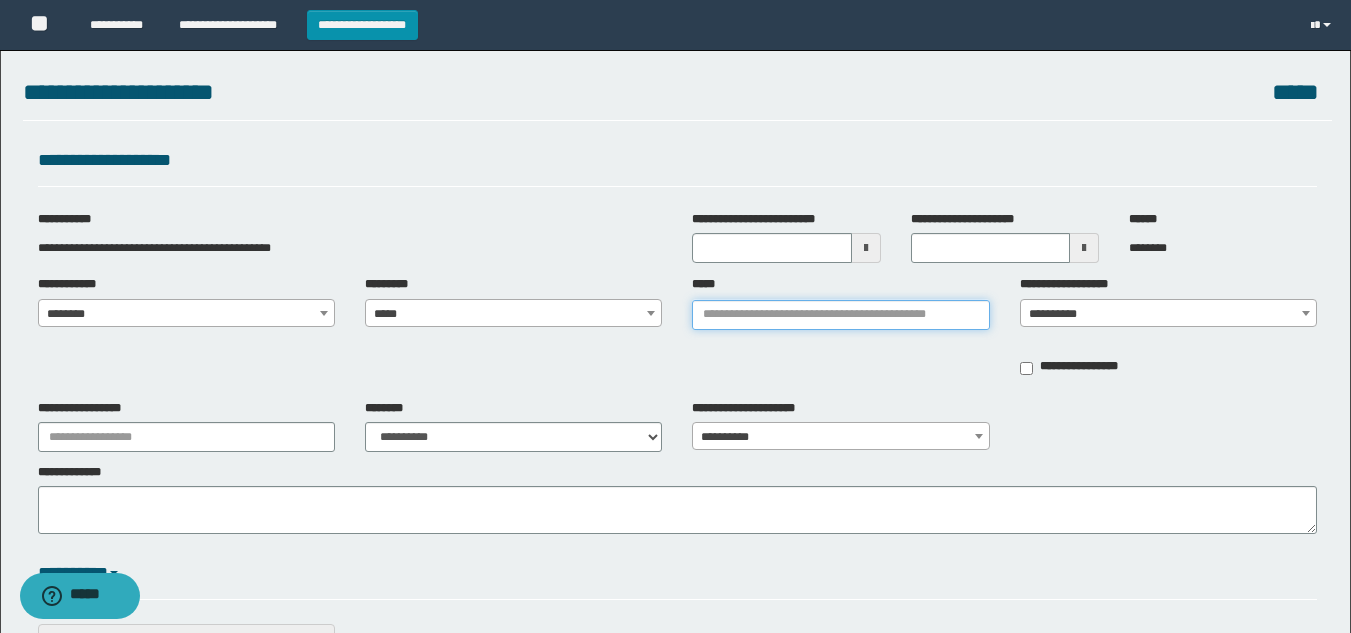 click on "*****" at bounding box center (840, 315) 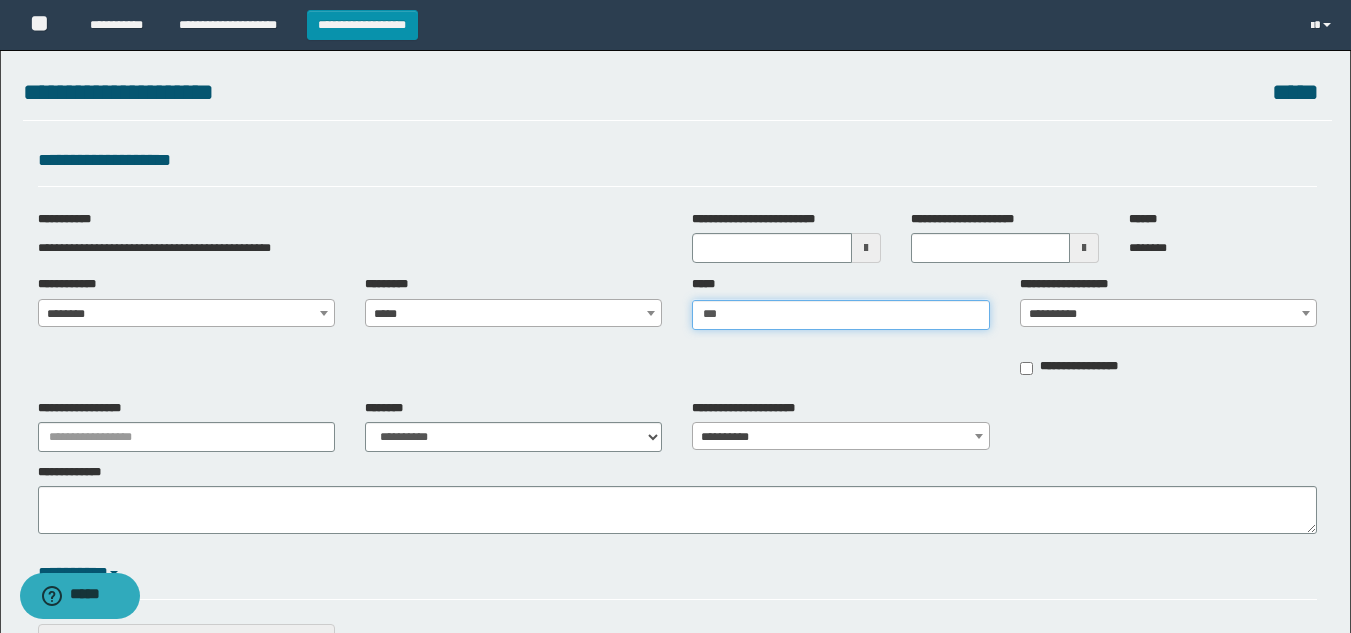 type on "****" 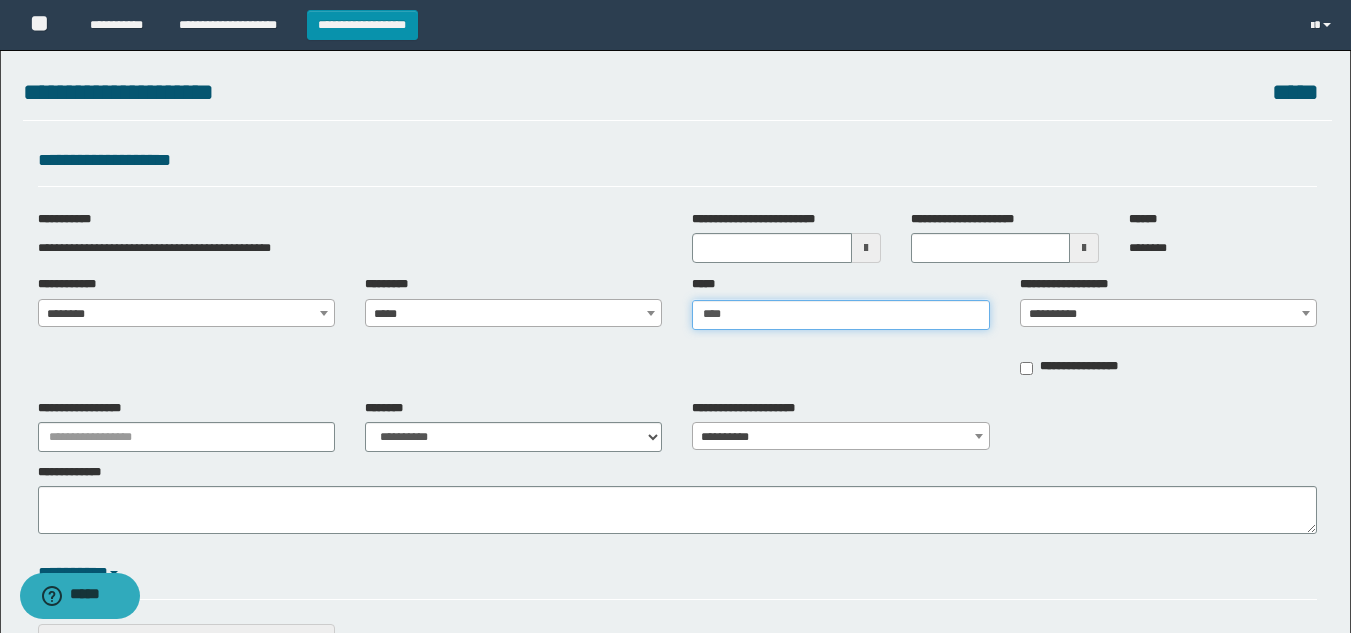 type on "****" 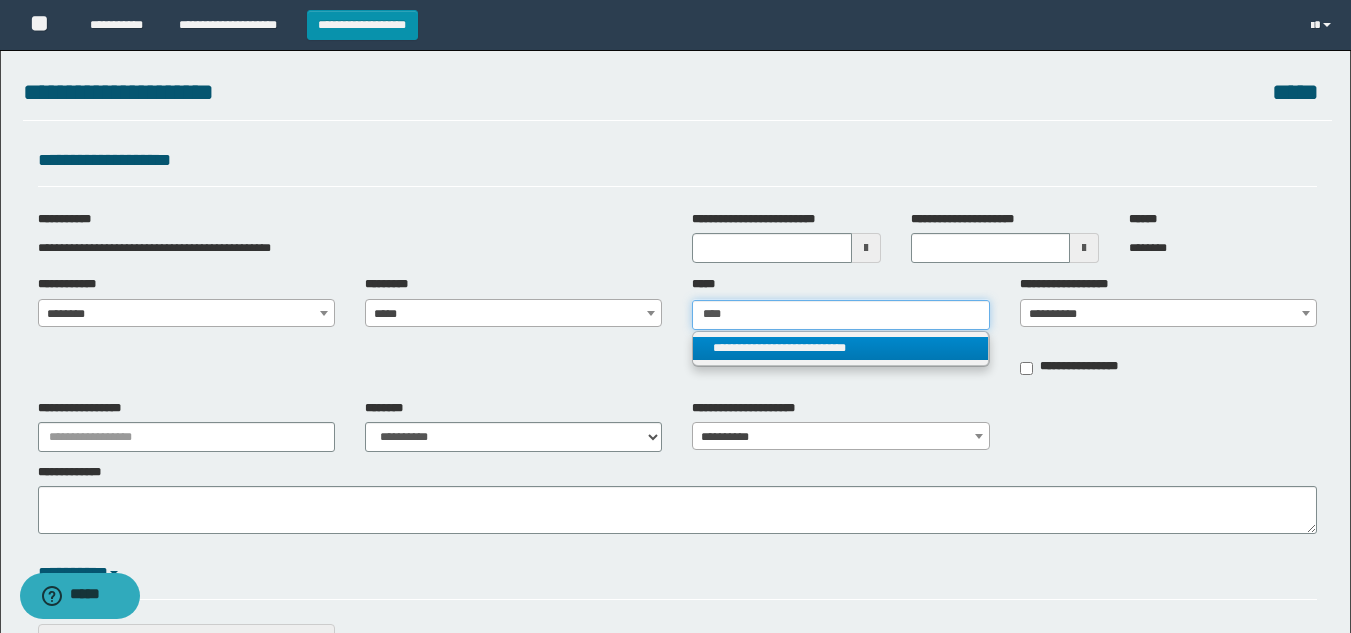 type on "****" 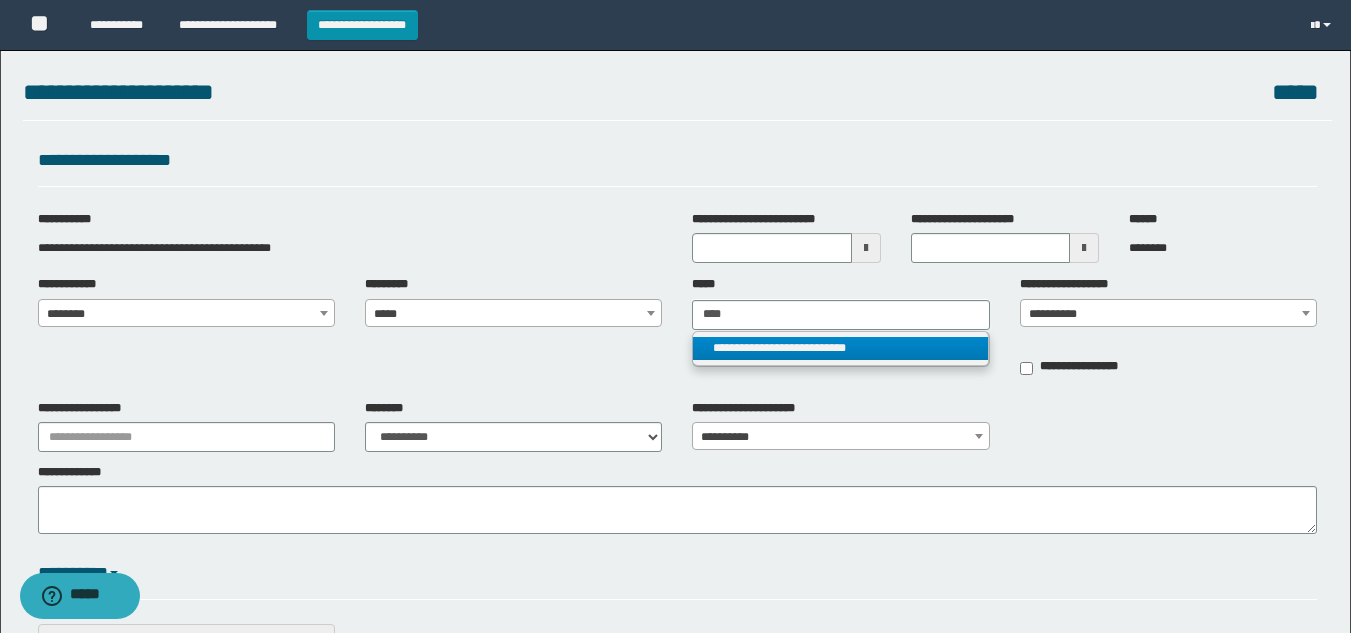 type 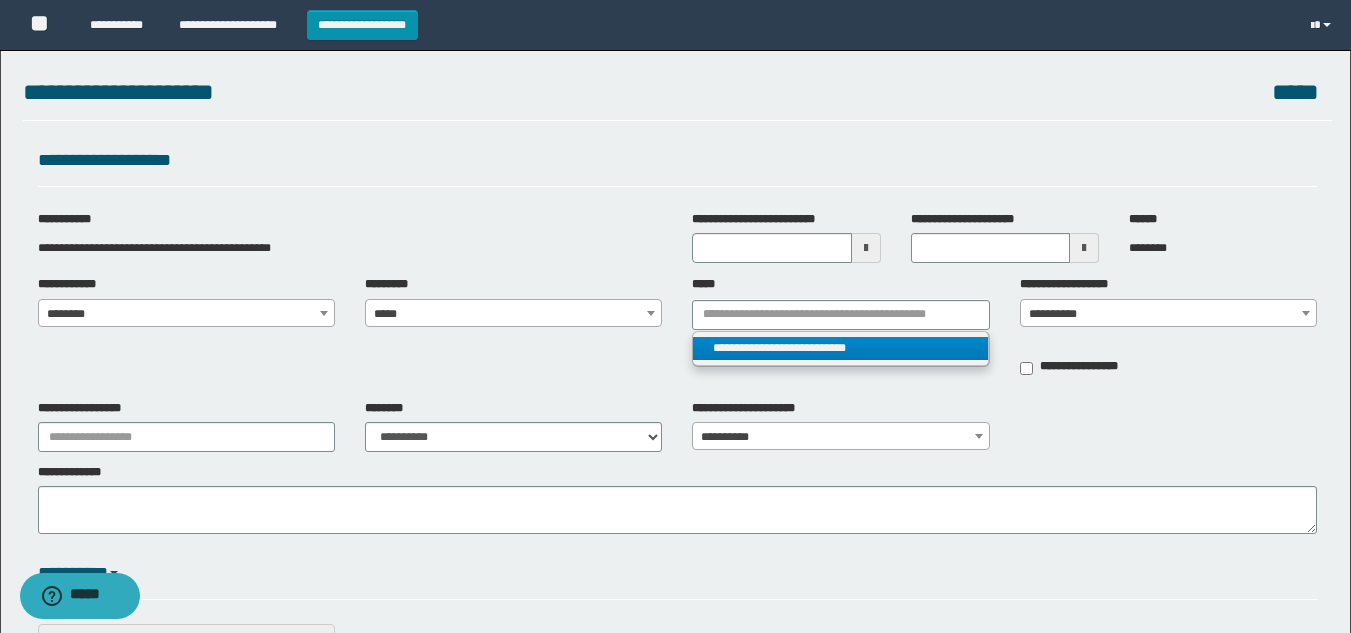 click on "**********" at bounding box center [840, 348] 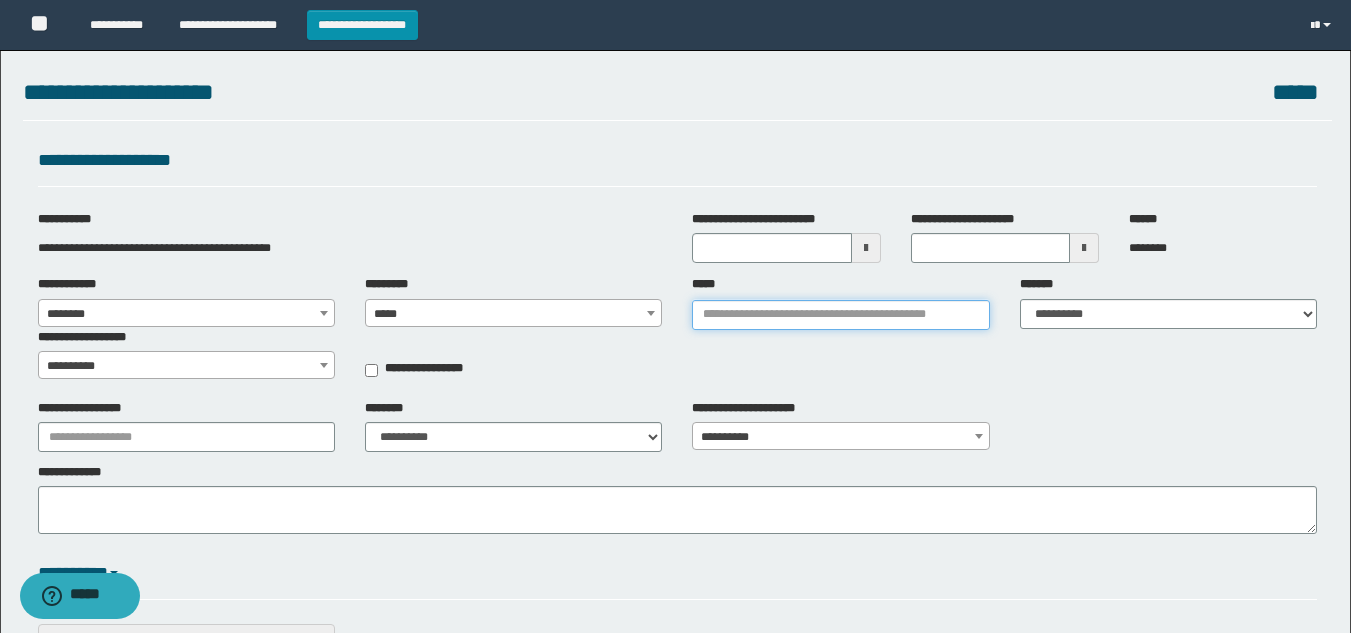 type 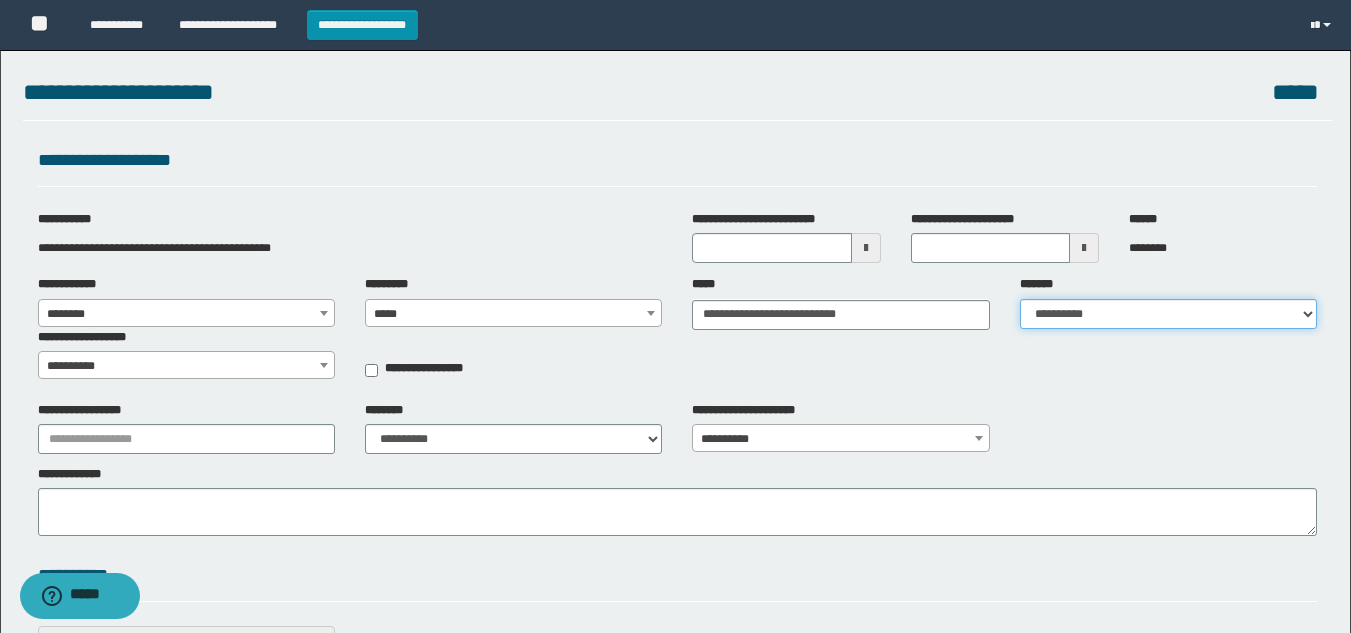 drag, startPoint x: 1153, startPoint y: 304, endPoint x: 1135, endPoint y: 316, distance: 21.633308 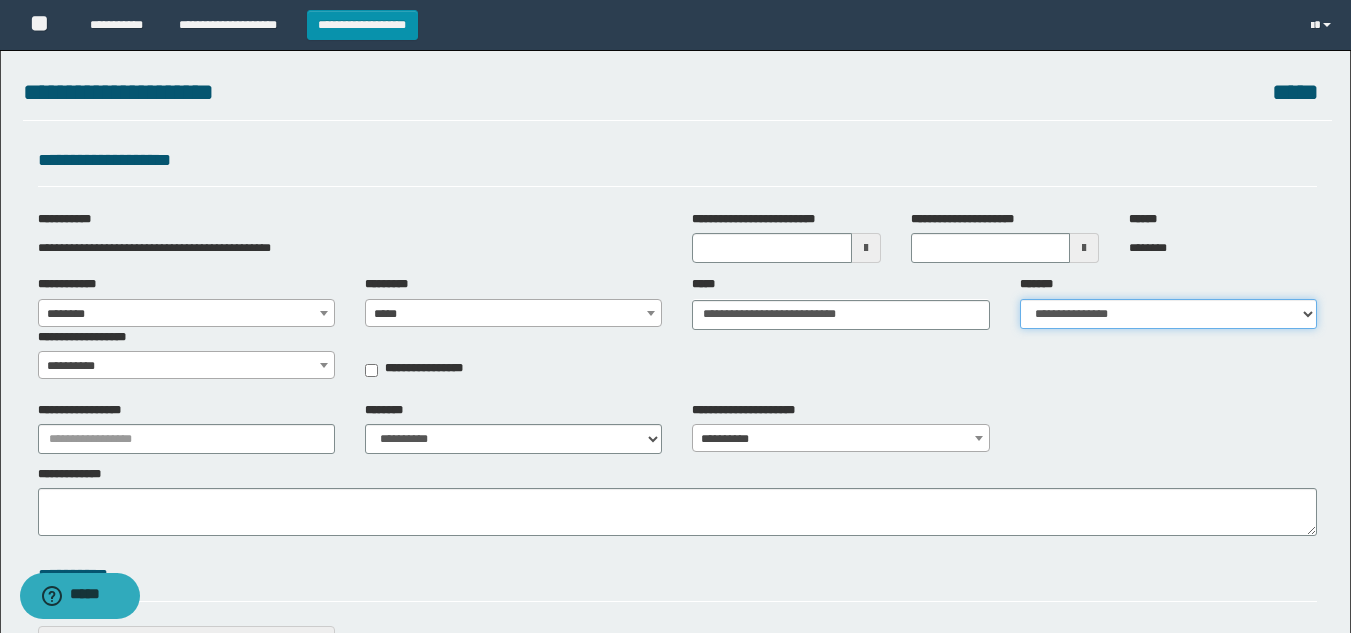 click on "**********" at bounding box center (1168, 314) 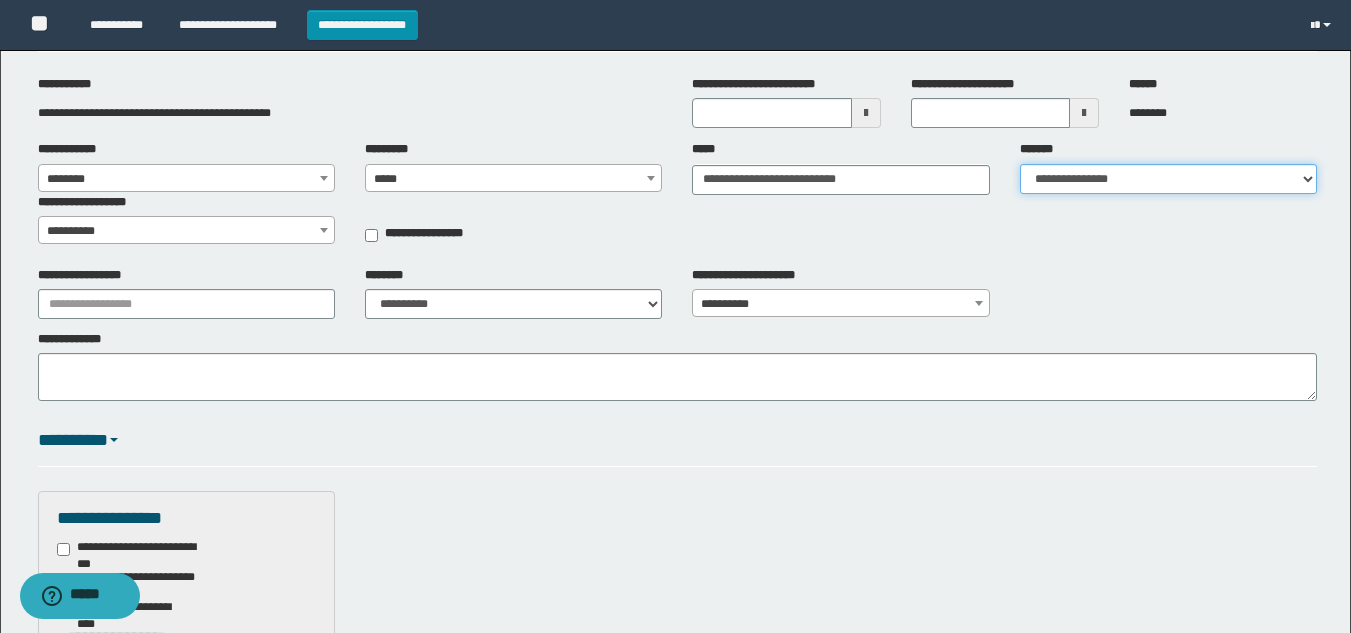 scroll, scrollTop: 100, scrollLeft: 0, axis: vertical 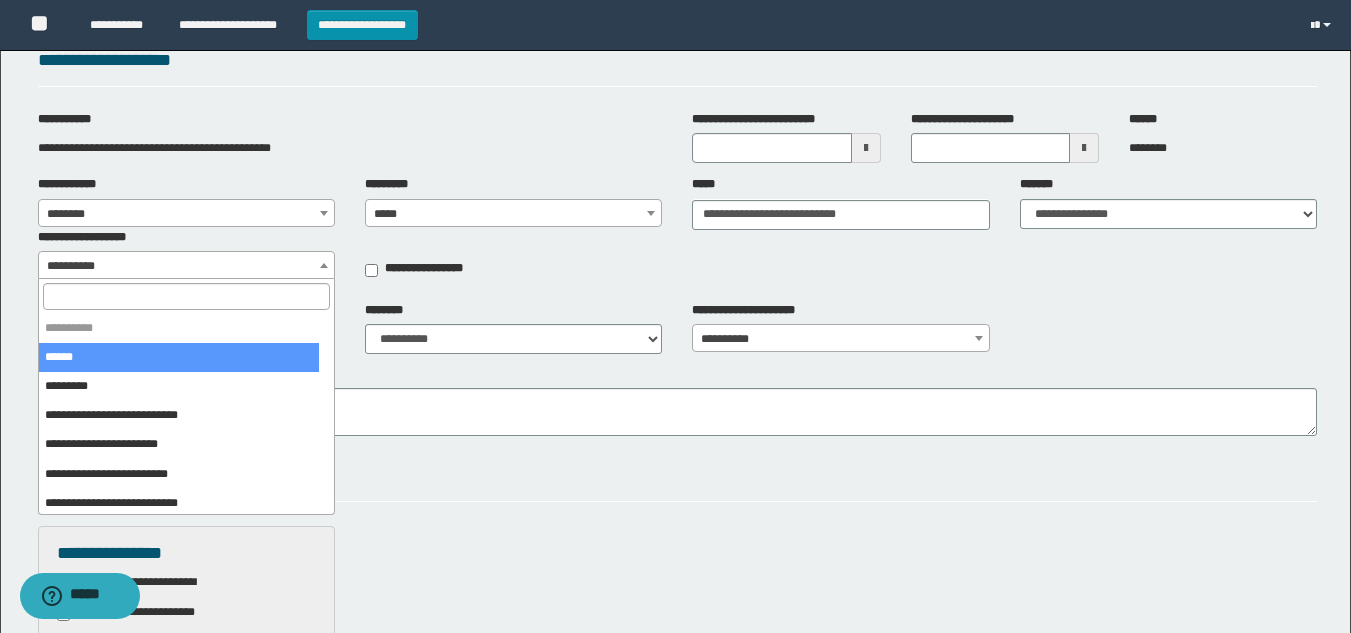 click on "**********" at bounding box center (186, 266) 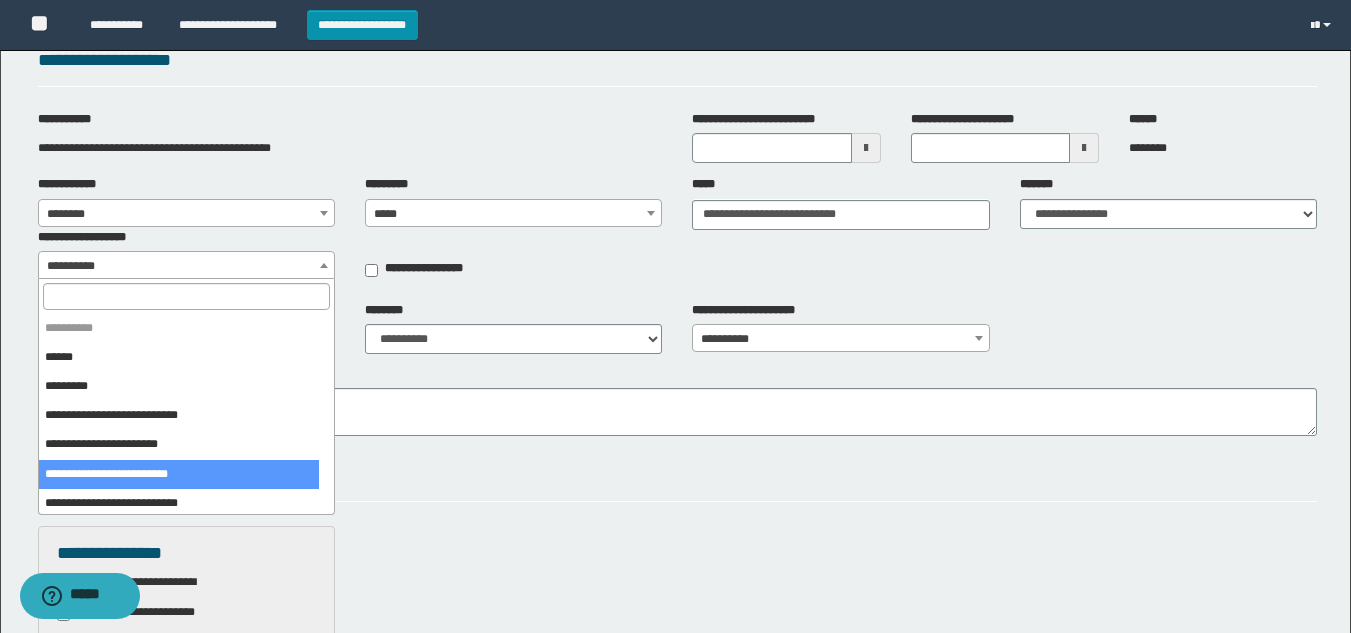 select on "****" 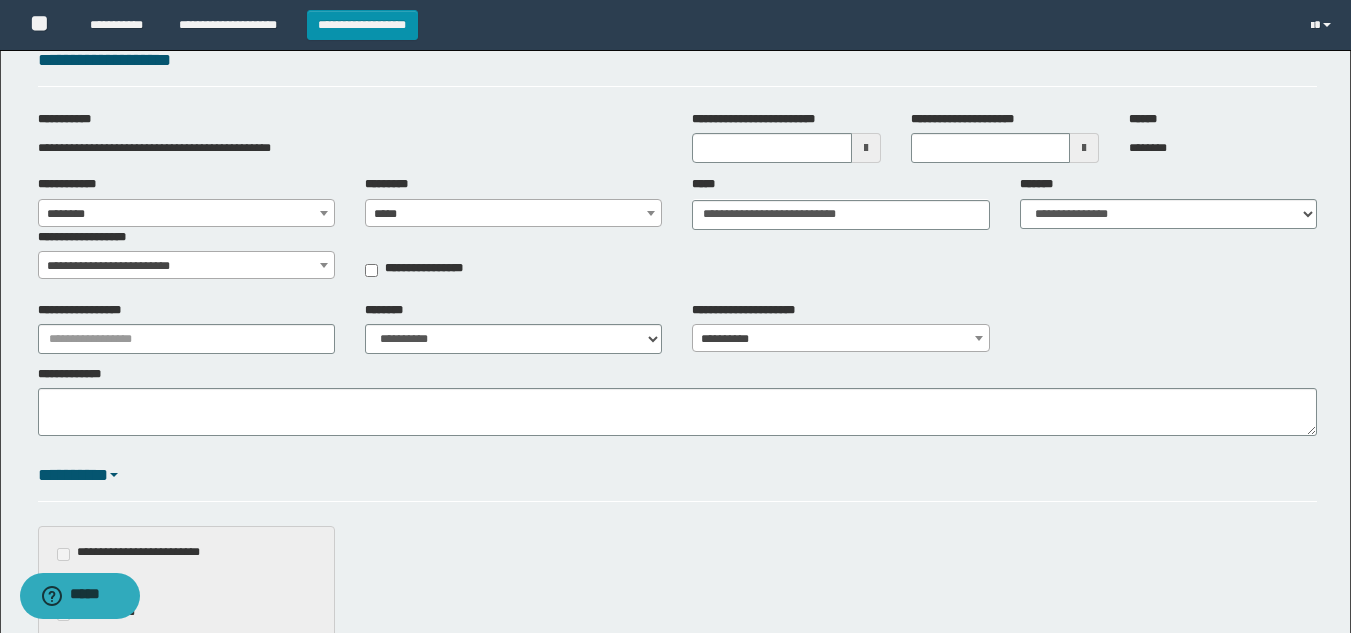 click on "**********" at bounding box center [675, 431] 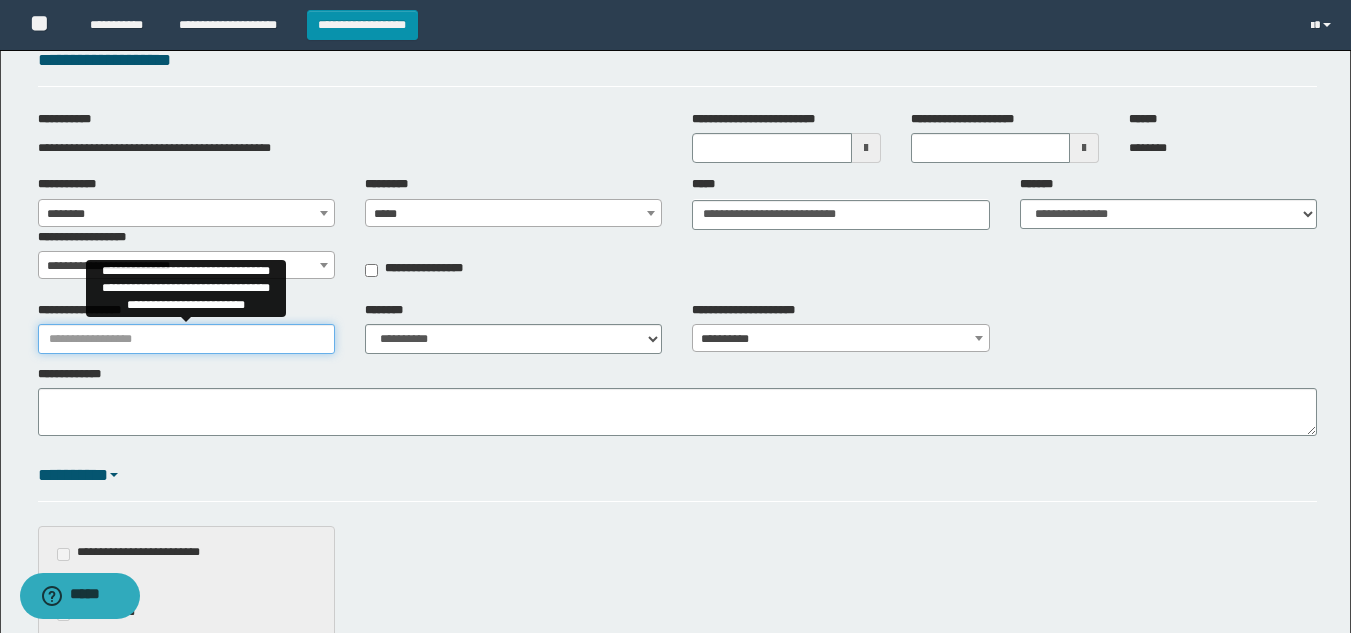 drag, startPoint x: 118, startPoint y: 347, endPoint x: 129, endPoint y: 364, distance: 20.248457 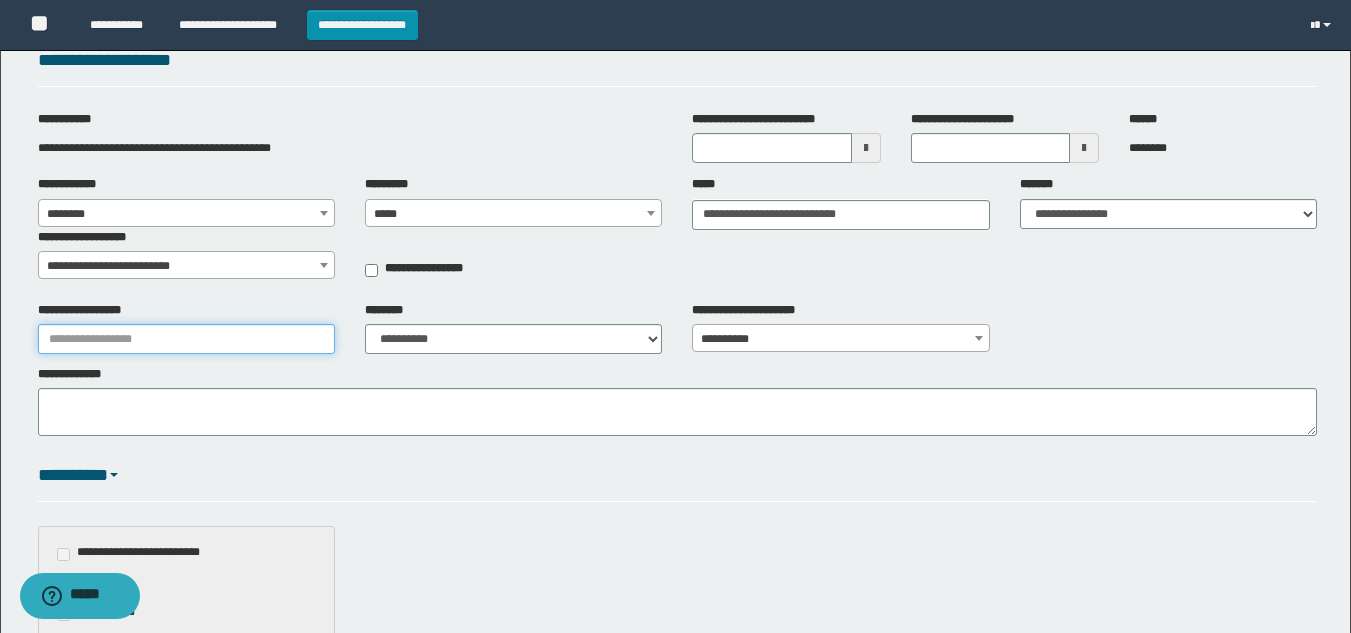type on "**********" 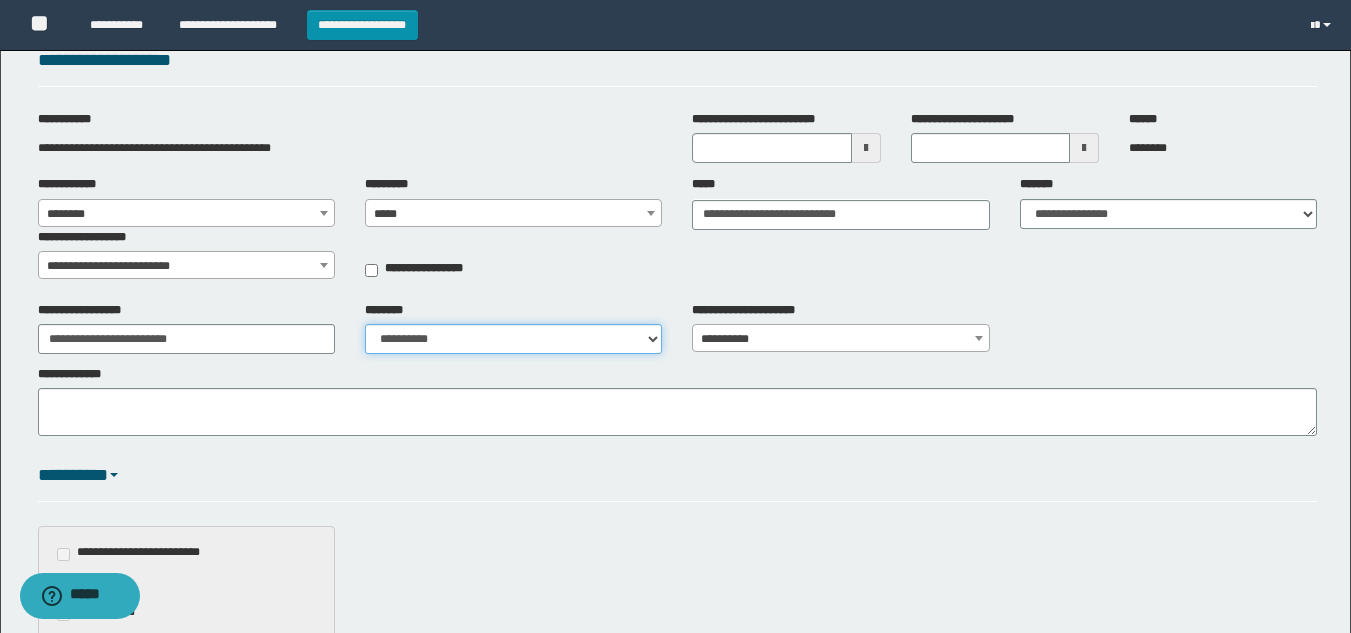 click on "**********" at bounding box center (513, 339) 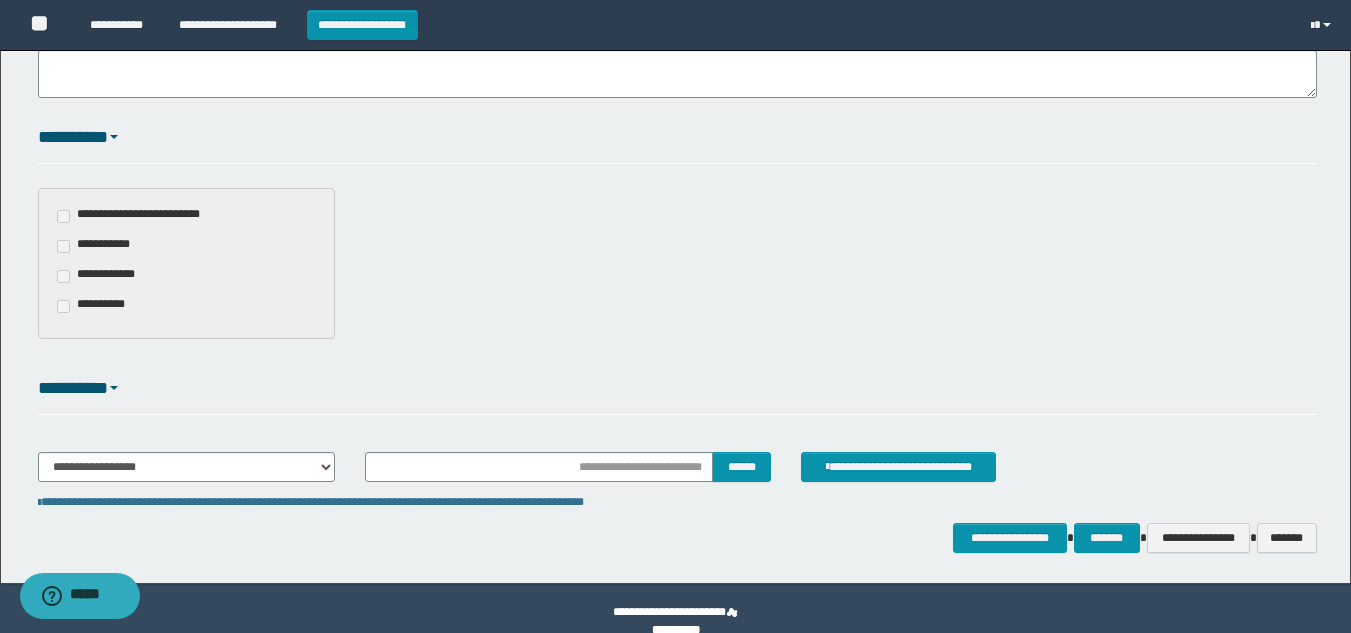 scroll, scrollTop: 464, scrollLeft: 0, axis: vertical 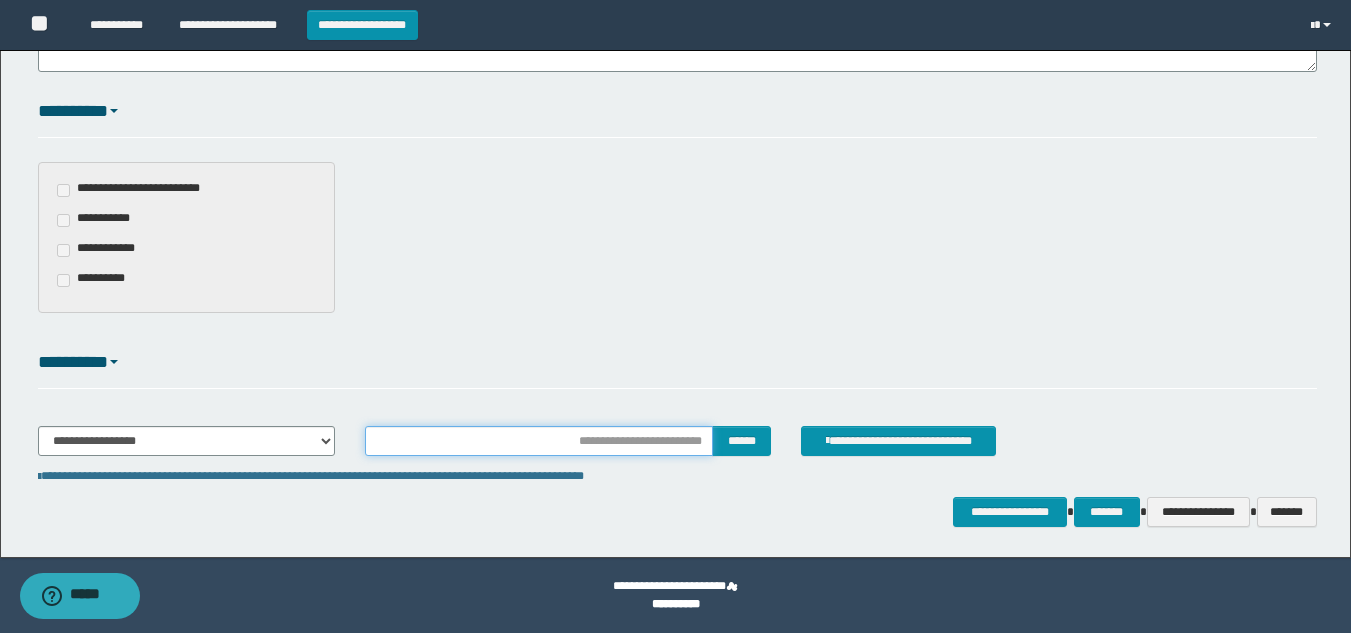 click at bounding box center (539, 441) 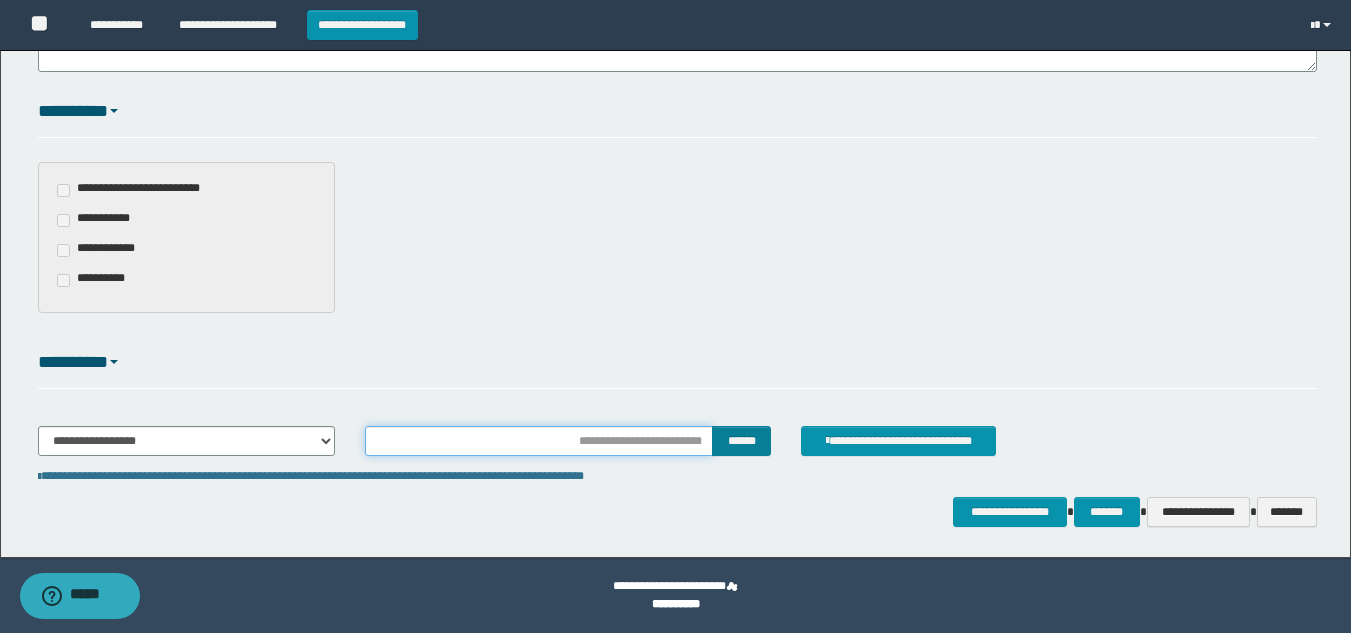type on "**********" 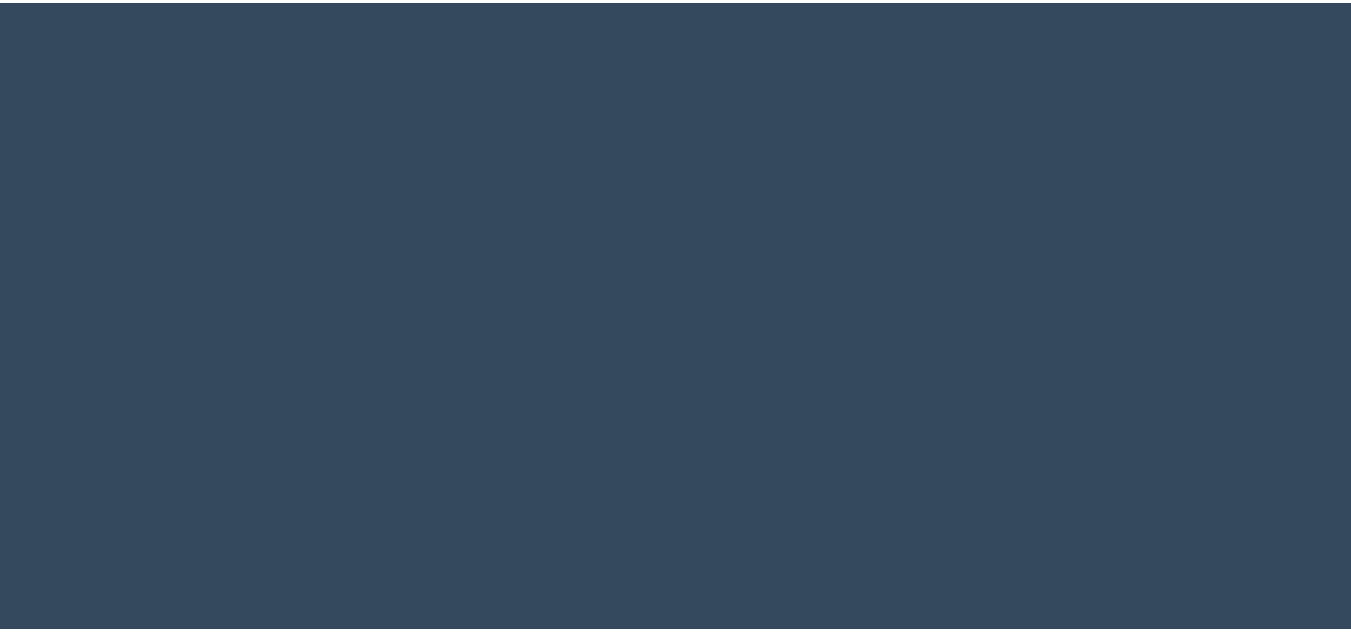 scroll, scrollTop: 100, scrollLeft: 0, axis: vertical 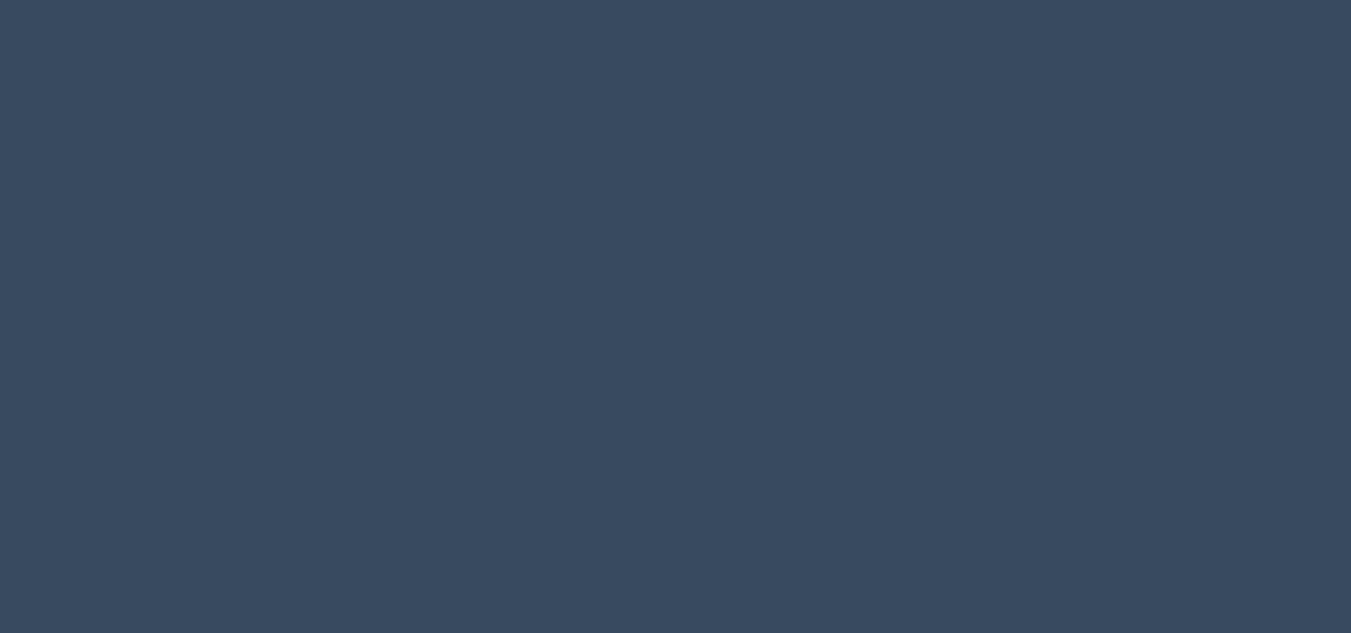 select on "****" 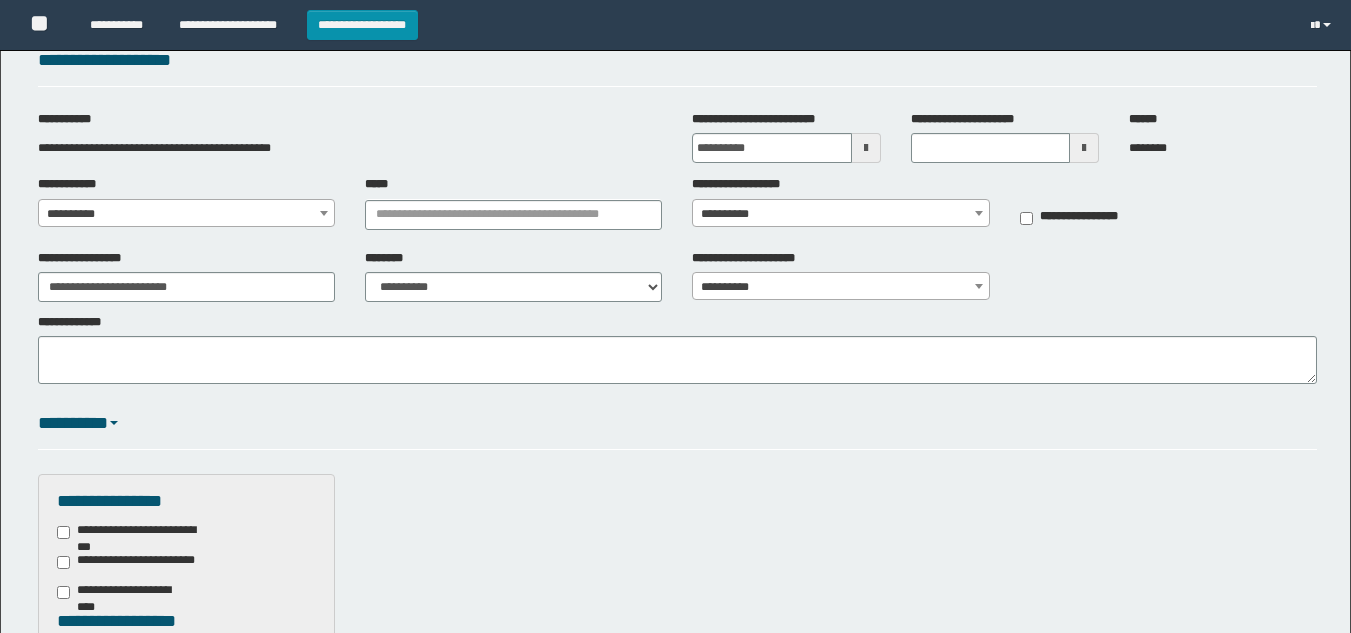 scroll, scrollTop: 0, scrollLeft: 0, axis: both 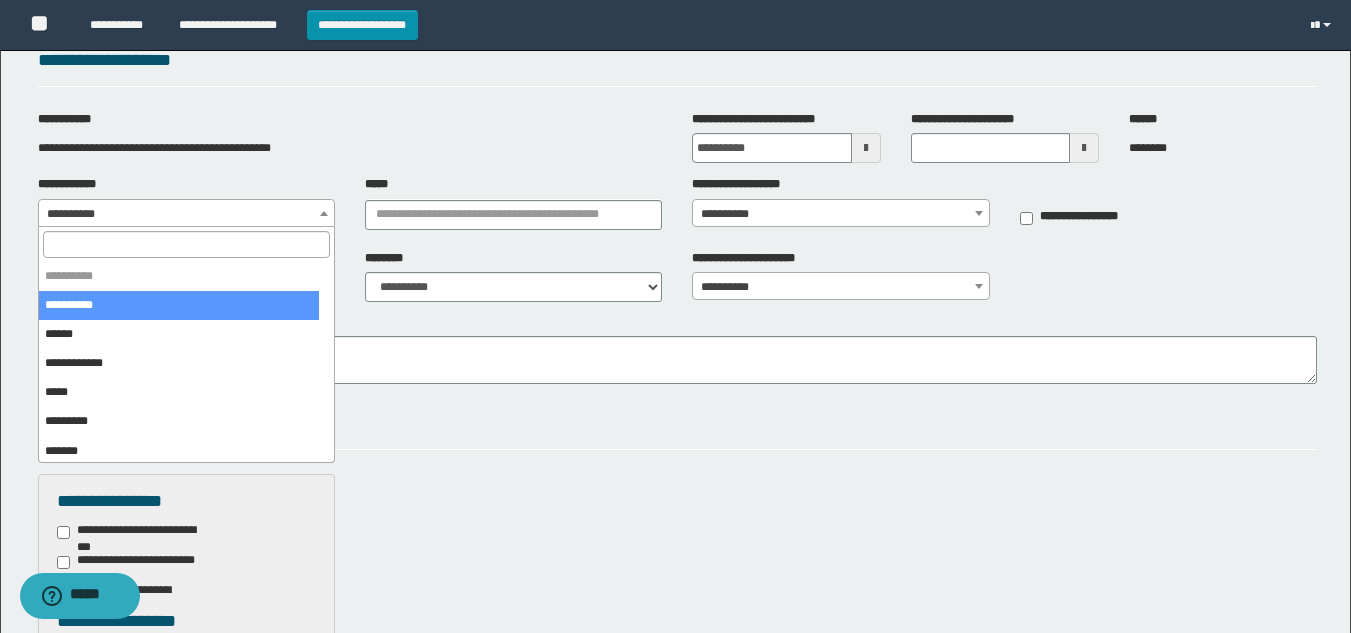 click on "**********" at bounding box center [186, 214] 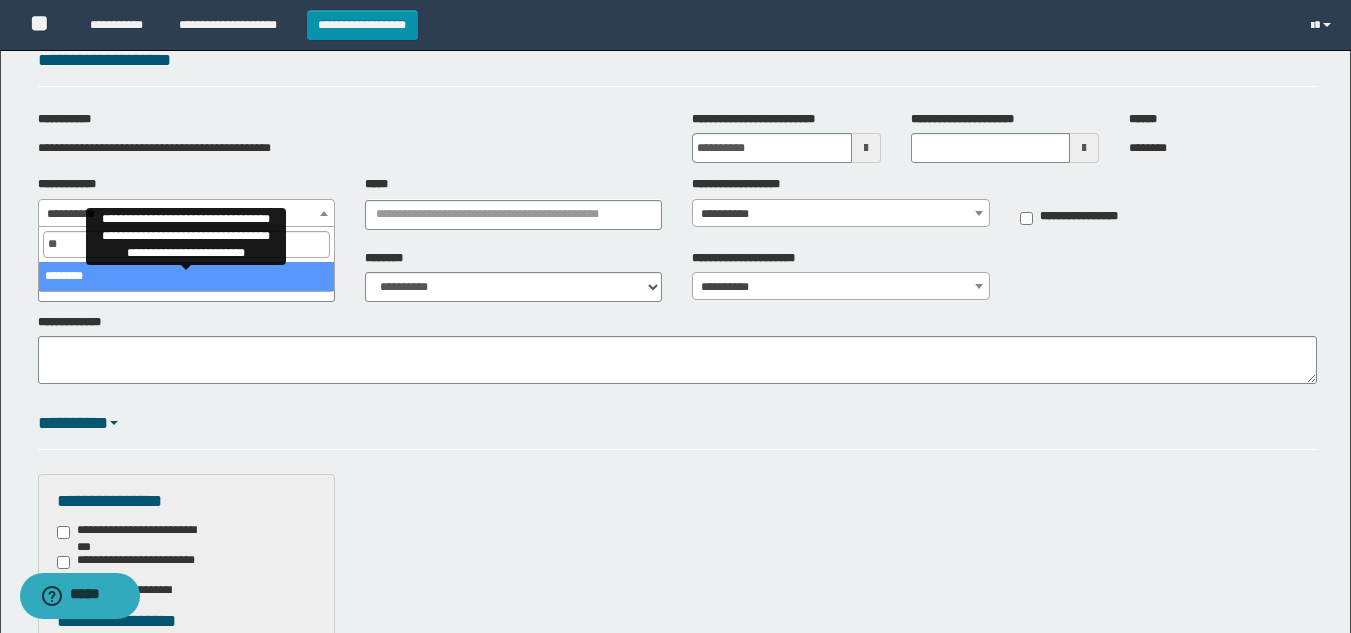 type on "**" 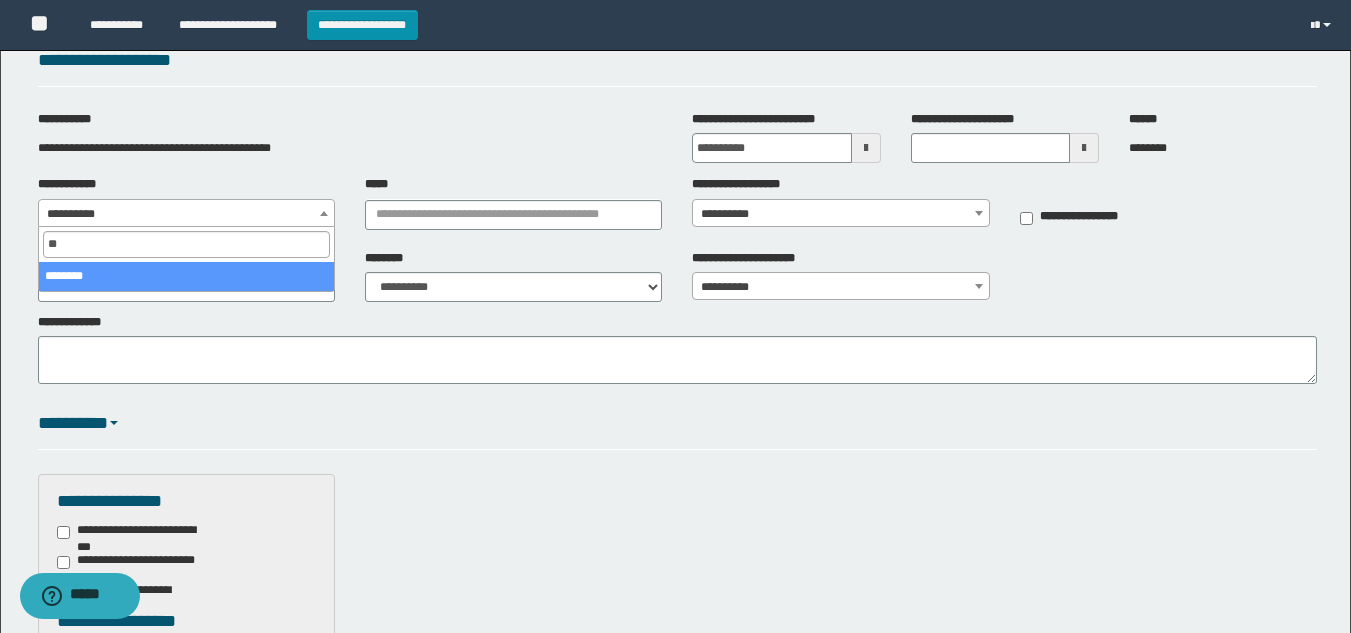 drag, startPoint x: 113, startPoint y: 285, endPoint x: 422, endPoint y: 249, distance: 311.09003 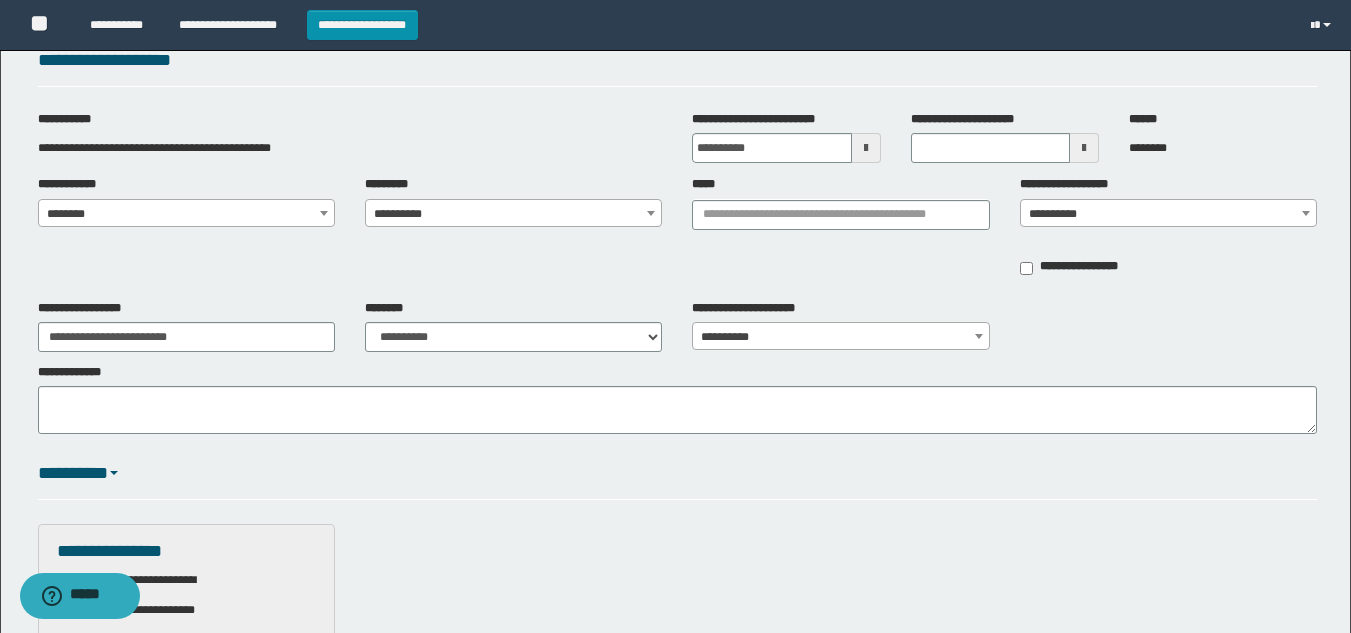 drag, startPoint x: 407, startPoint y: 200, endPoint x: 406, endPoint y: 216, distance: 16.03122 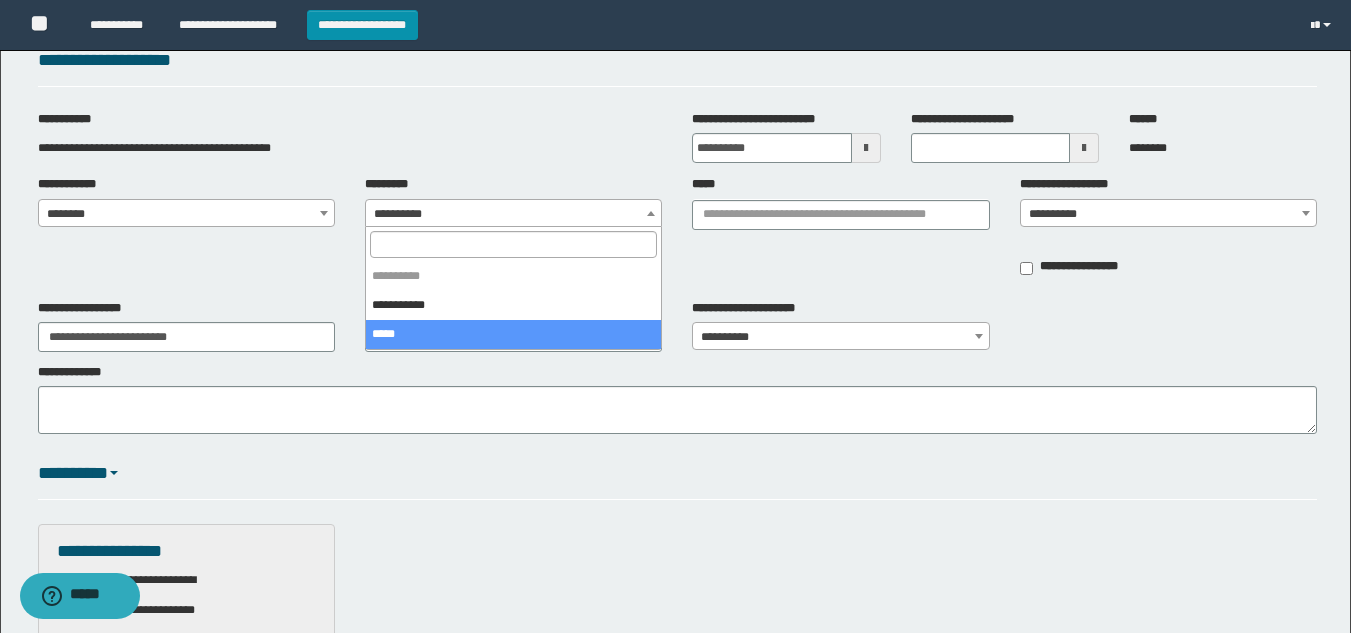 select on "****" 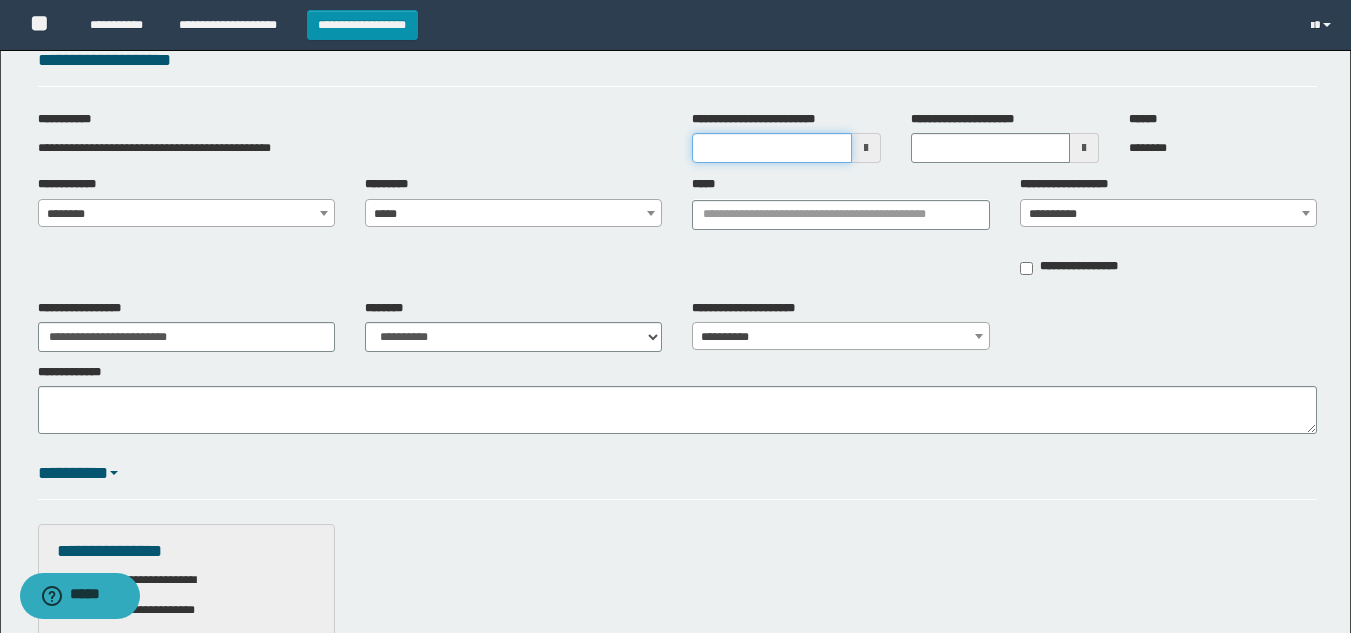 drag, startPoint x: 739, startPoint y: 153, endPoint x: 753, endPoint y: 162, distance: 16.643316 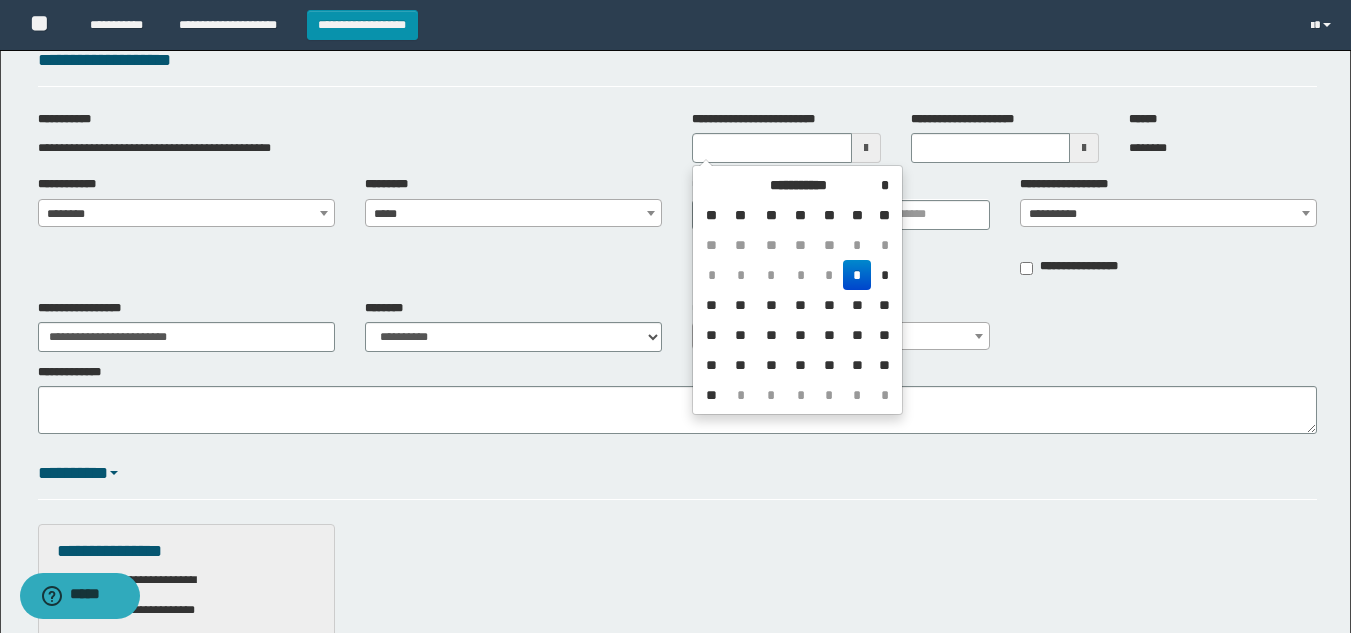 drag, startPoint x: 871, startPoint y: 268, endPoint x: 837, endPoint y: 259, distance: 35.17101 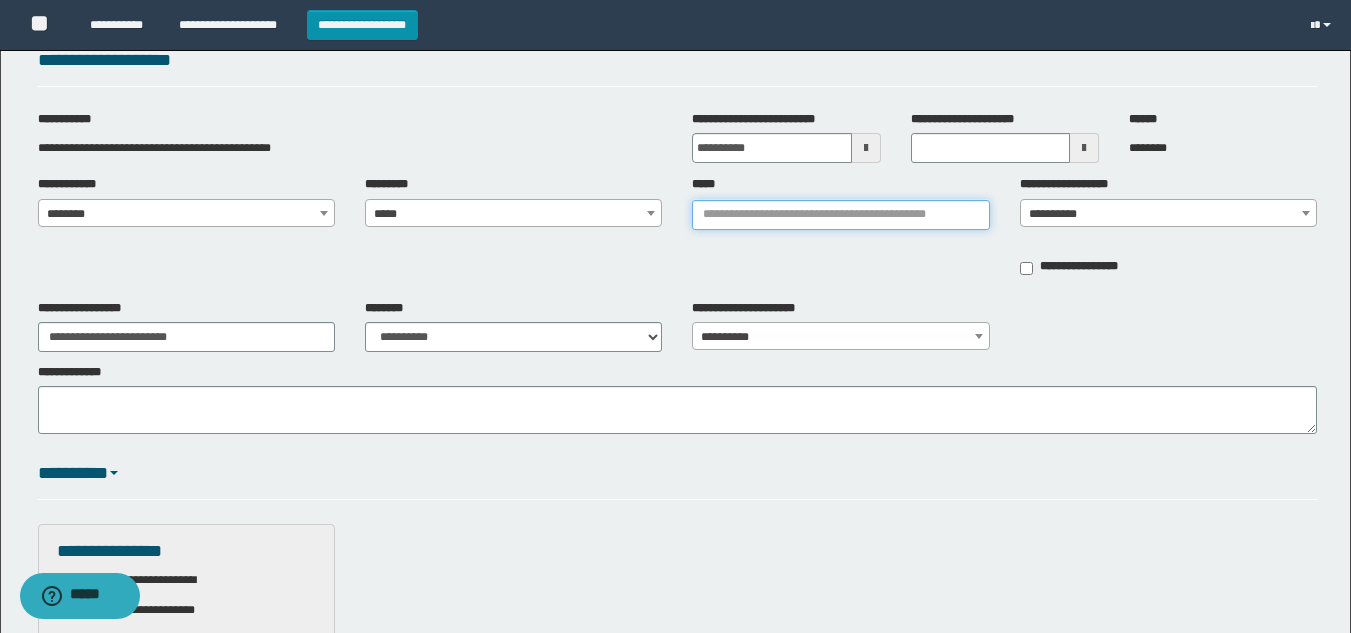 drag, startPoint x: 764, startPoint y: 217, endPoint x: 753, endPoint y: 218, distance: 11.045361 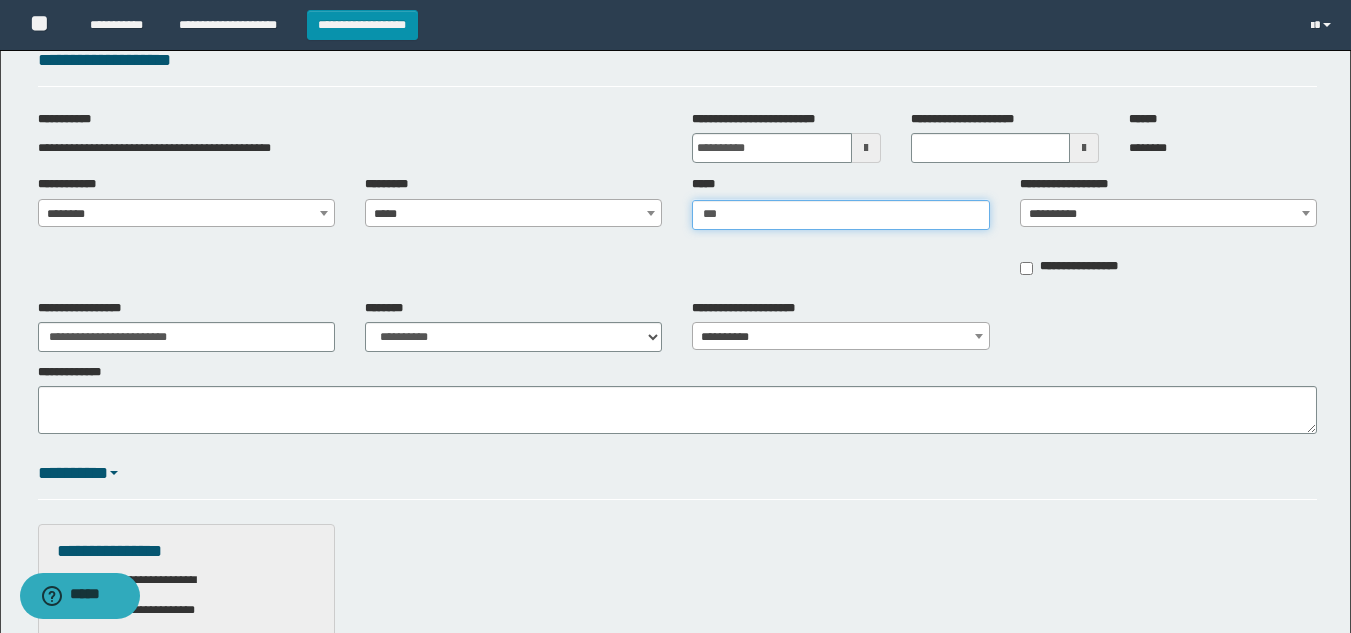 type on "****" 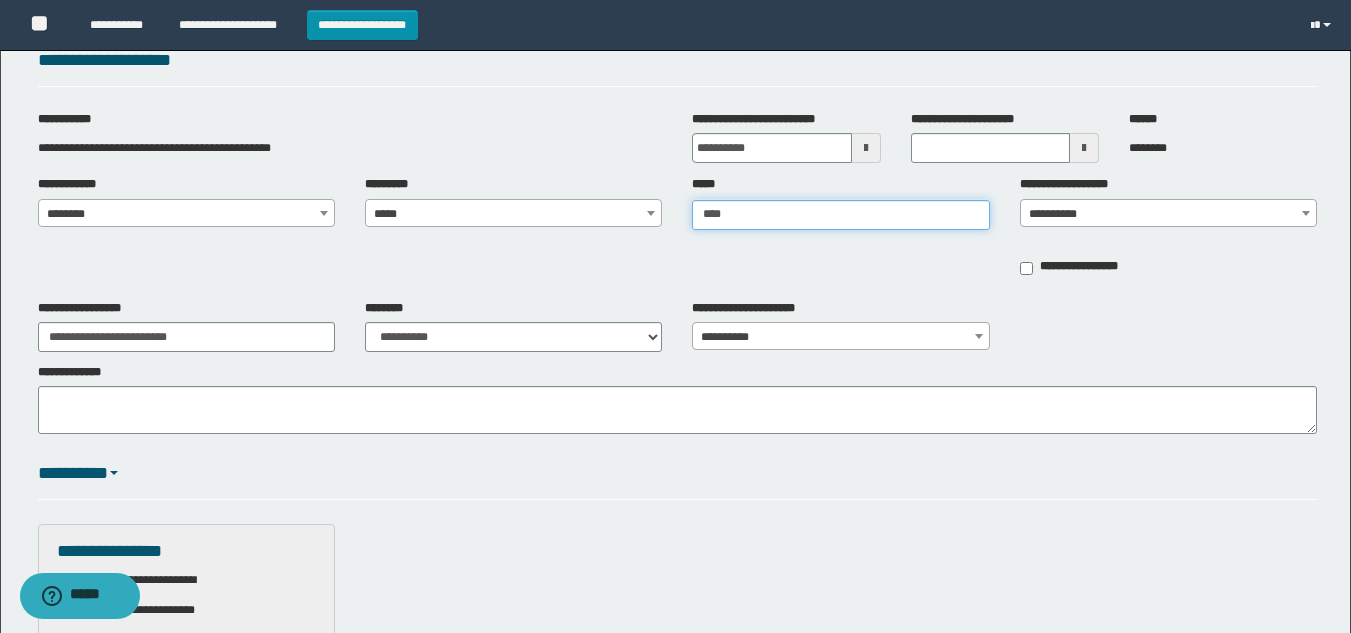 type on "****" 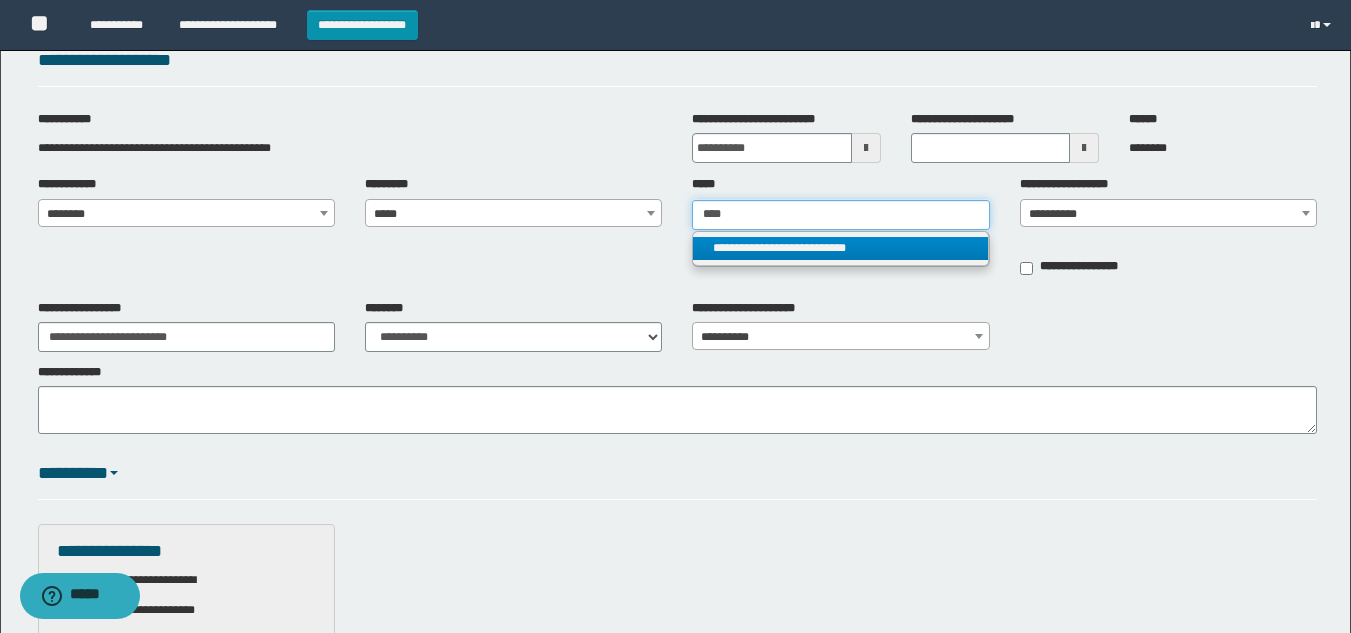 type on "****" 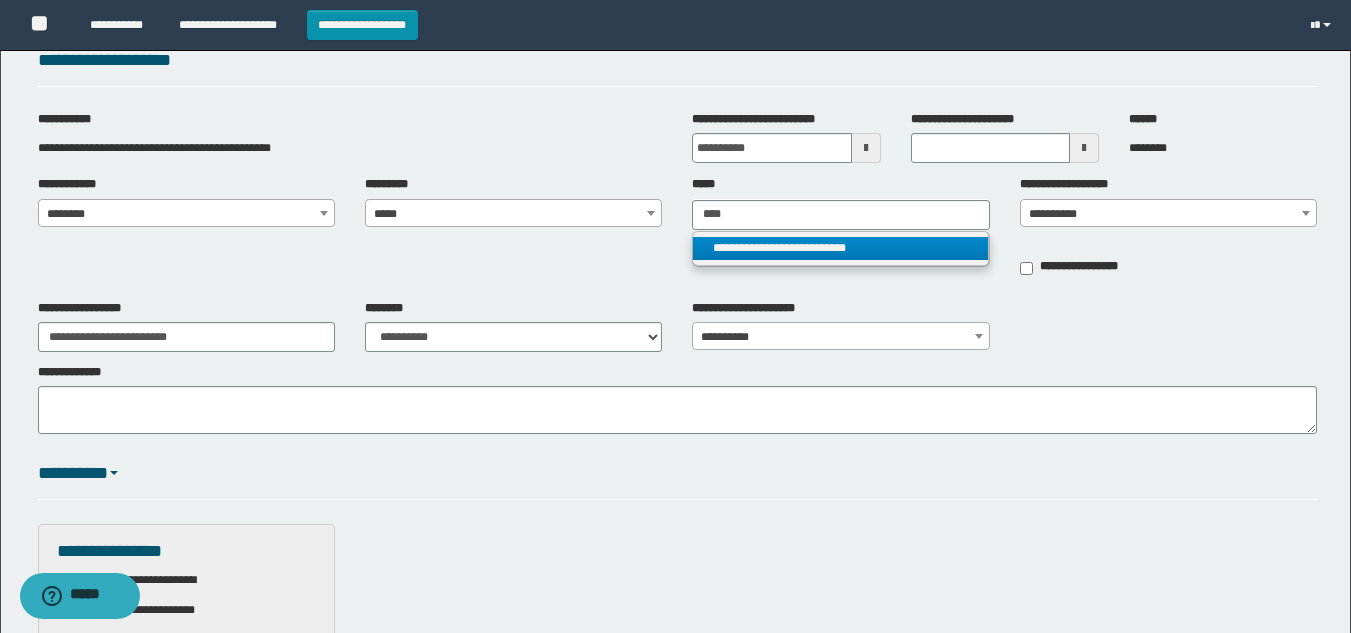 type 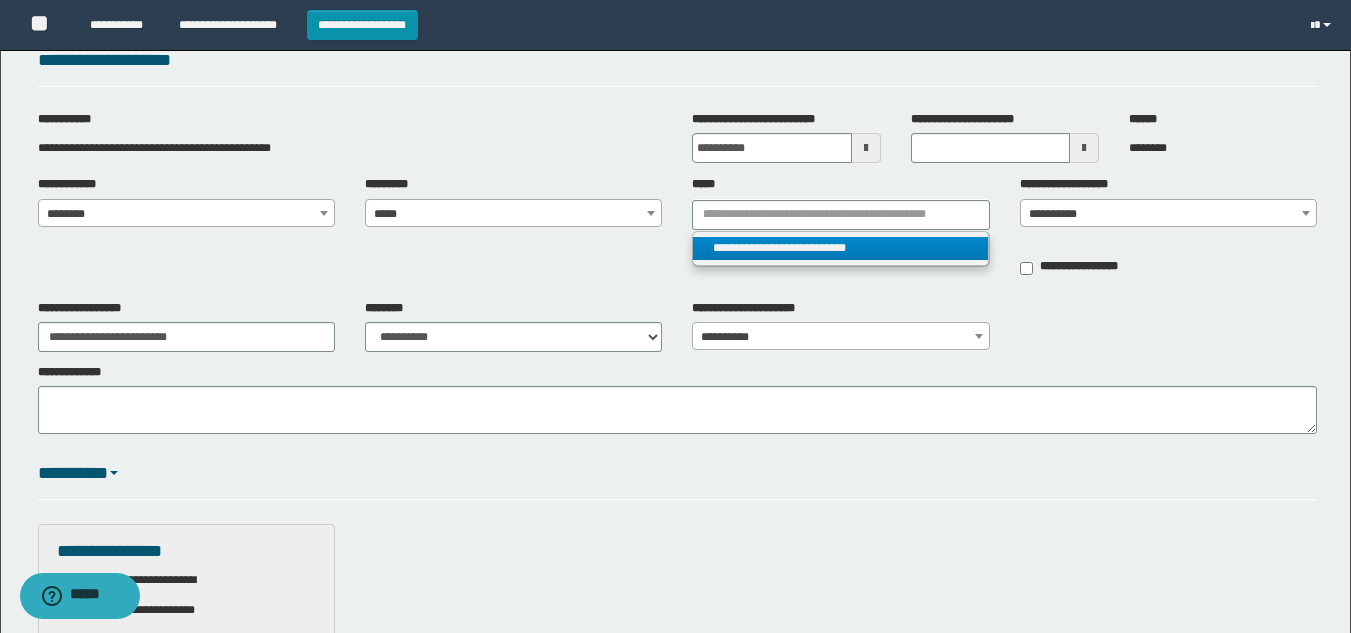 click on "**********" at bounding box center (840, 248) 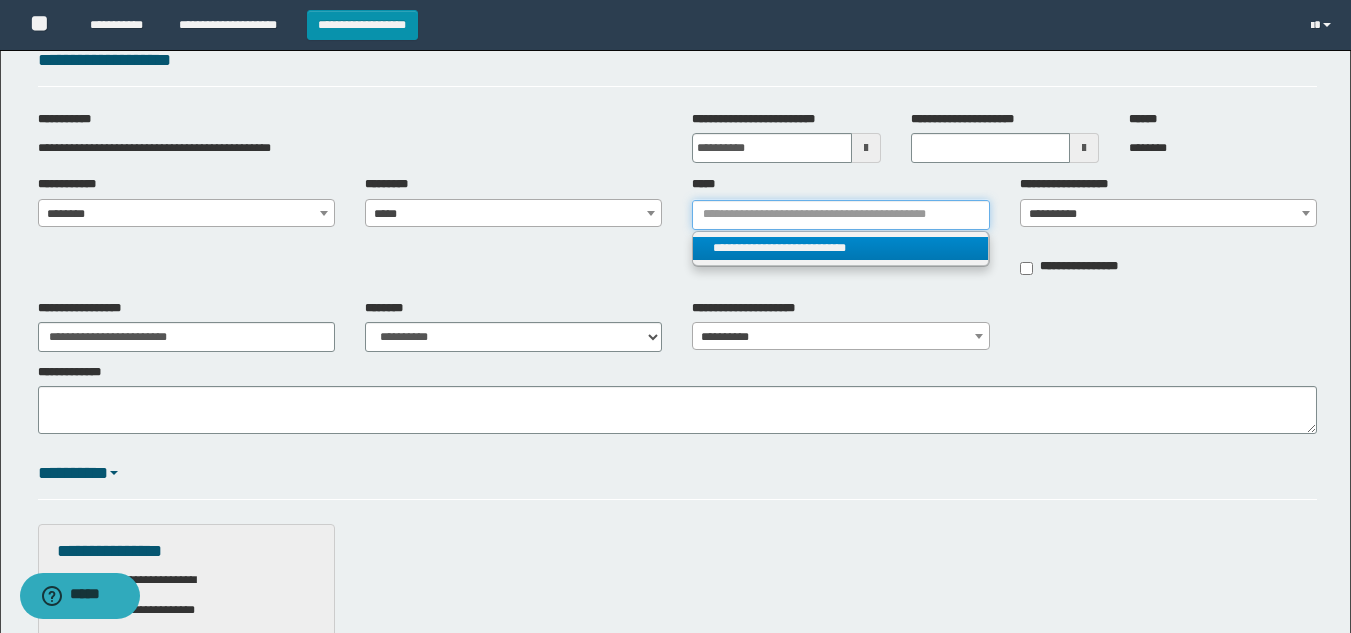 type 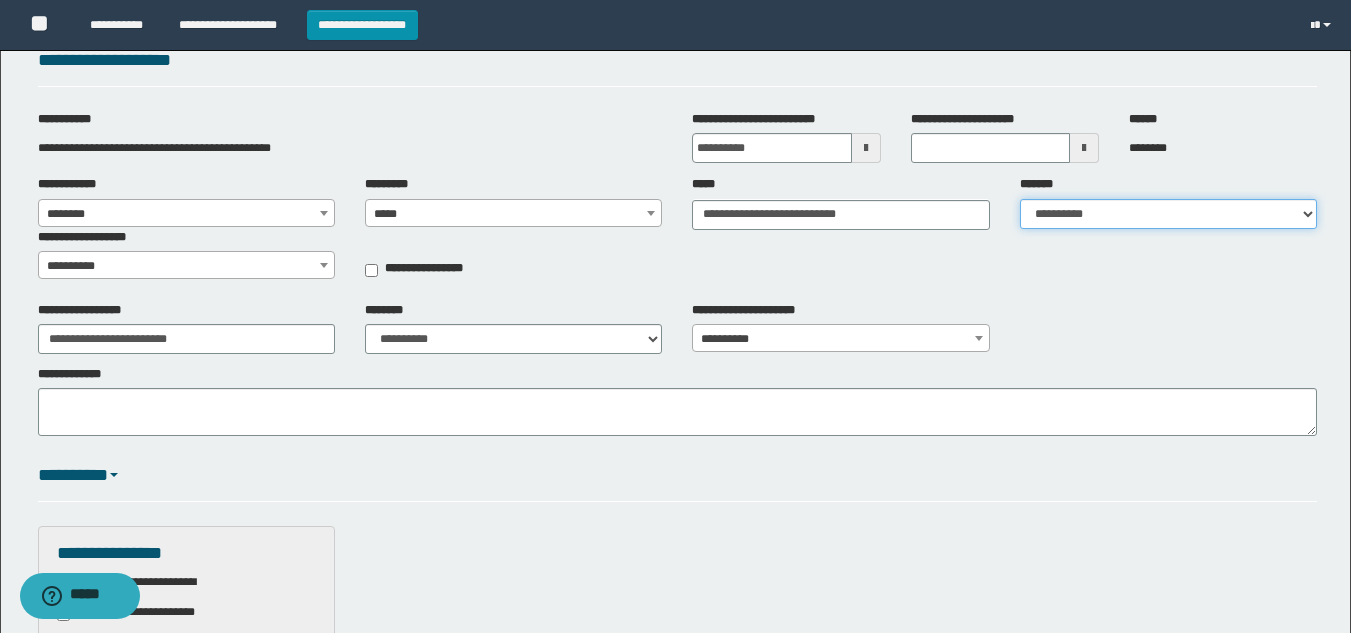 click on "**********" at bounding box center (1168, 214) 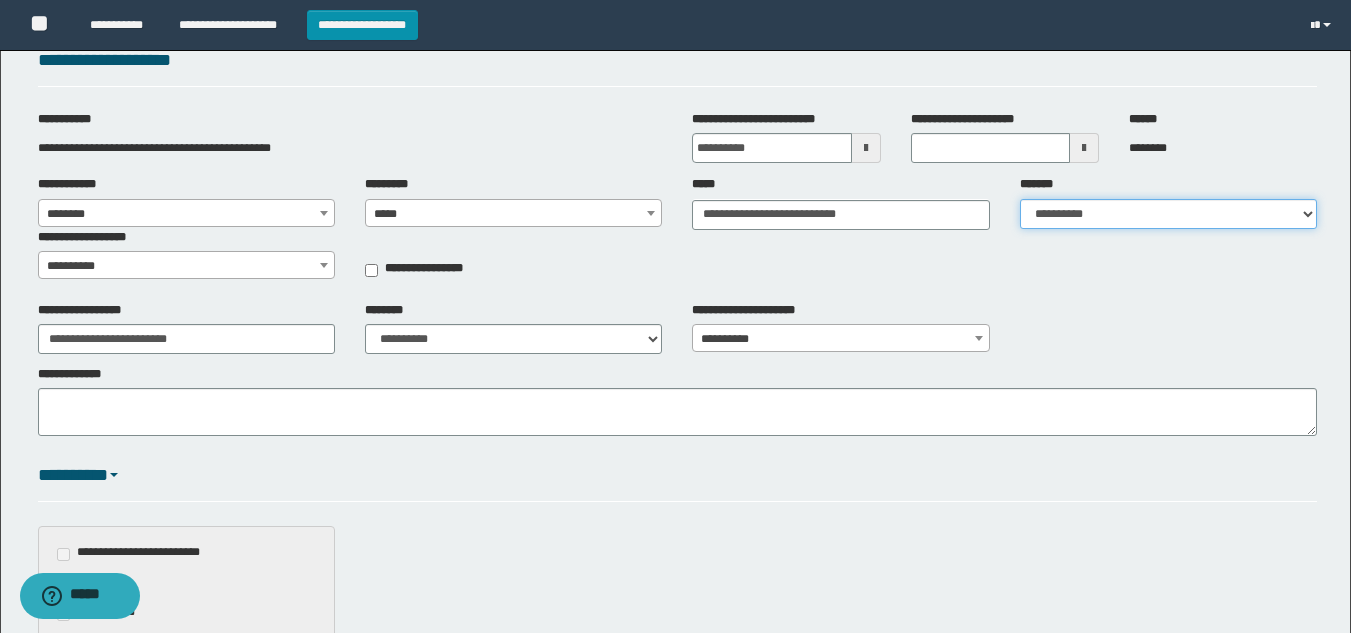 select on "*" 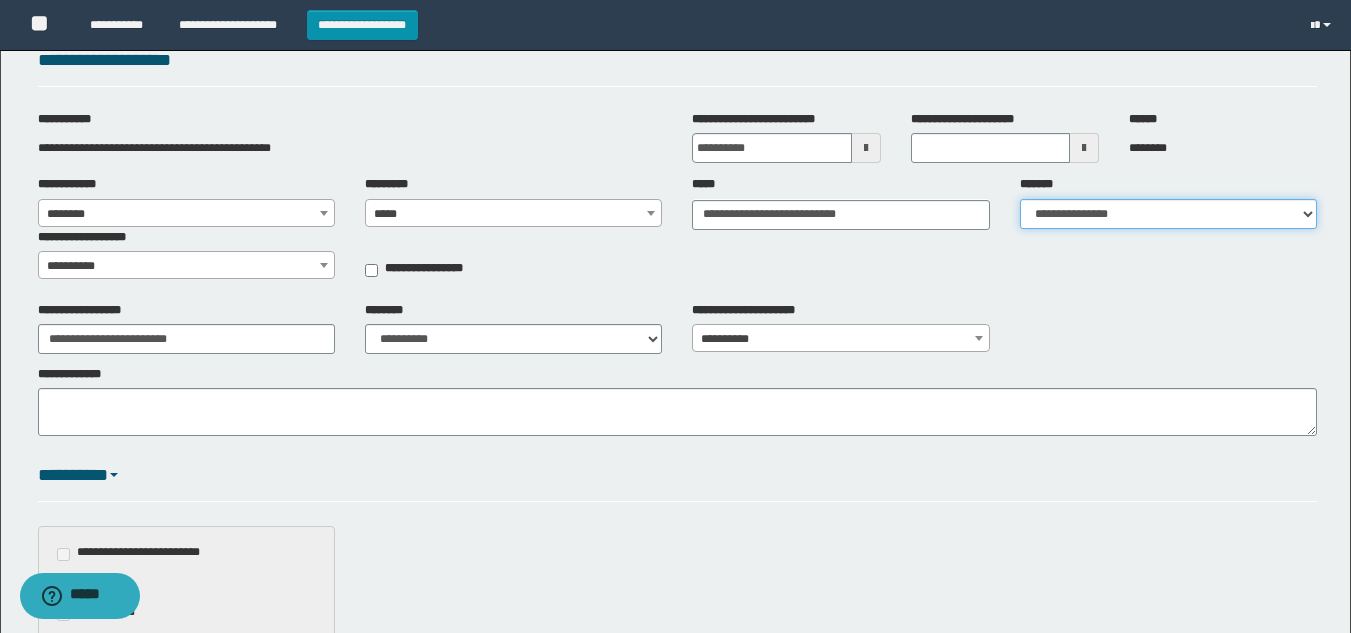 click on "**********" at bounding box center [1168, 214] 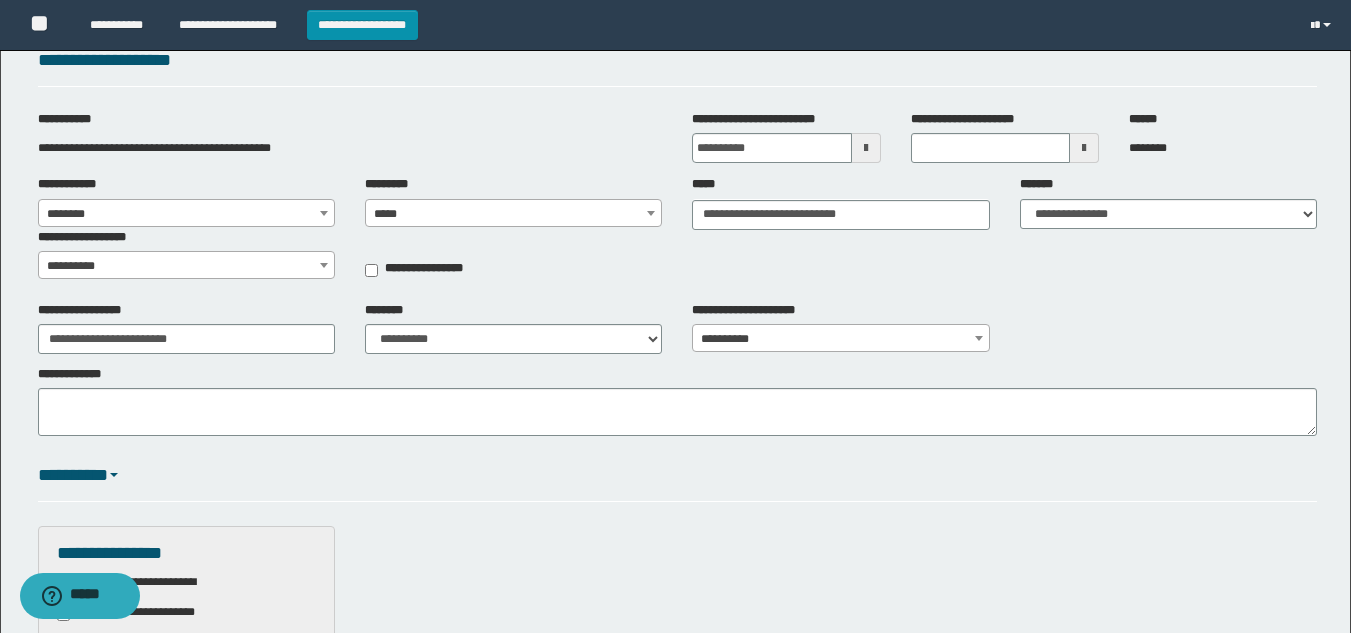 click on "**********" at bounding box center [186, 266] 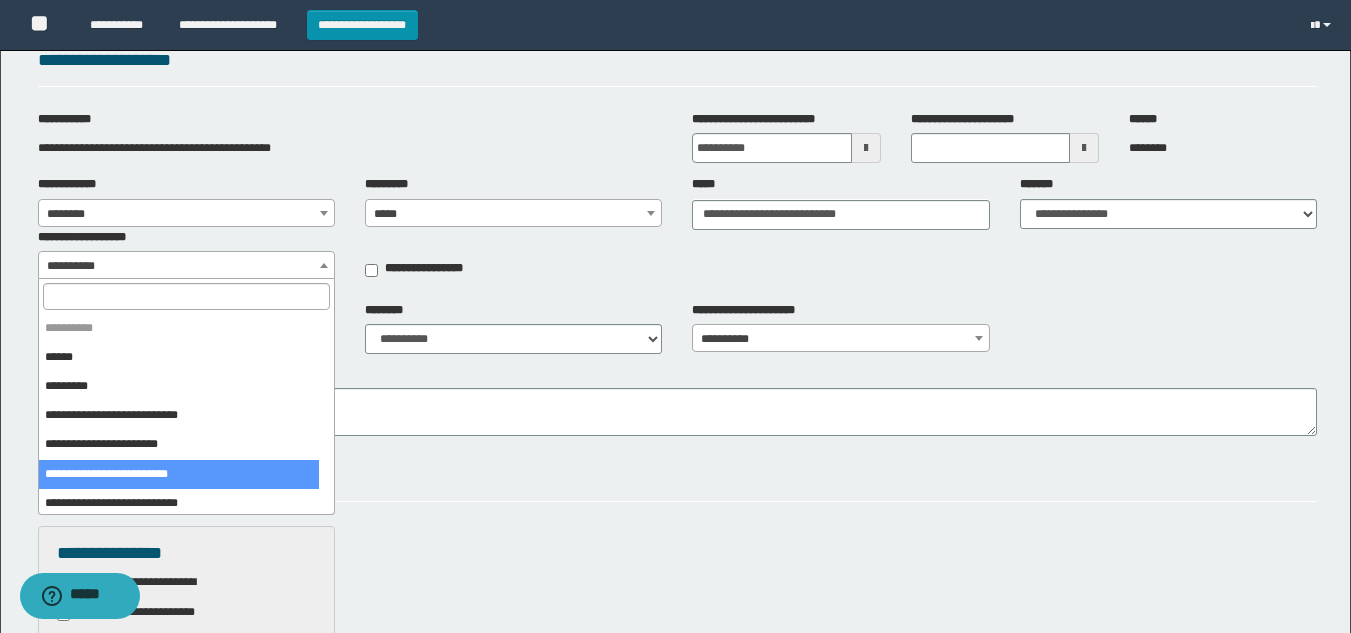select on "****" 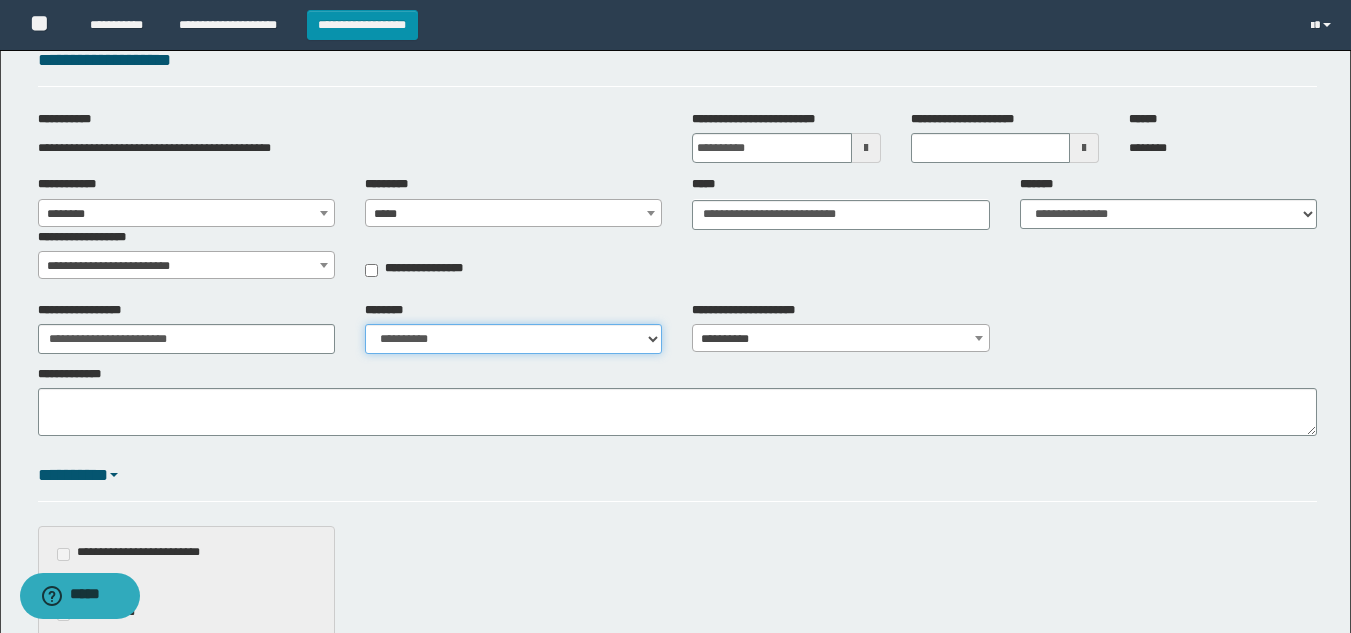 click on "**********" at bounding box center [513, 339] 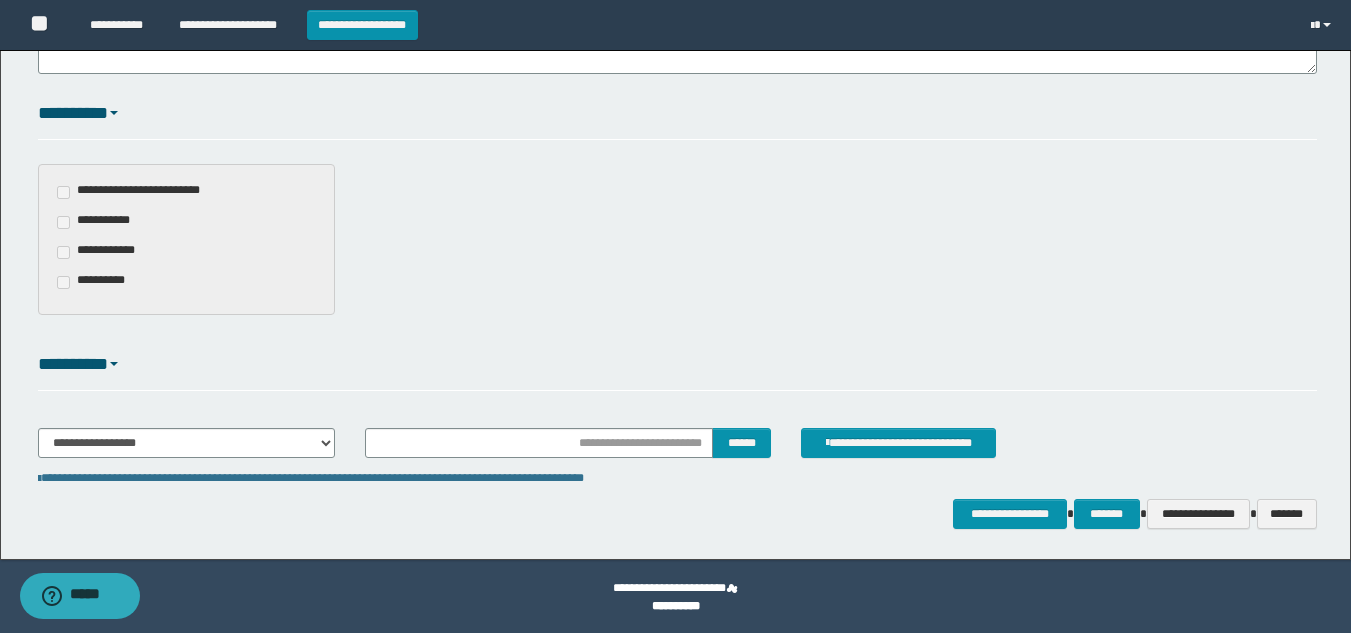 scroll, scrollTop: 464, scrollLeft: 0, axis: vertical 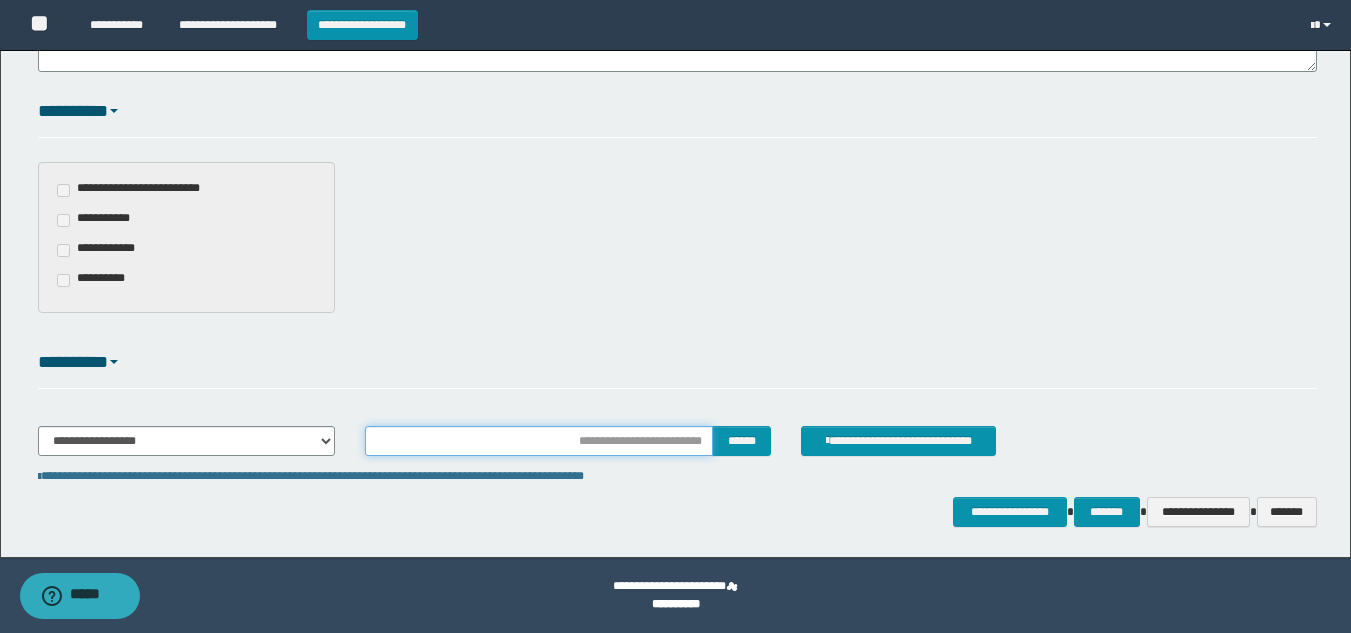 click at bounding box center (539, 441) 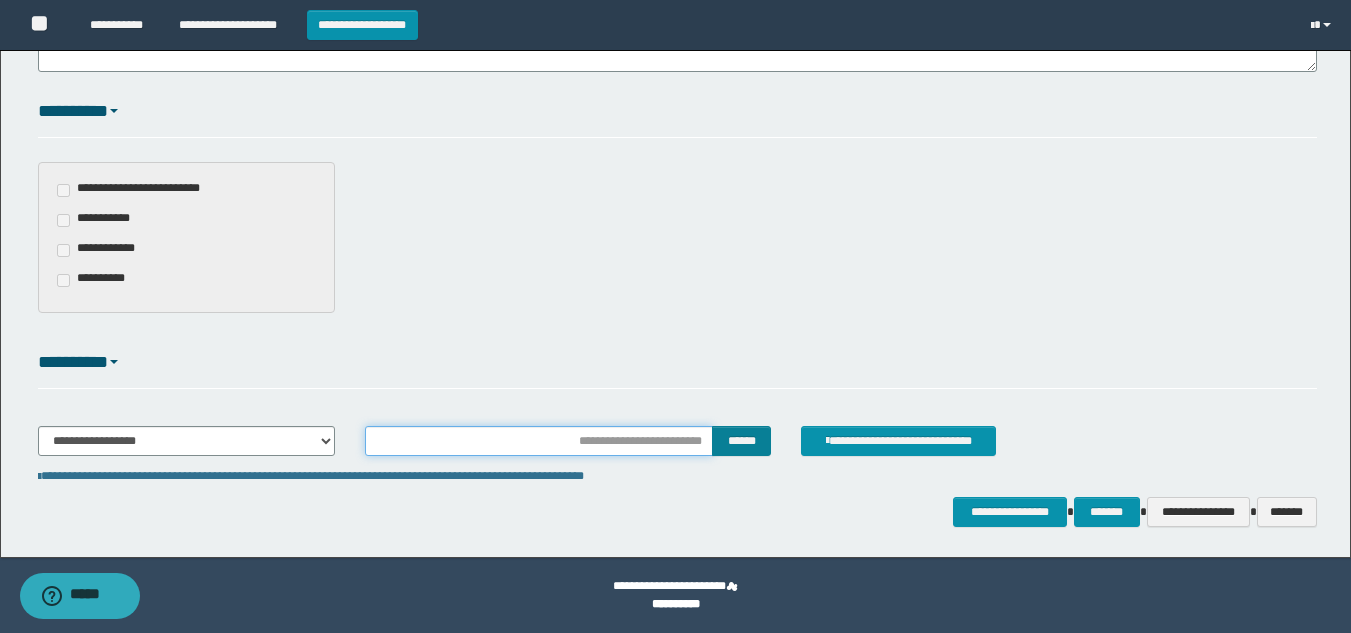 type on "**********" 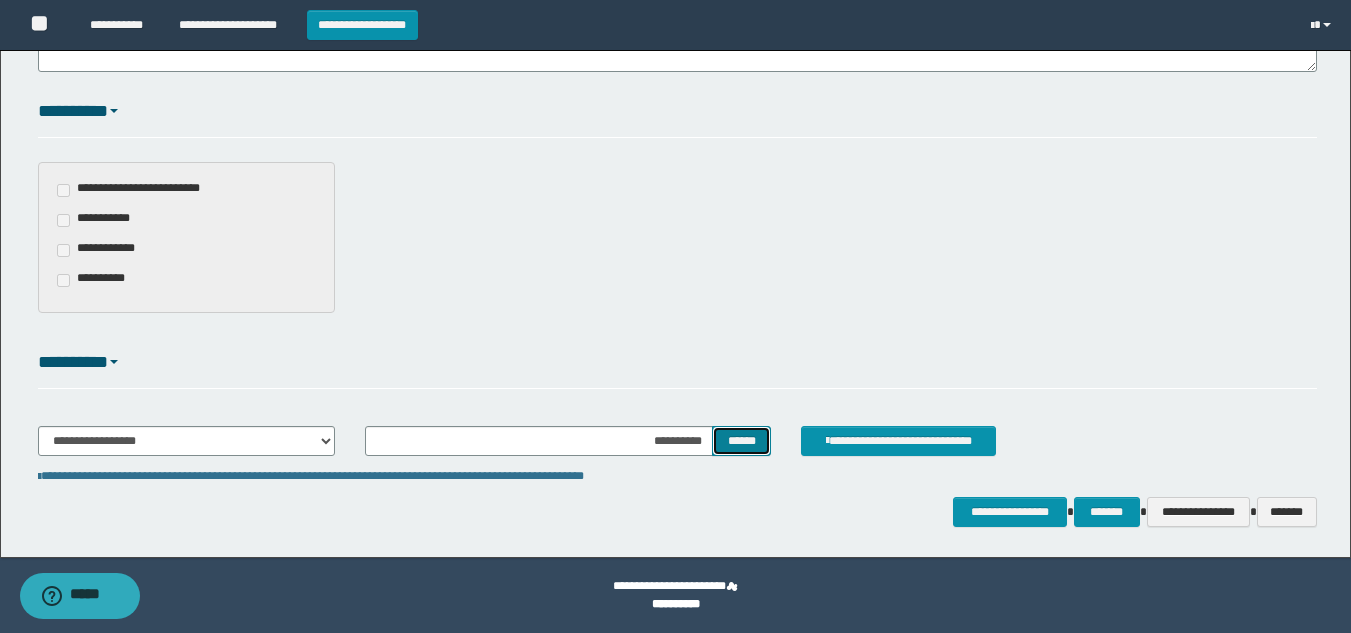 click on "******" at bounding box center (741, 441) 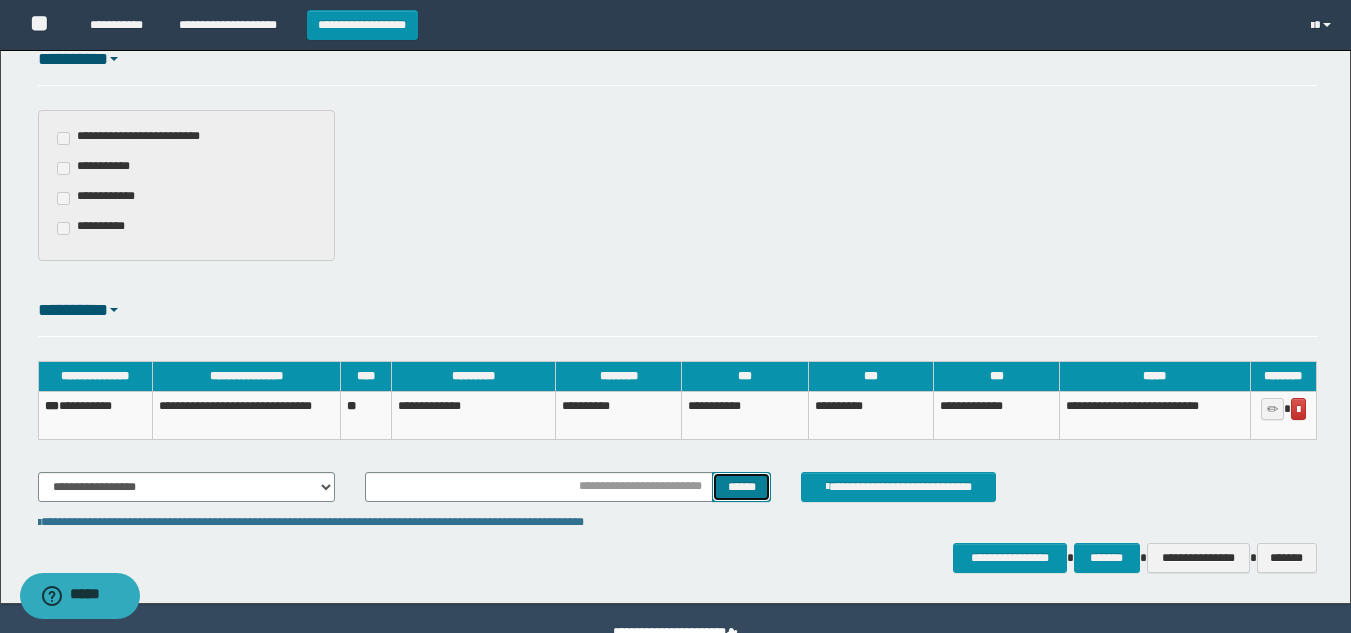 scroll, scrollTop: 561, scrollLeft: 0, axis: vertical 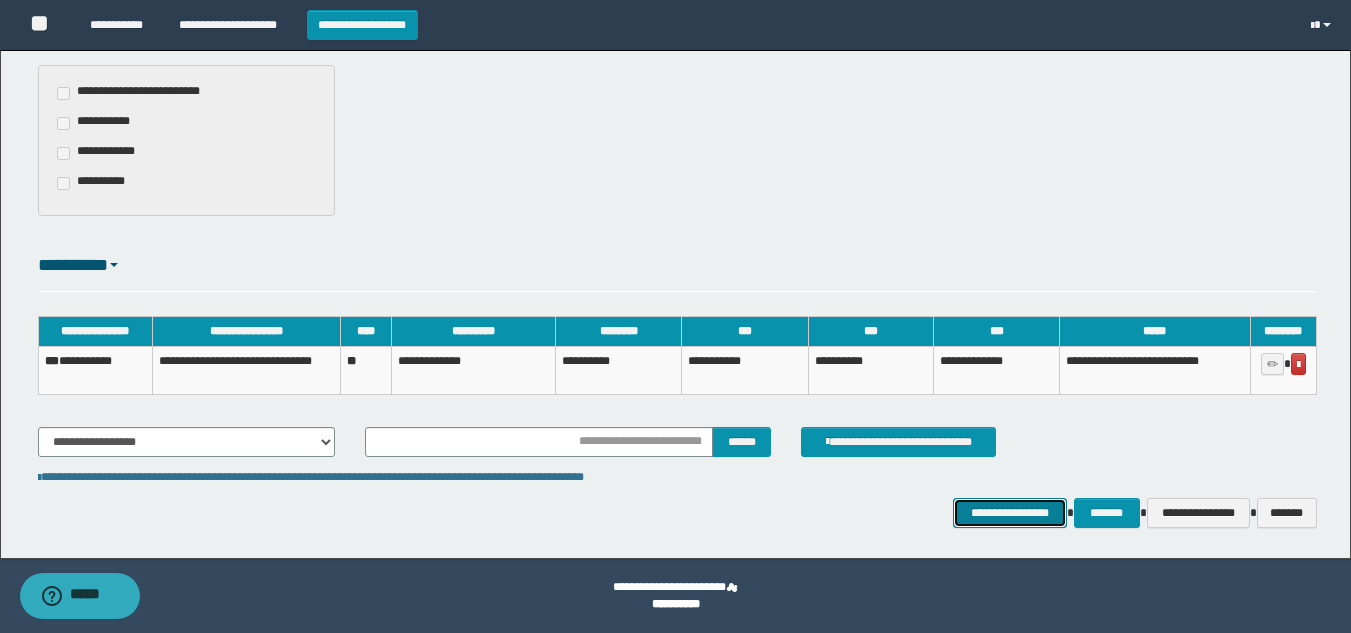 click on "**********" at bounding box center [1009, 513] 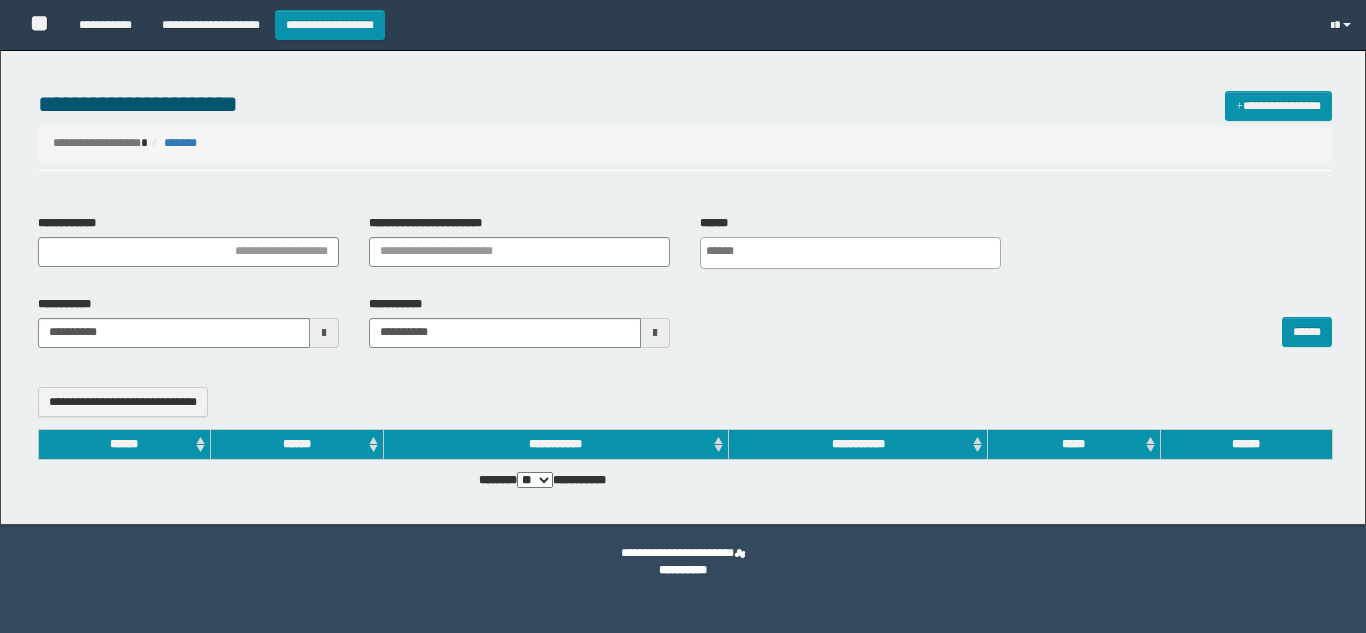 select 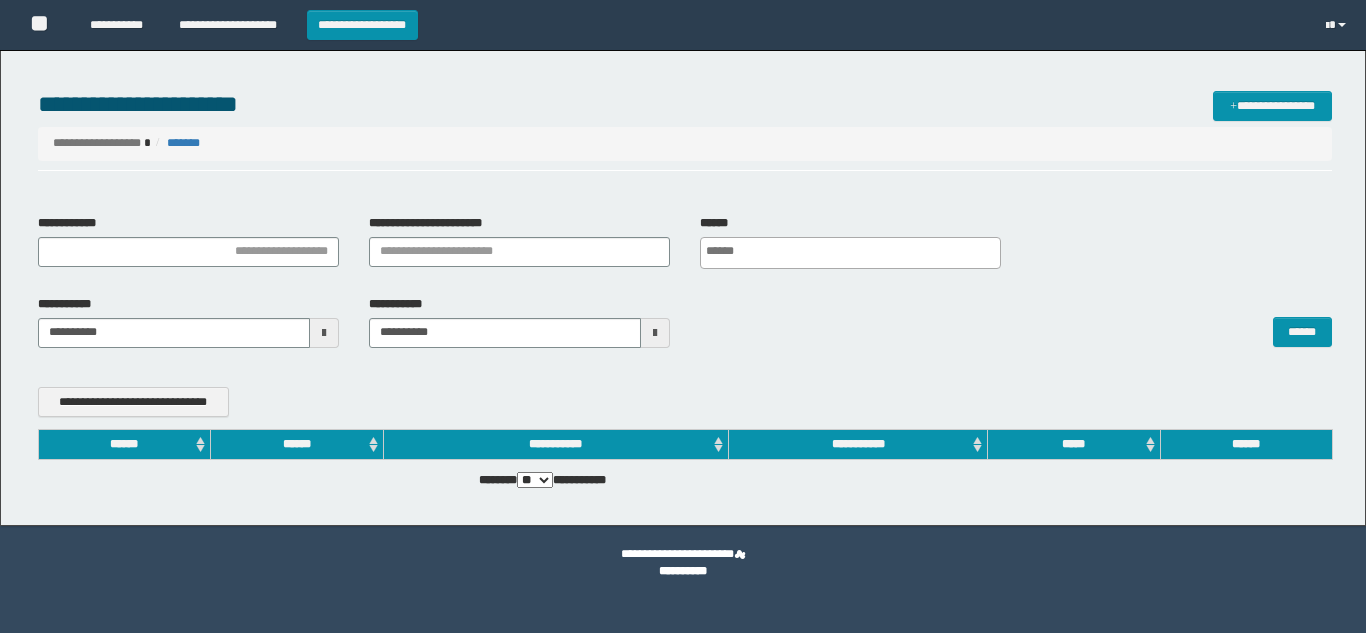 scroll, scrollTop: 0, scrollLeft: 0, axis: both 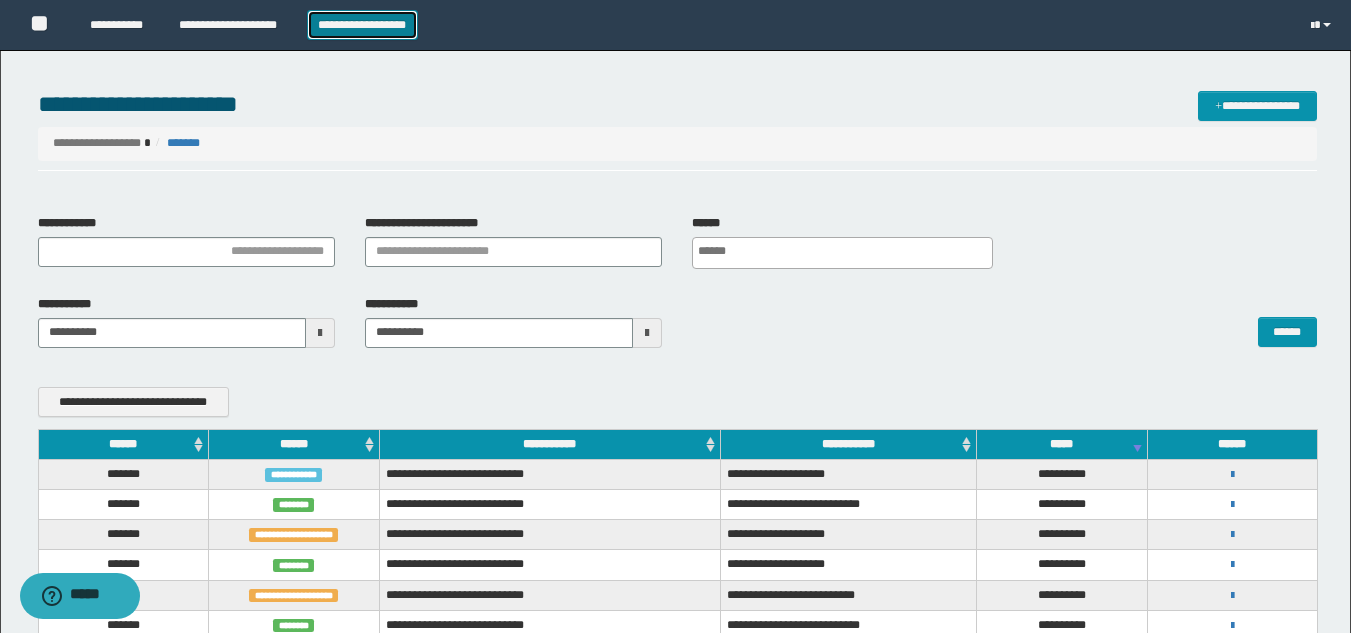 click on "**********" at bounding box center (362, 25) 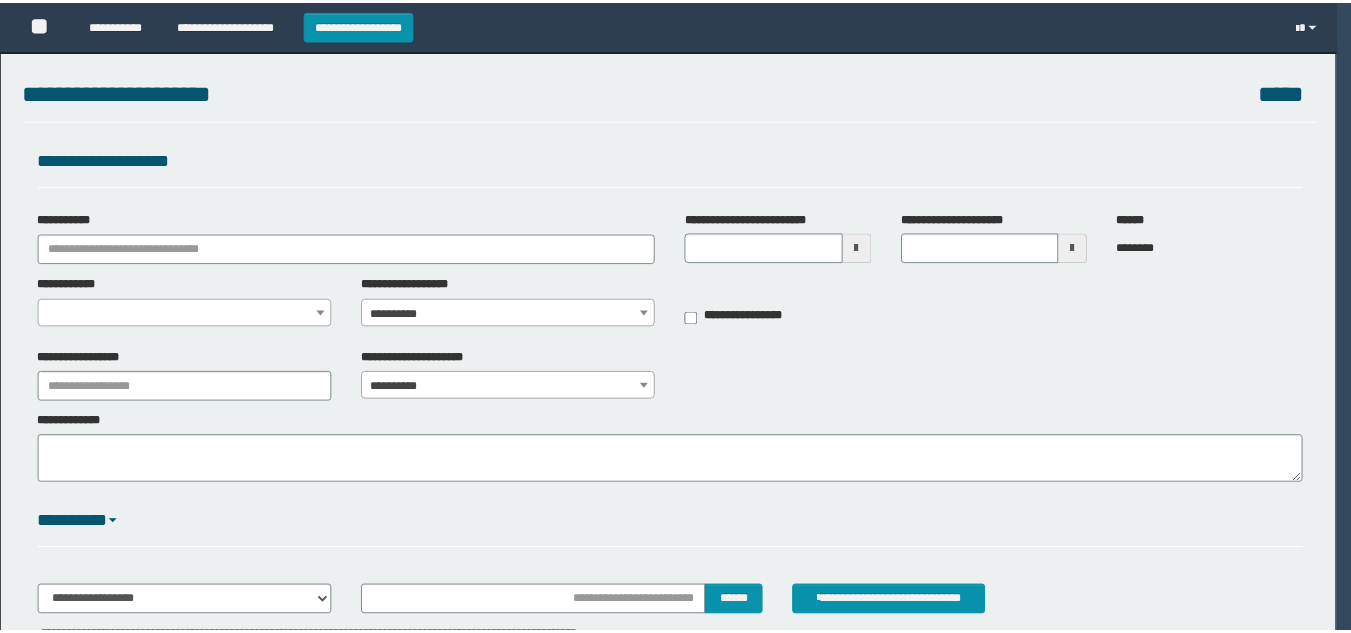 scroll, scrollTop: 0, scrollLeft: 0, axis: both 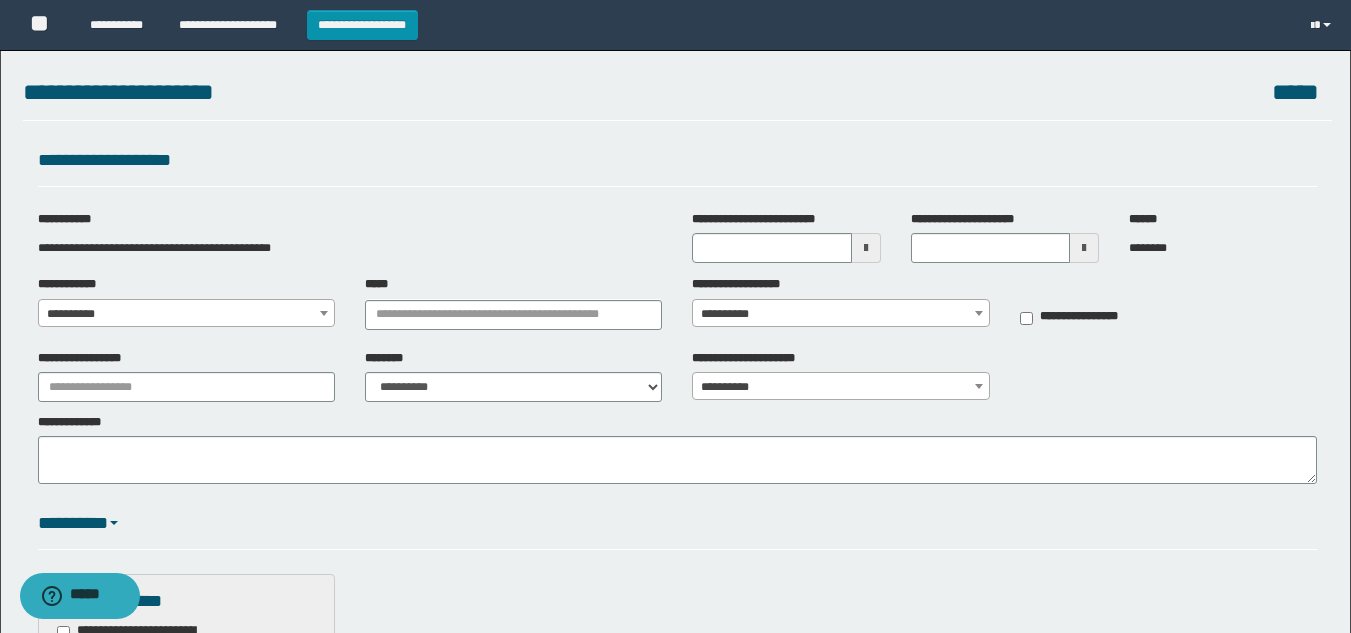 click on "**********" at bounding box center (186, 314) 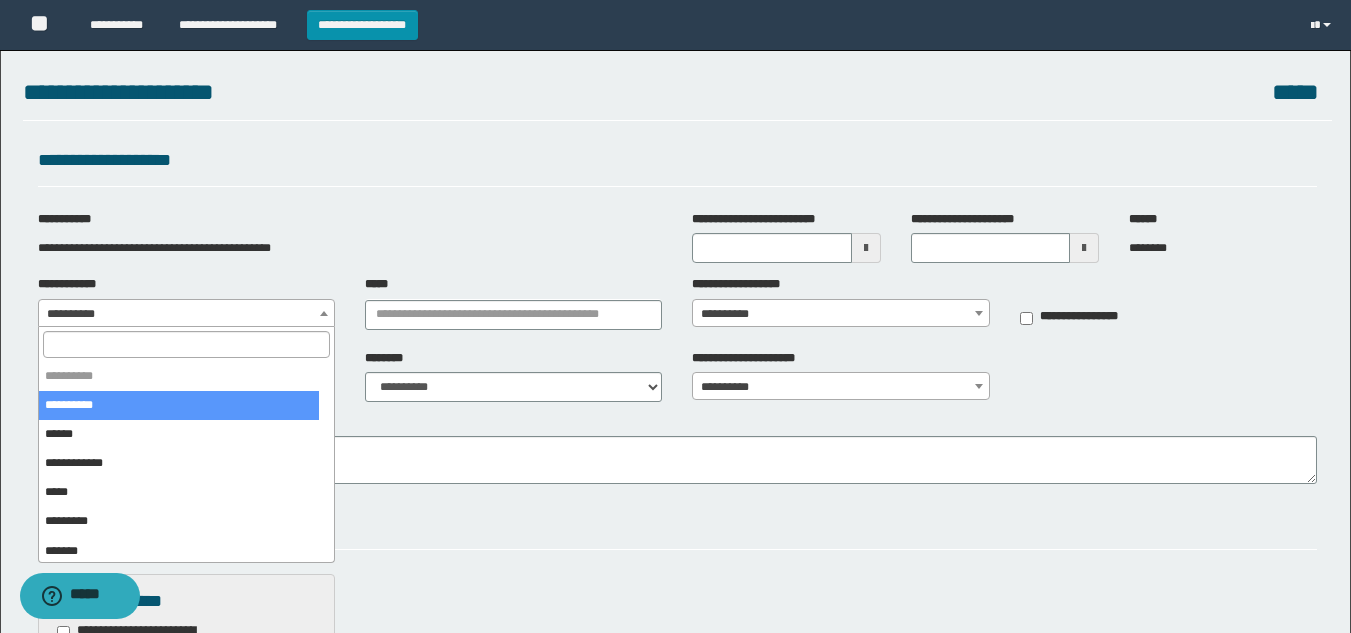 click at bounding box center (186, 344) 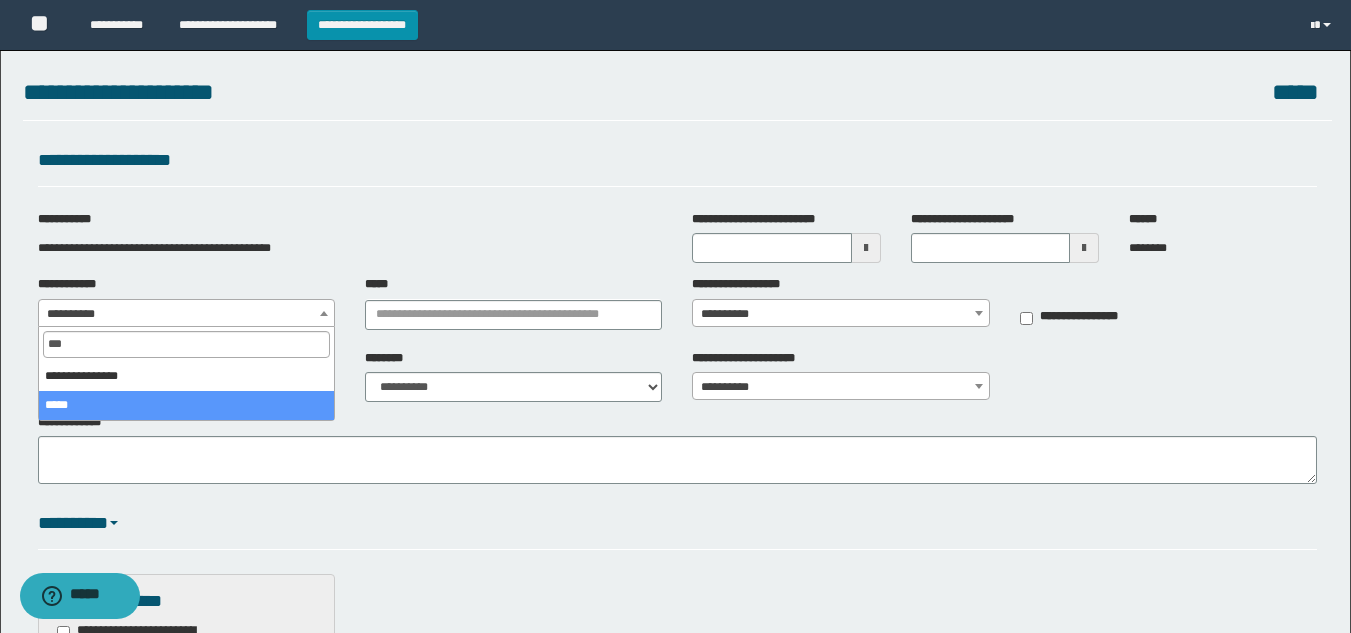 type on "***" 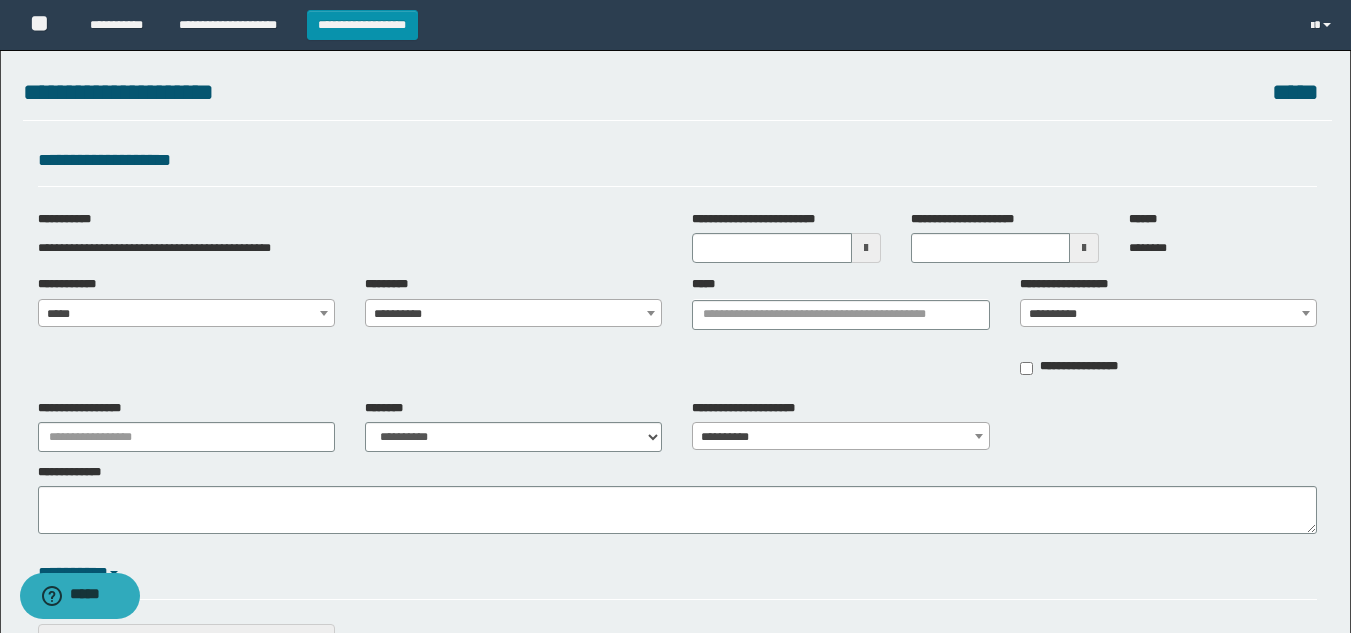 click on "**********" at bounding box center (513, 314) 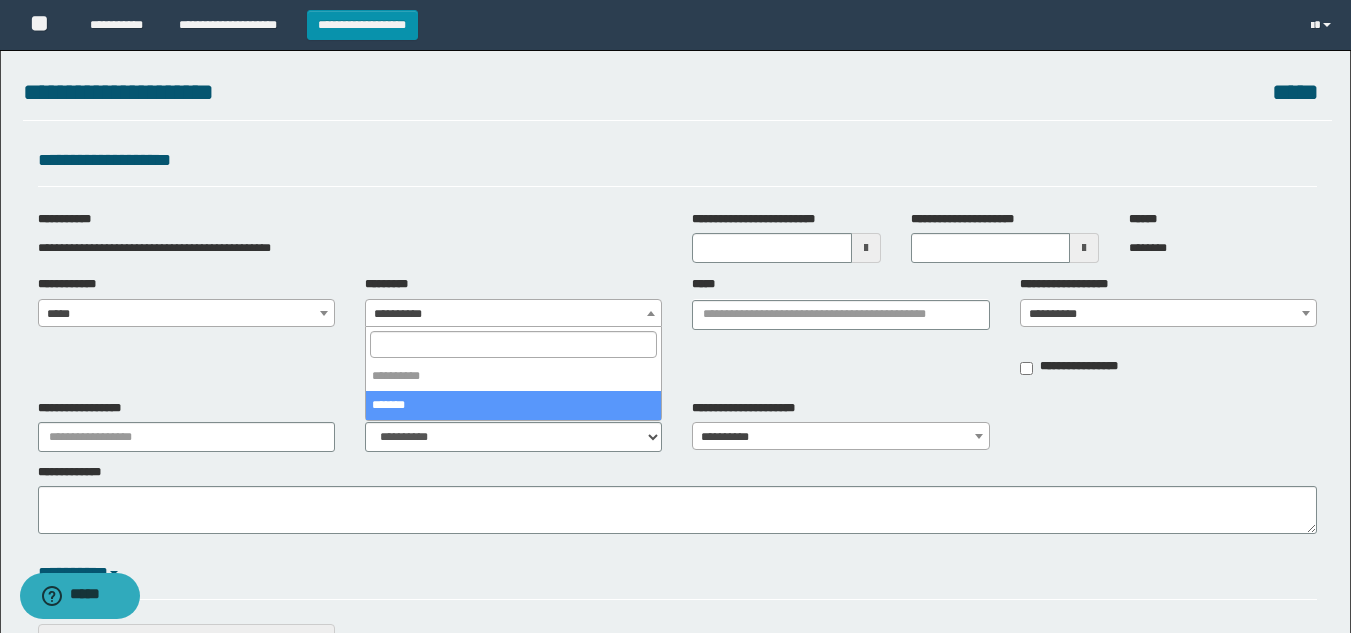 select on "****" 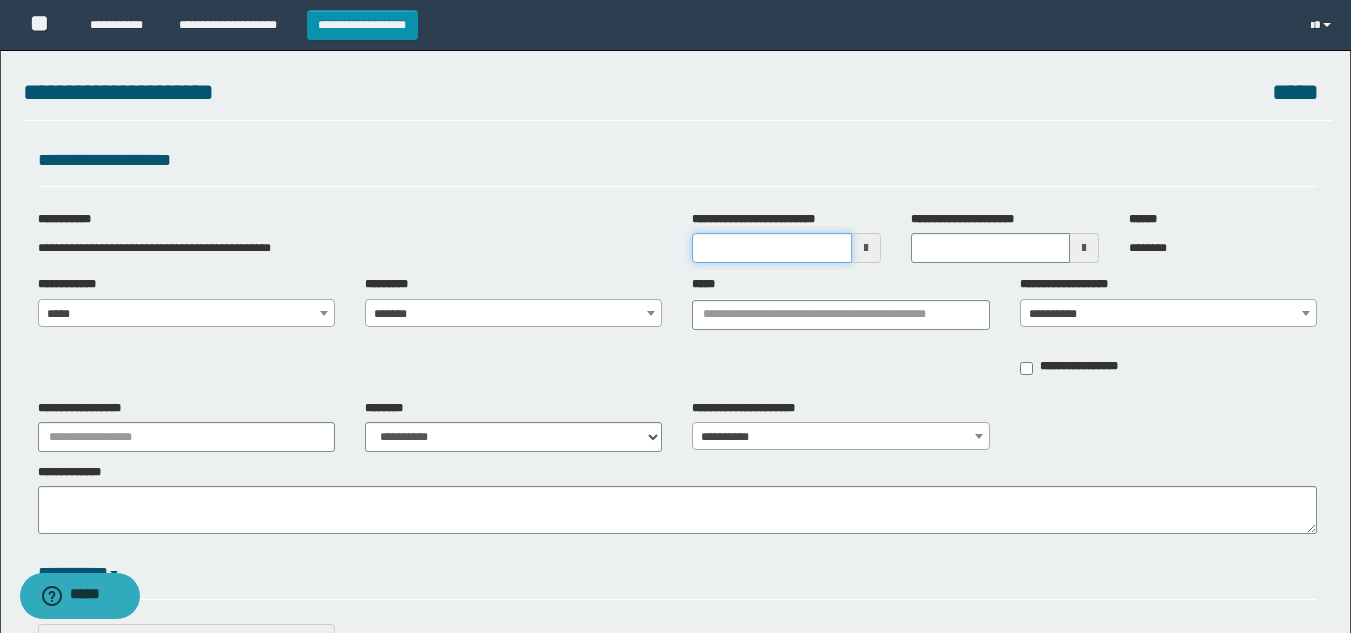 click on "**********" at bounding box center (771, 248) 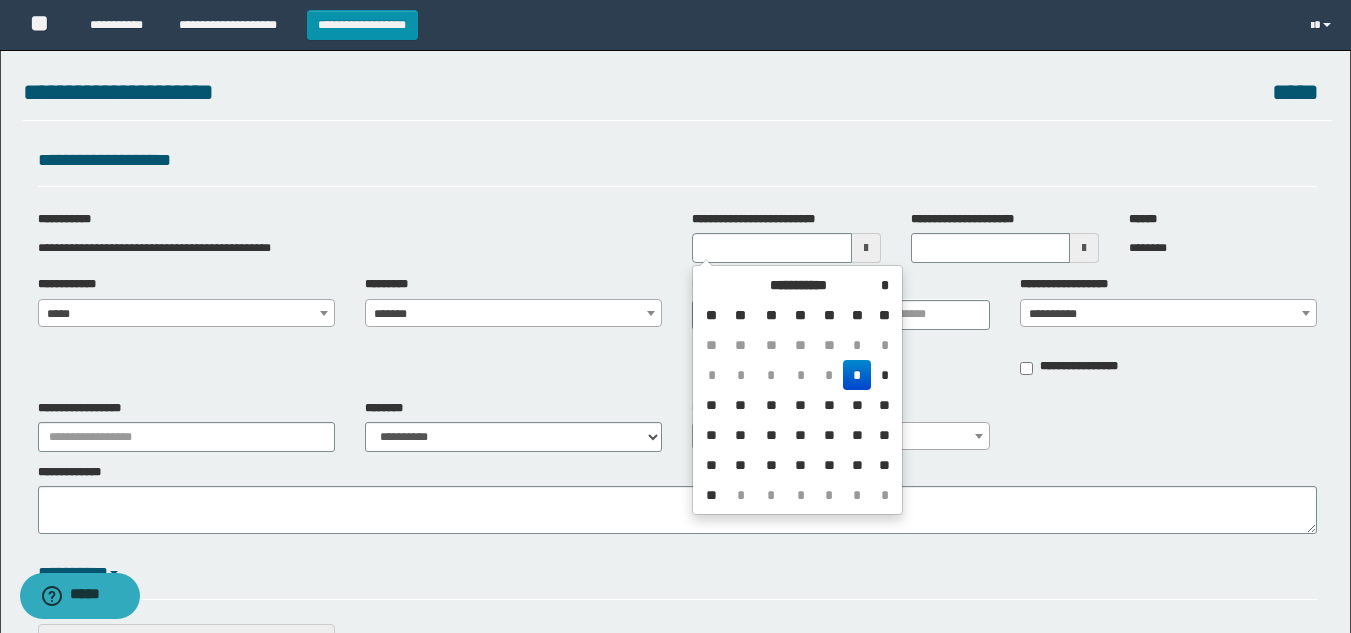 click on "*" at bounding box center [857, 375] 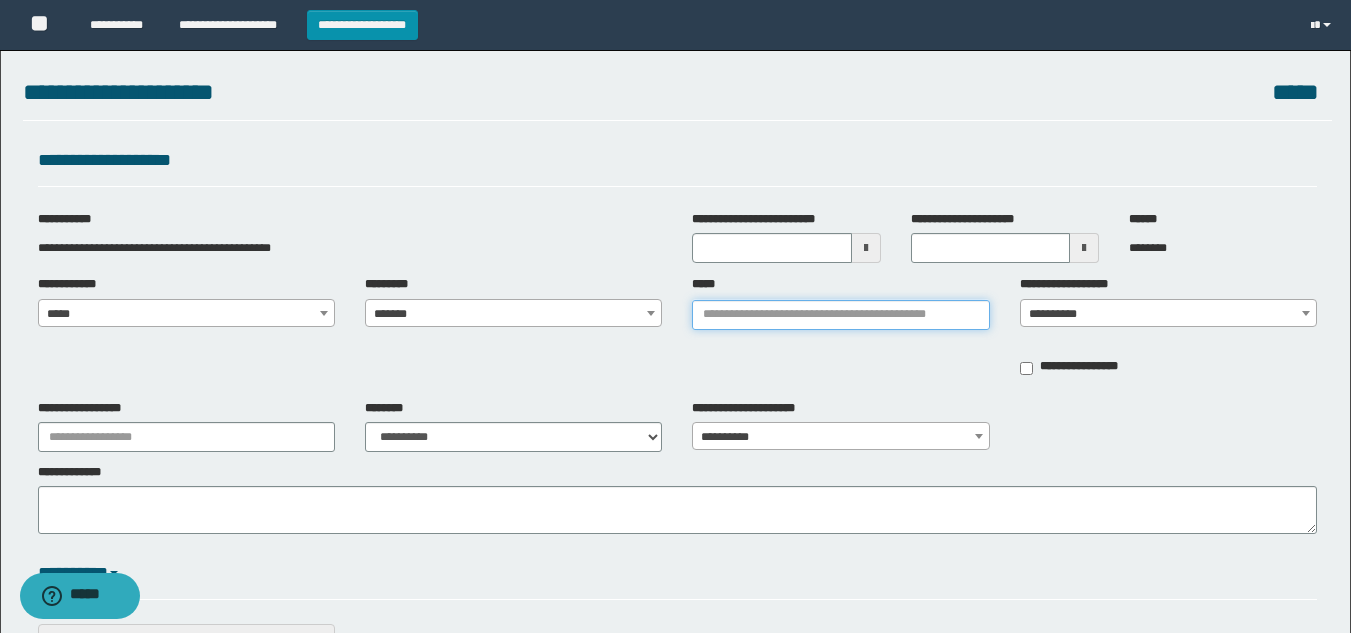click on "*****" at bounding box center (840, 315) 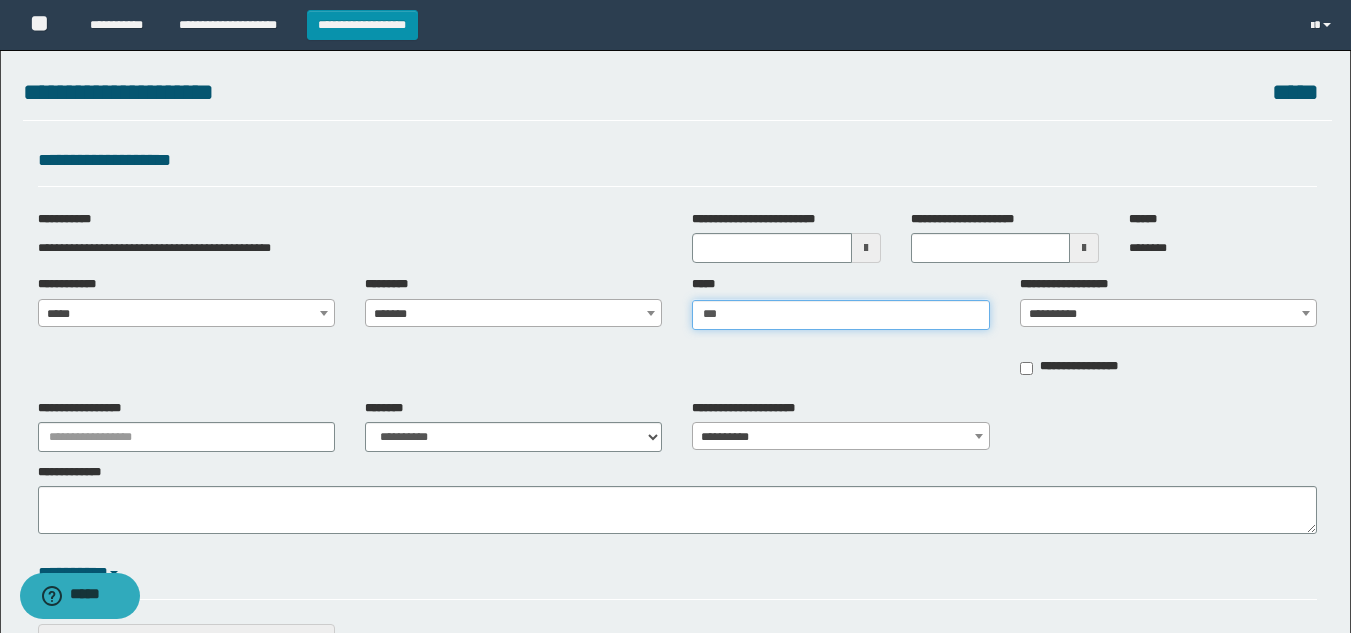 type on "****" 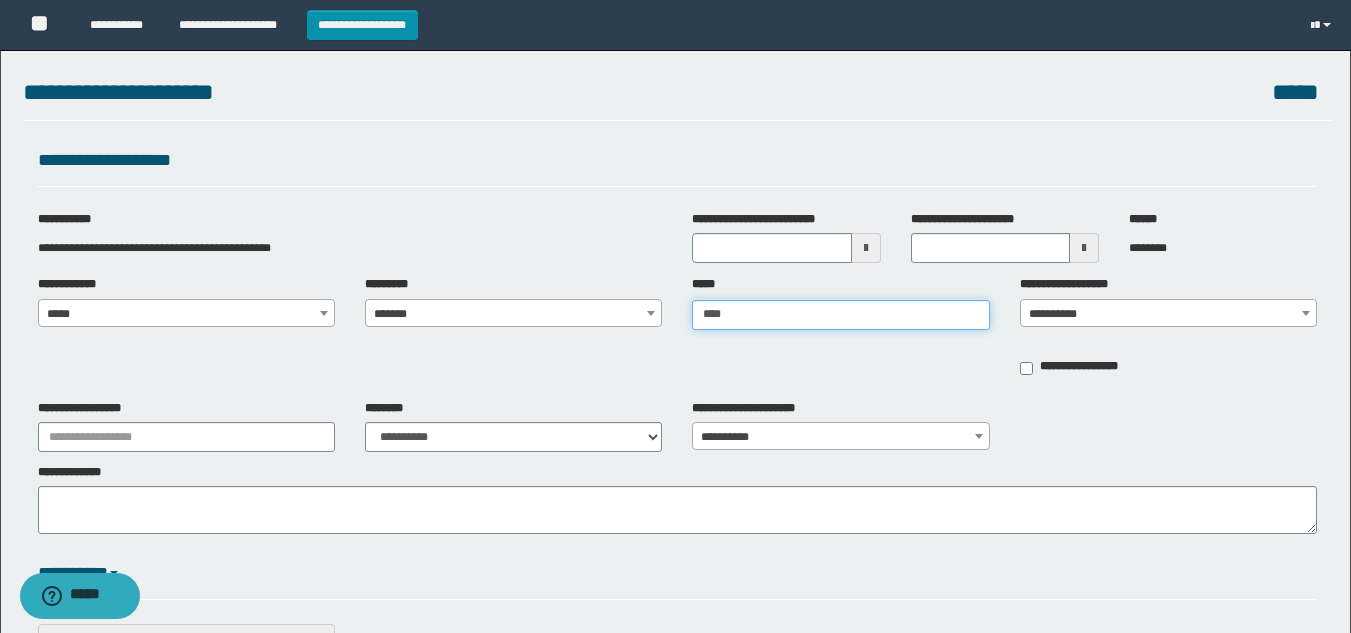 type on "****" 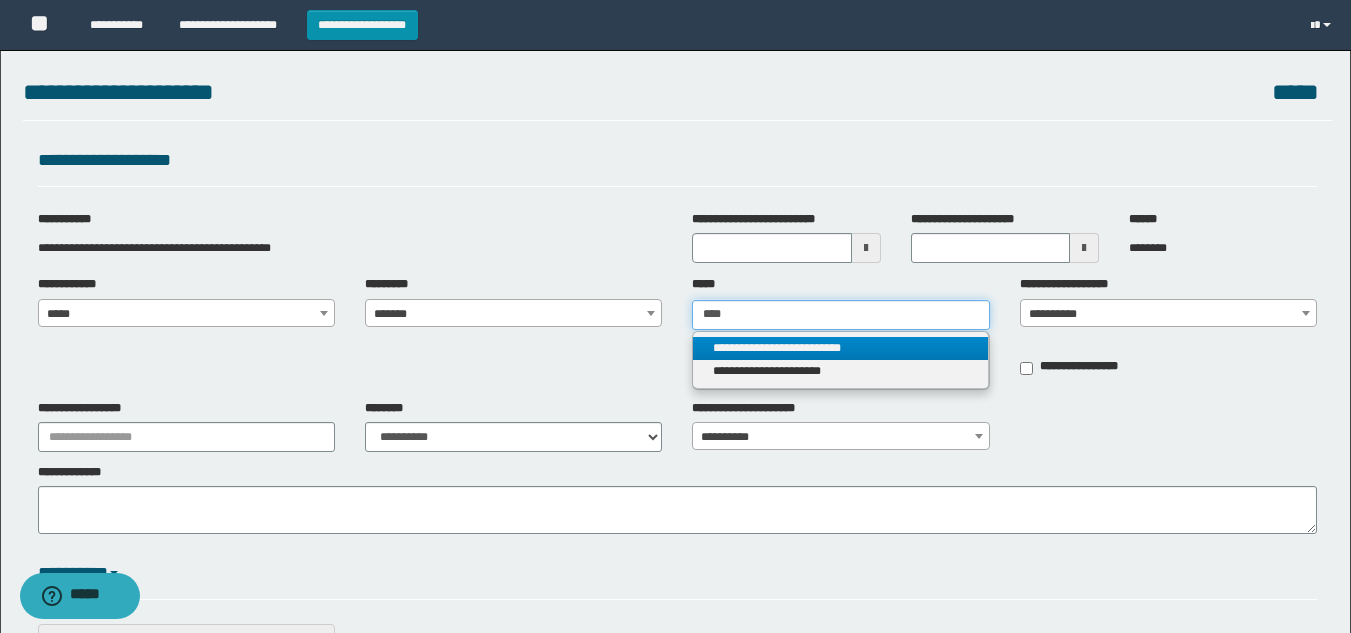 type on "****" 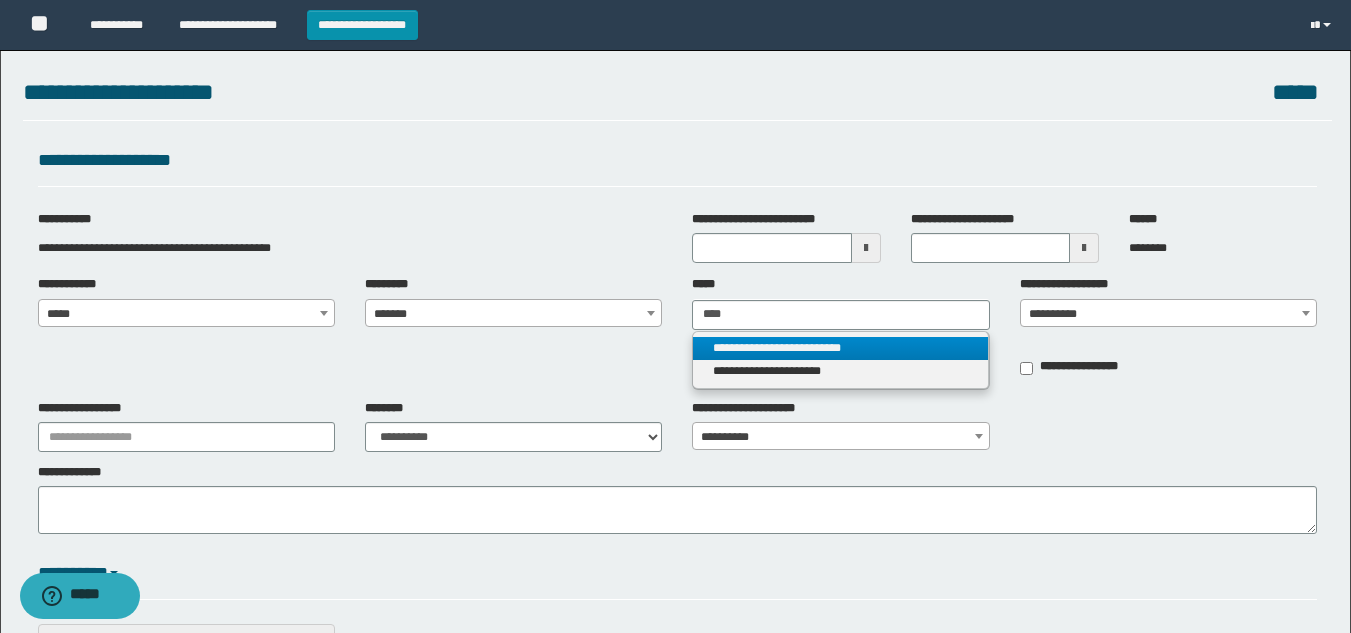 type 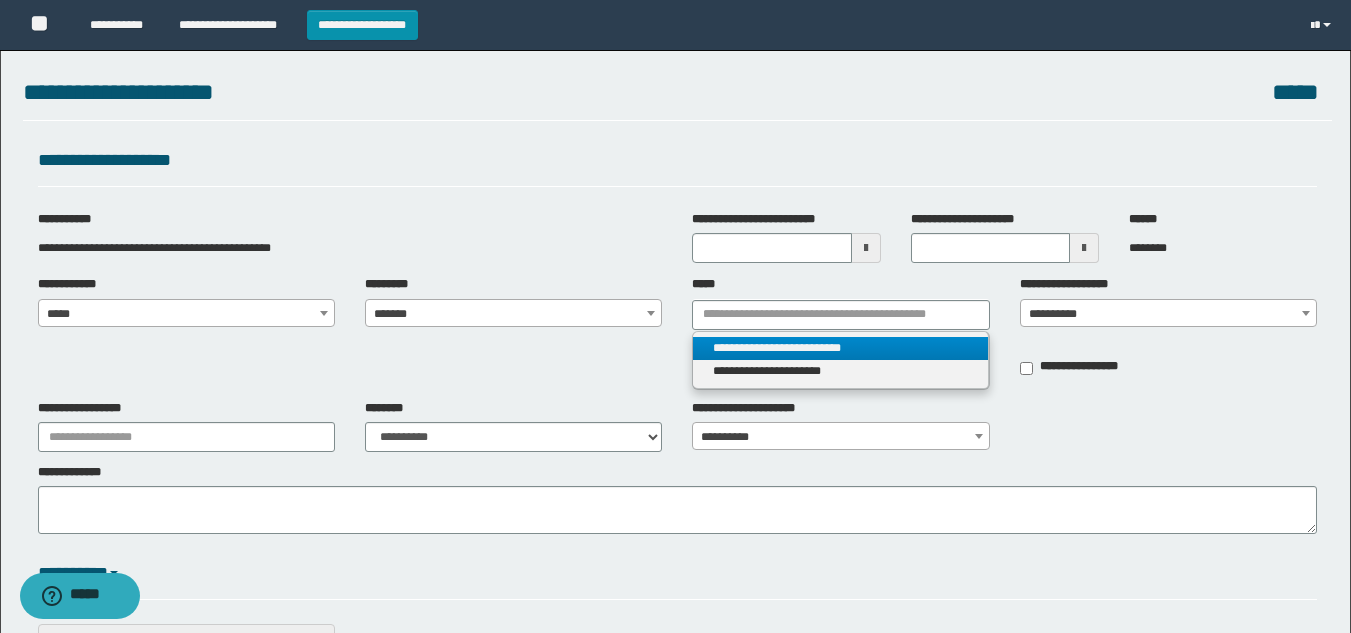 drag, startPoint x: 749, startPoint y: 344, endPoint x: 786, endPoint y: 353, distance: 38.078865 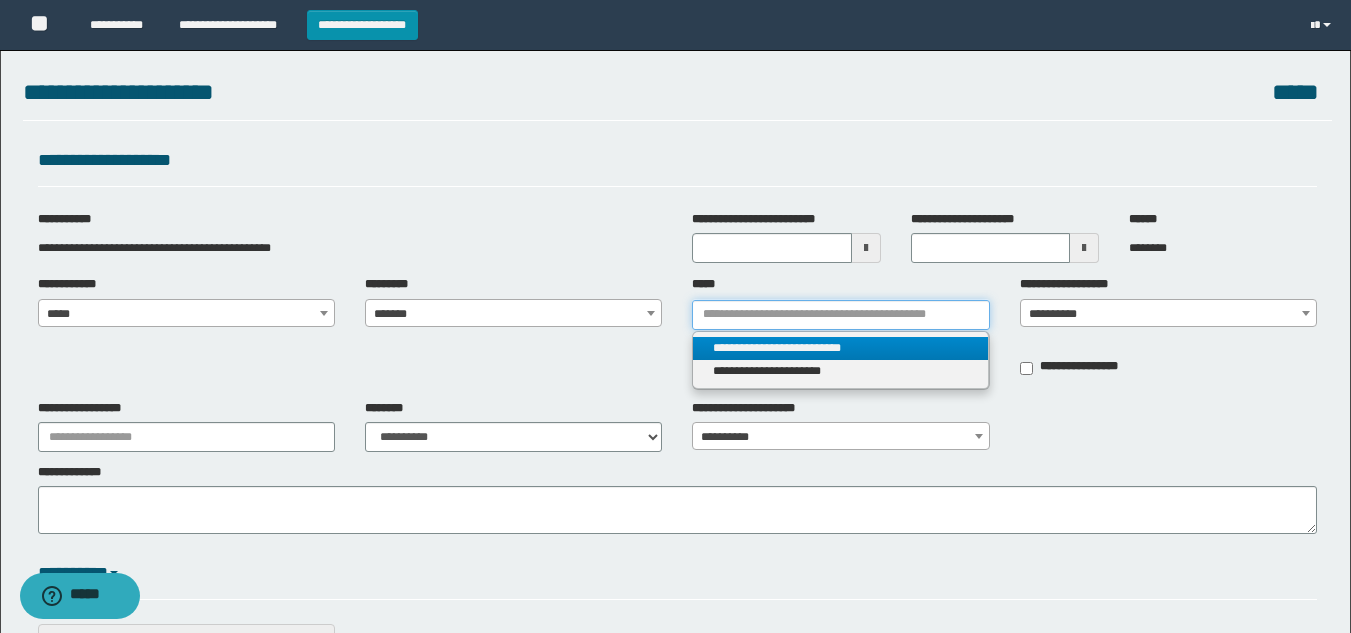 type 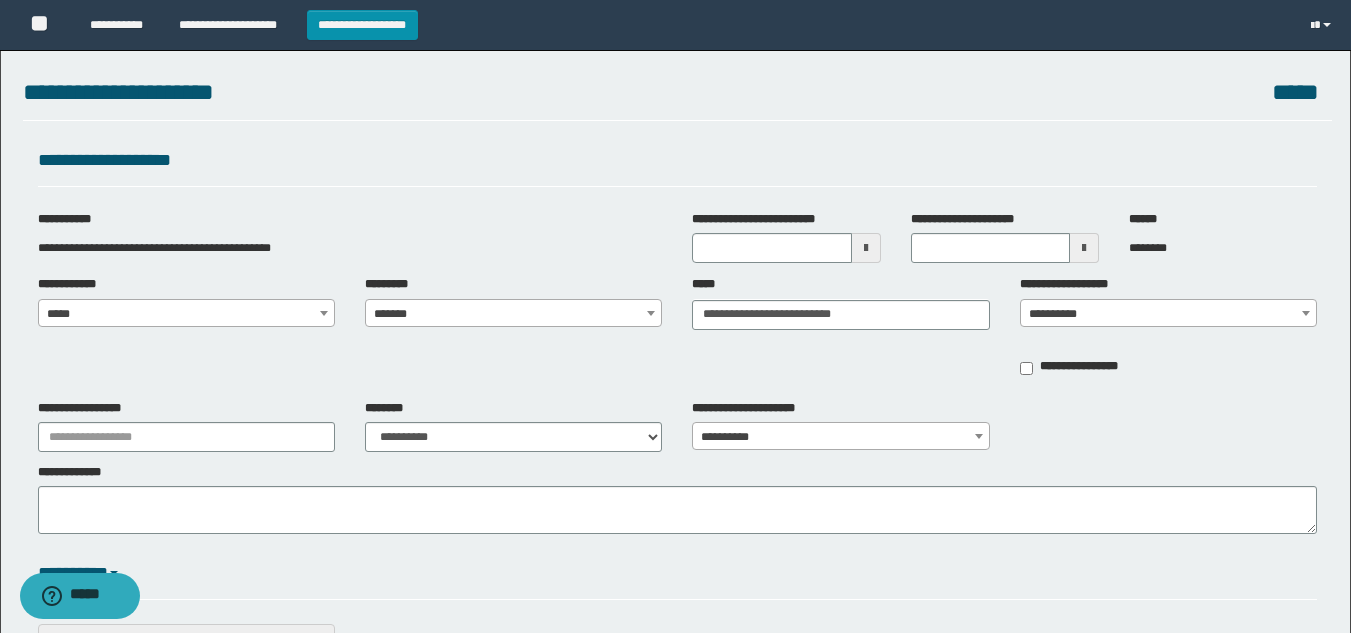 click on "**********" at bounding box center [1168, 314] 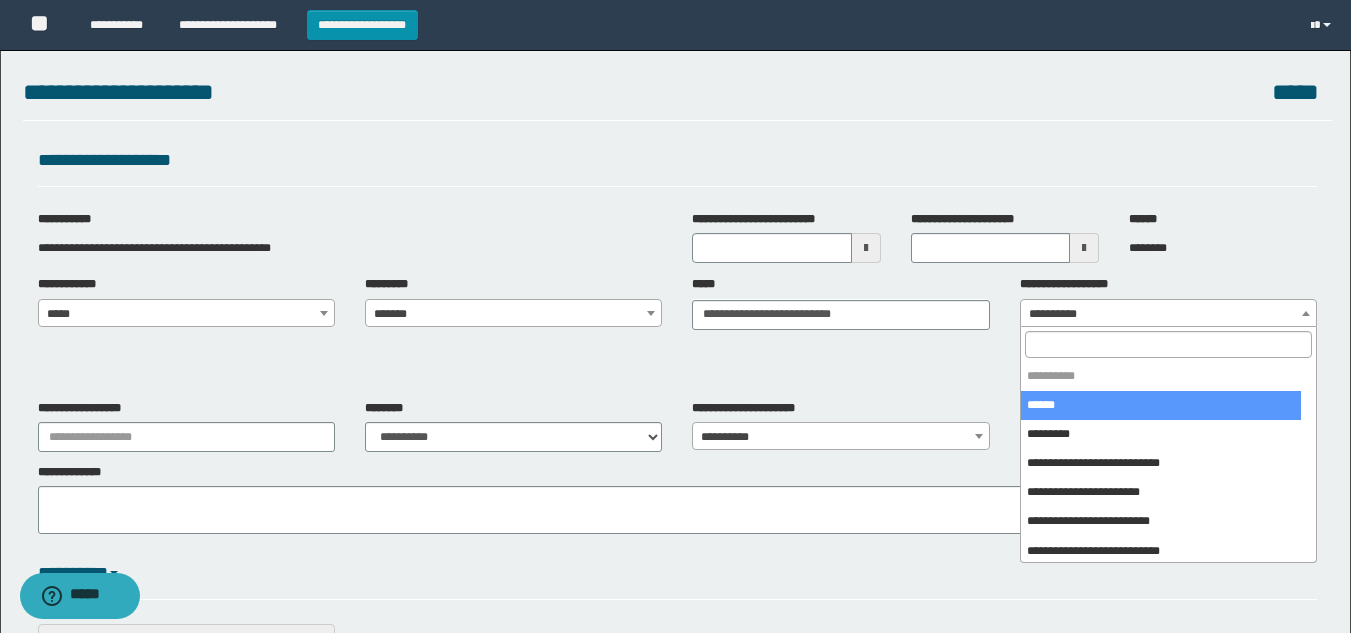 click at bounding box center [1168, 344] 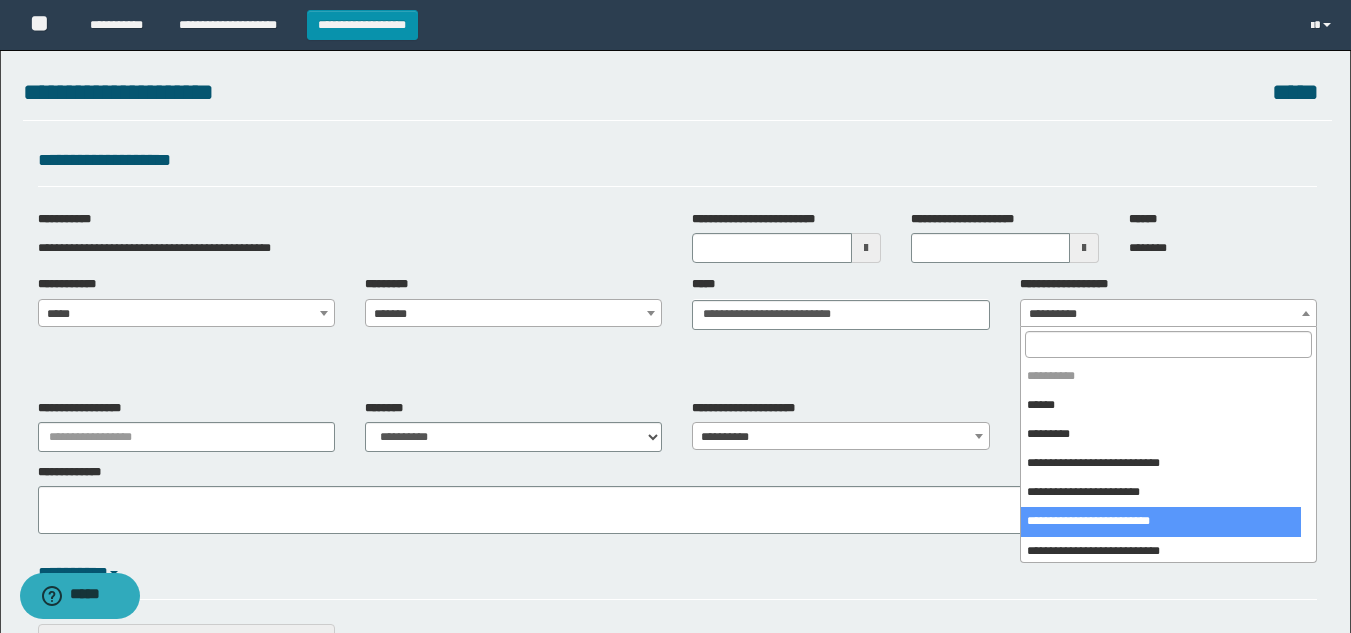 select on "****" 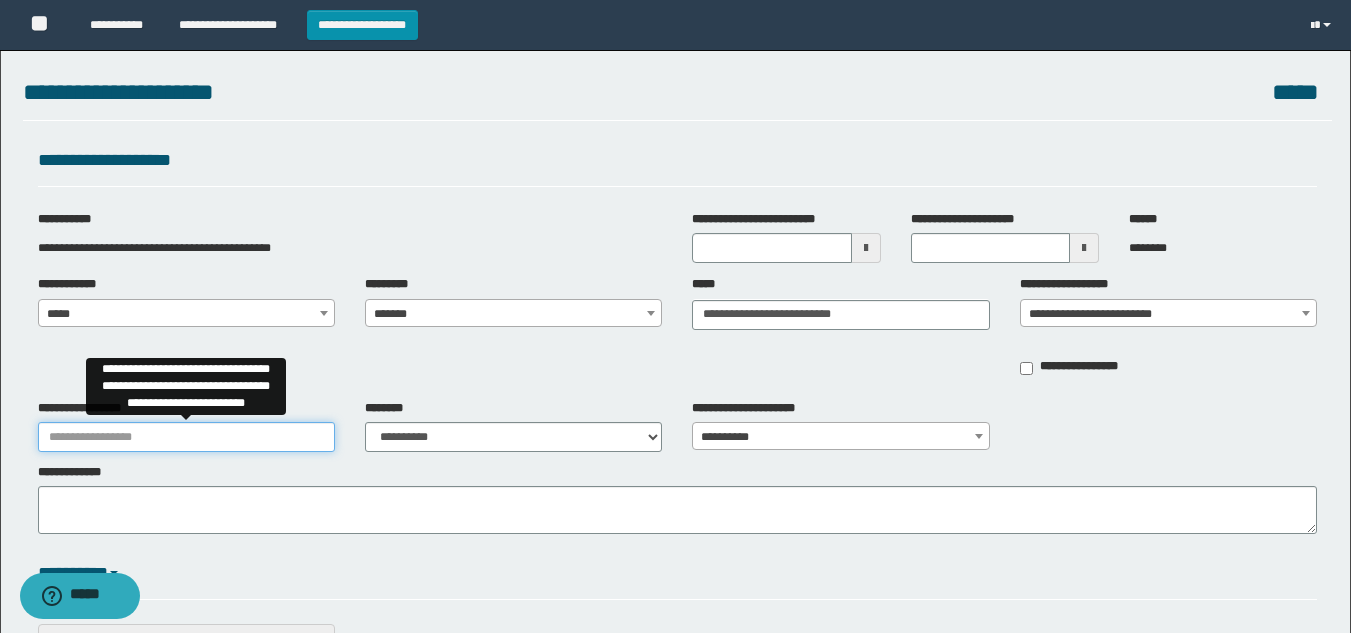 click on "**********" at bounding box center [186, 437] 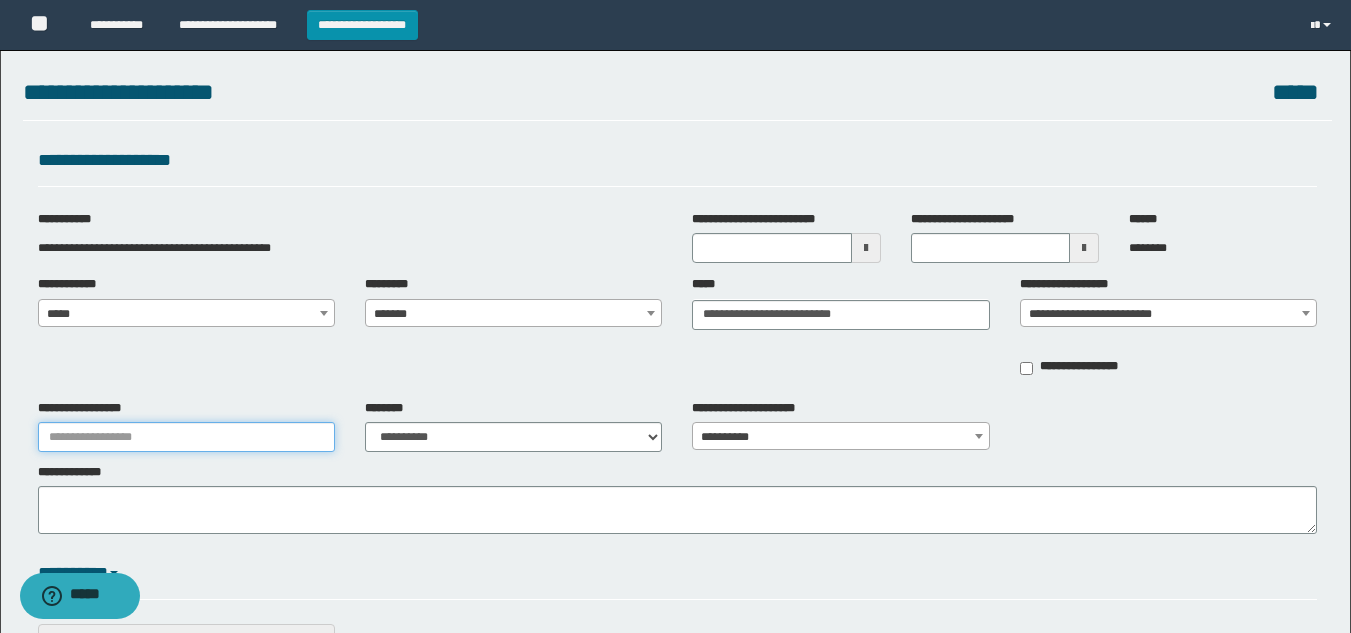 type on "**********" 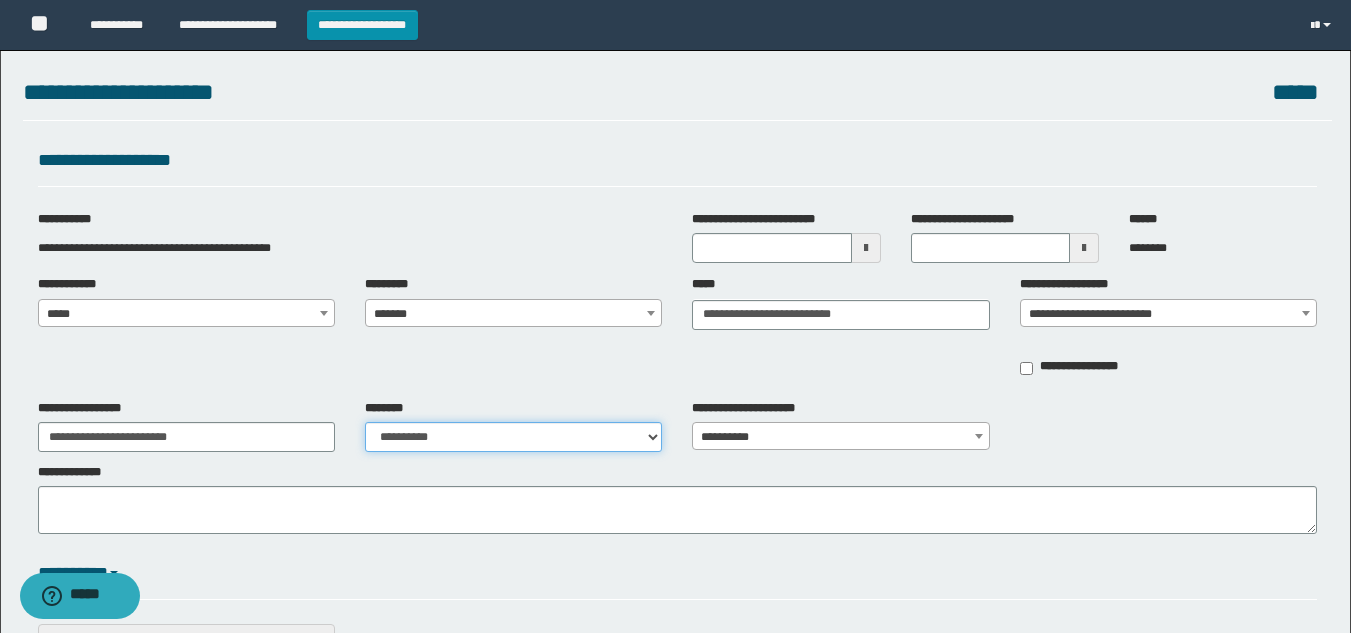 click on "**********" at bounding box center (513, 437) 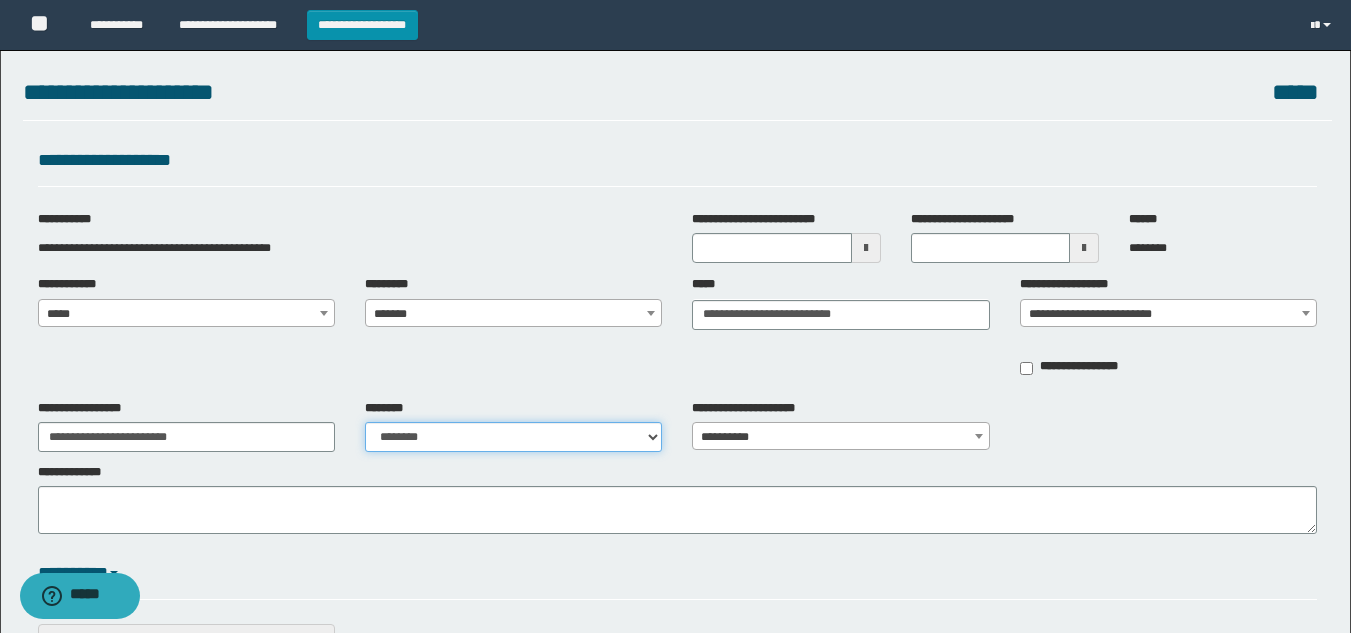 click on "**********" at bounding box center (513, 437) 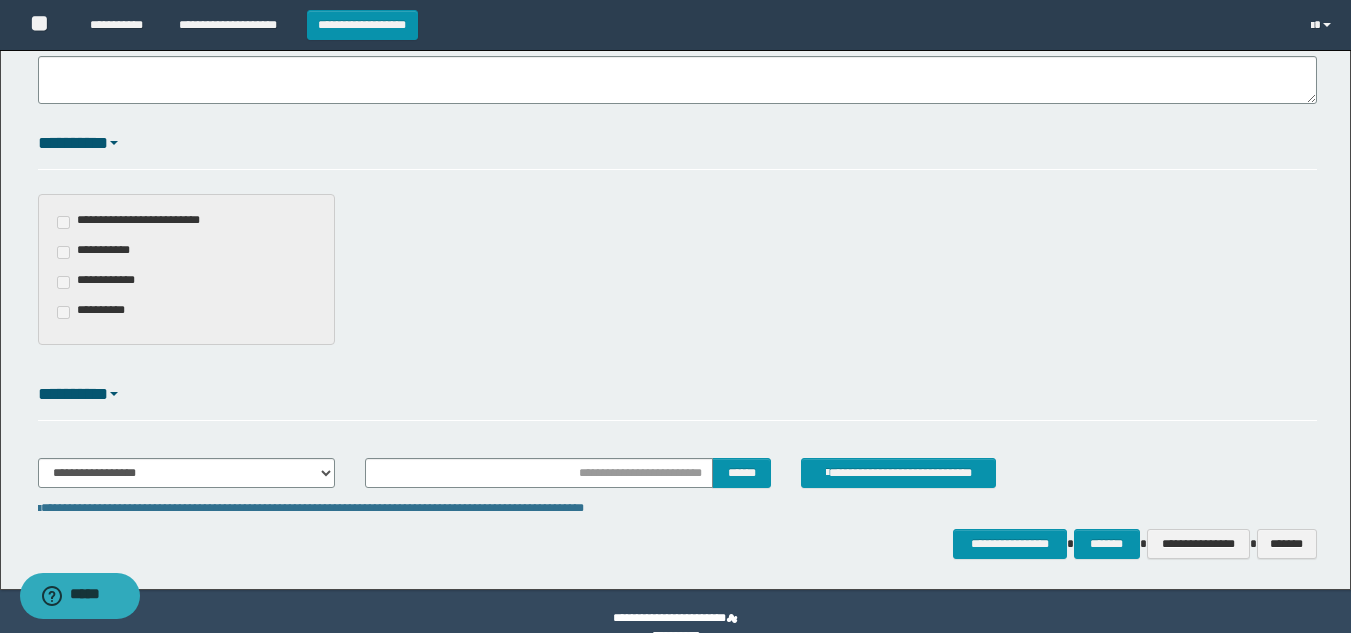 scroll, scrollTop: 462, scrollLeft: 0, axis: vertical 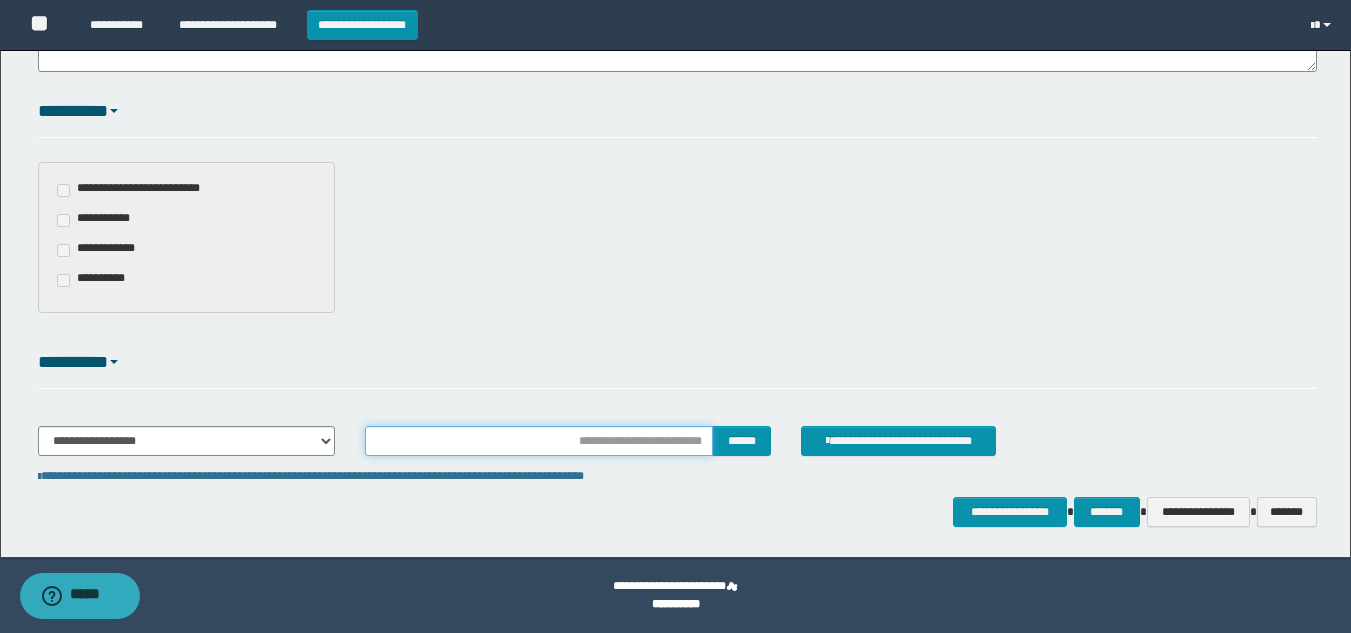click at bounding box center [539, 441] 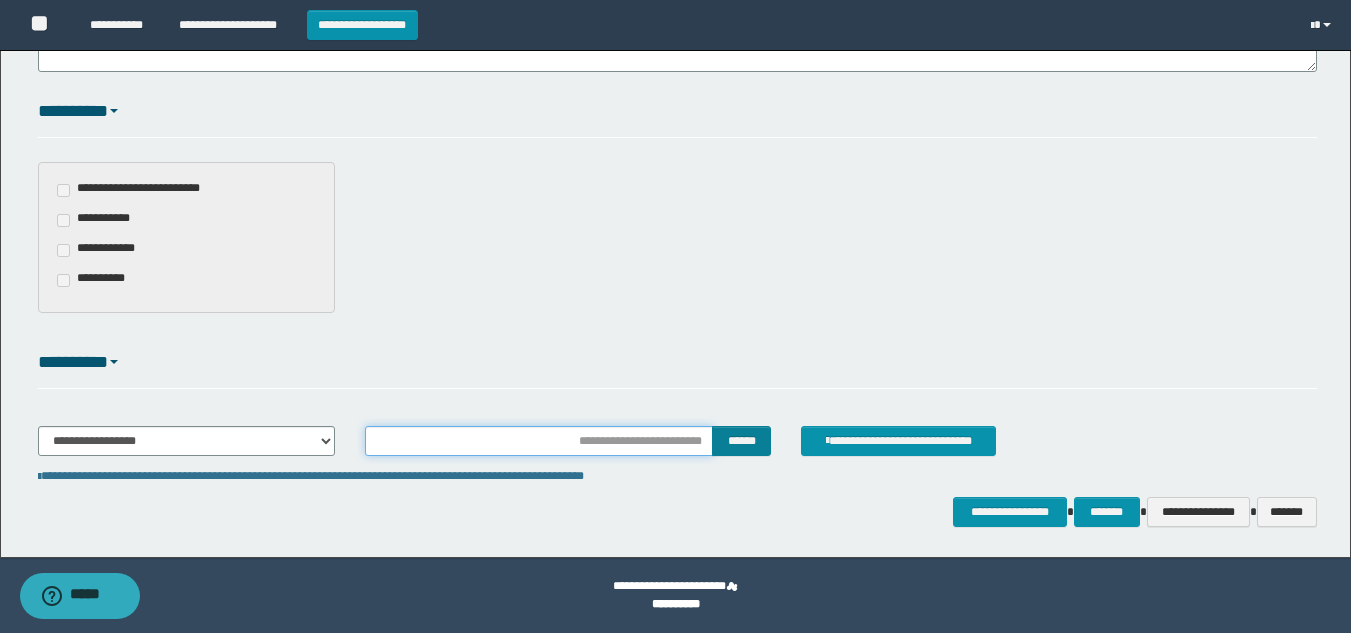 type on "********" 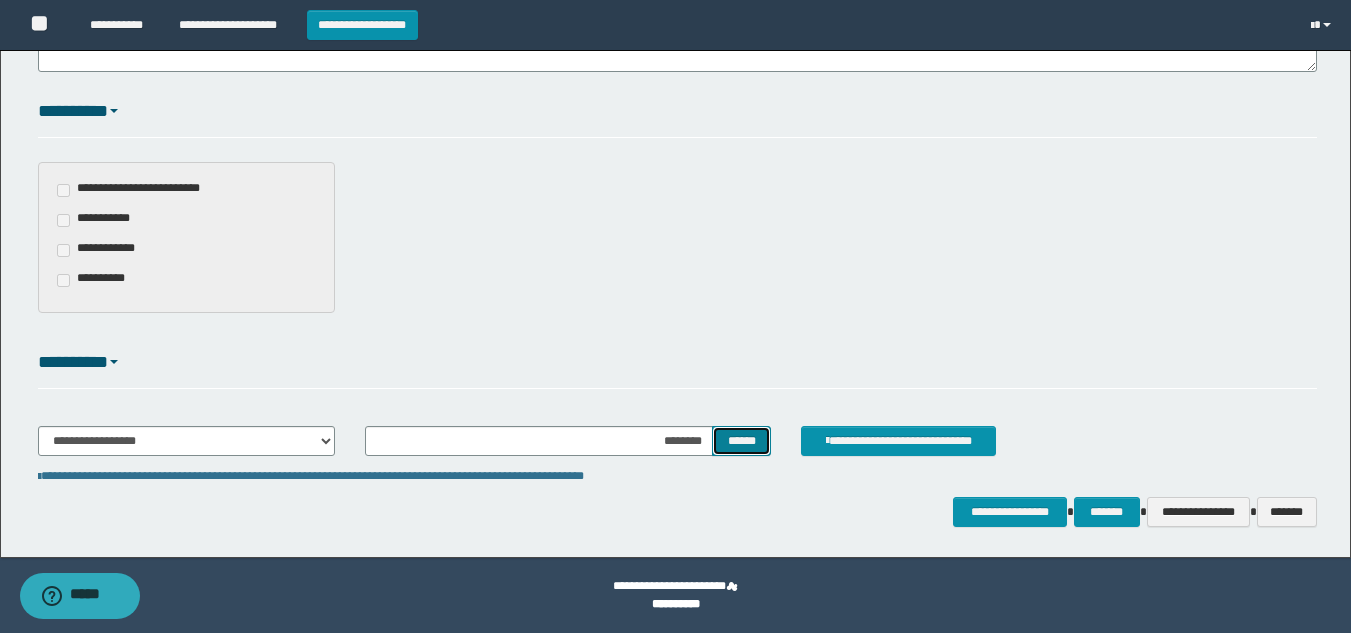 click on "******" at bounding box center (741, 441) 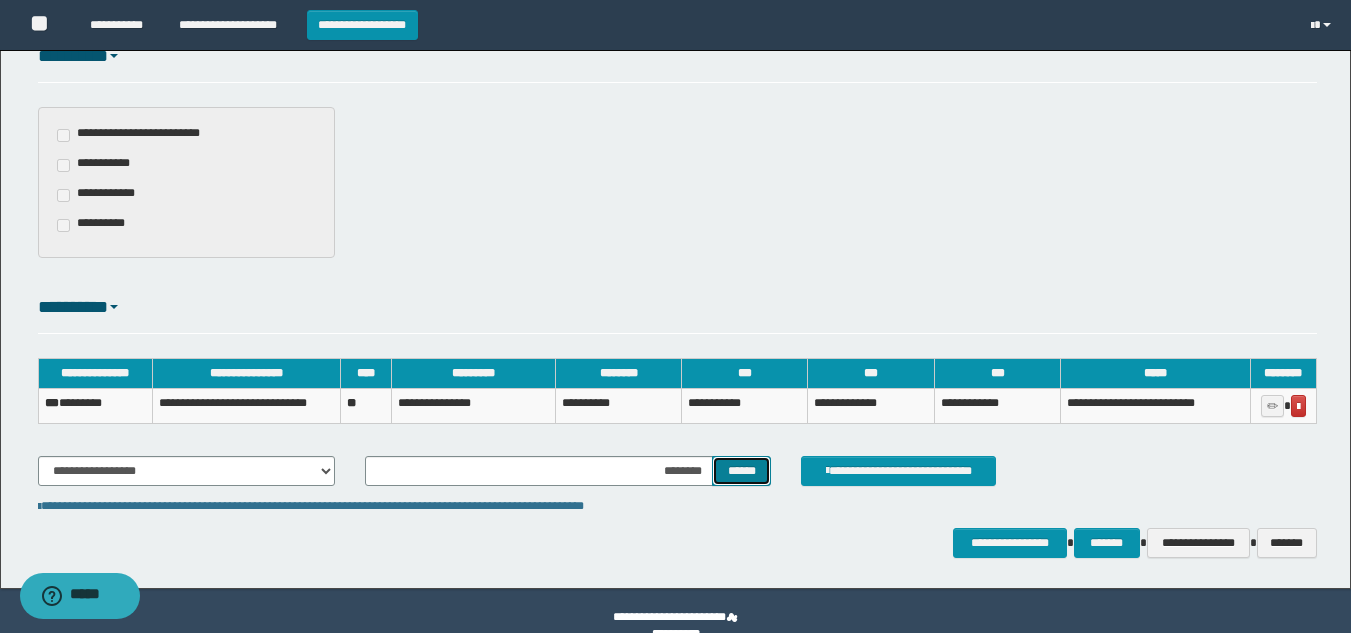 scroll, scrollTop: 547, scrollLeft: 0, axis: vertical 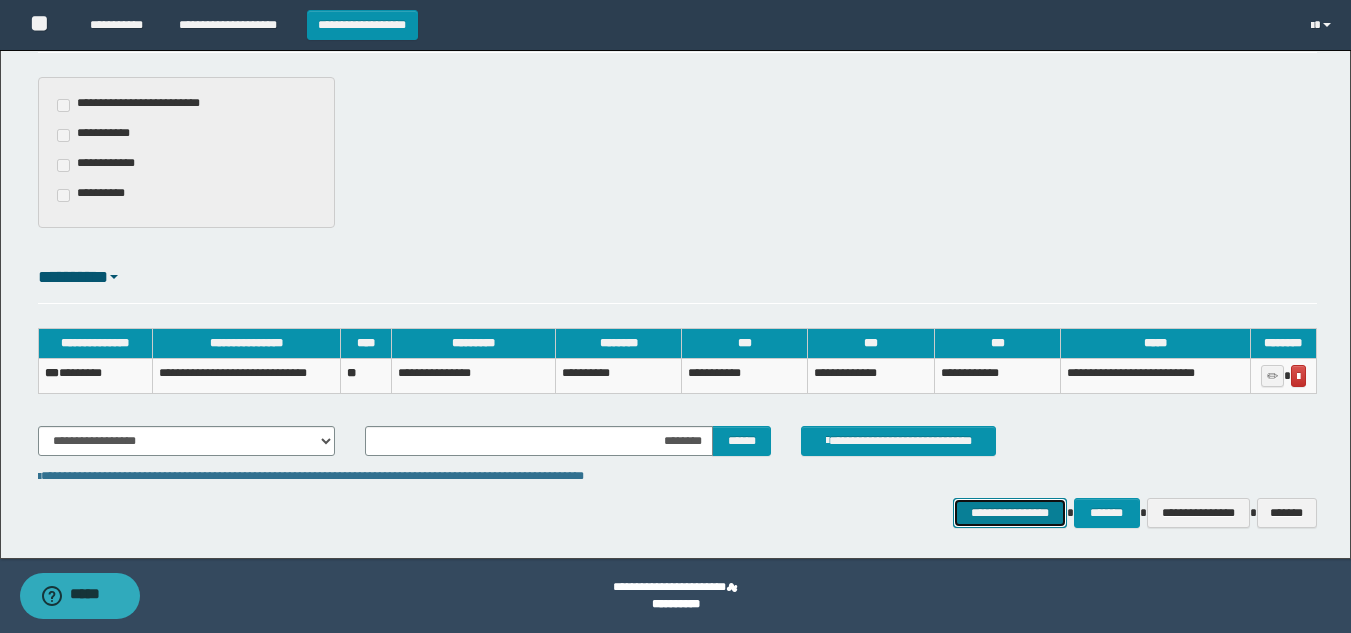click on "**********" at bounding box center (1009, 513) 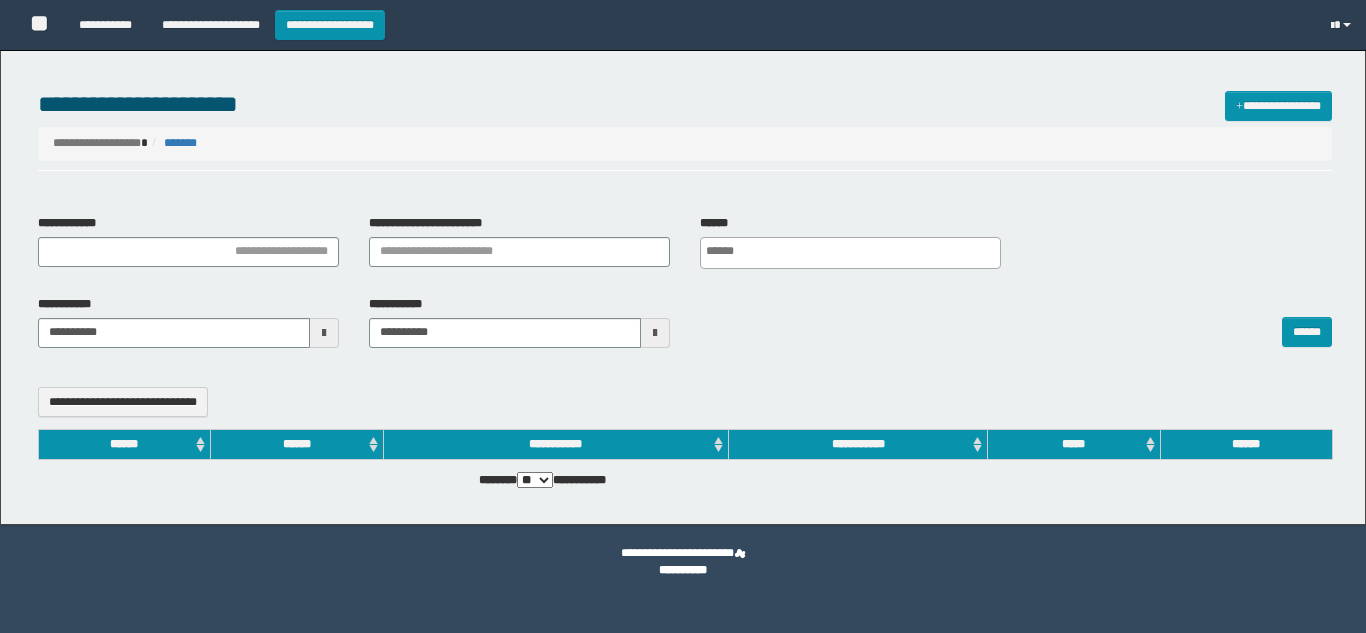 select 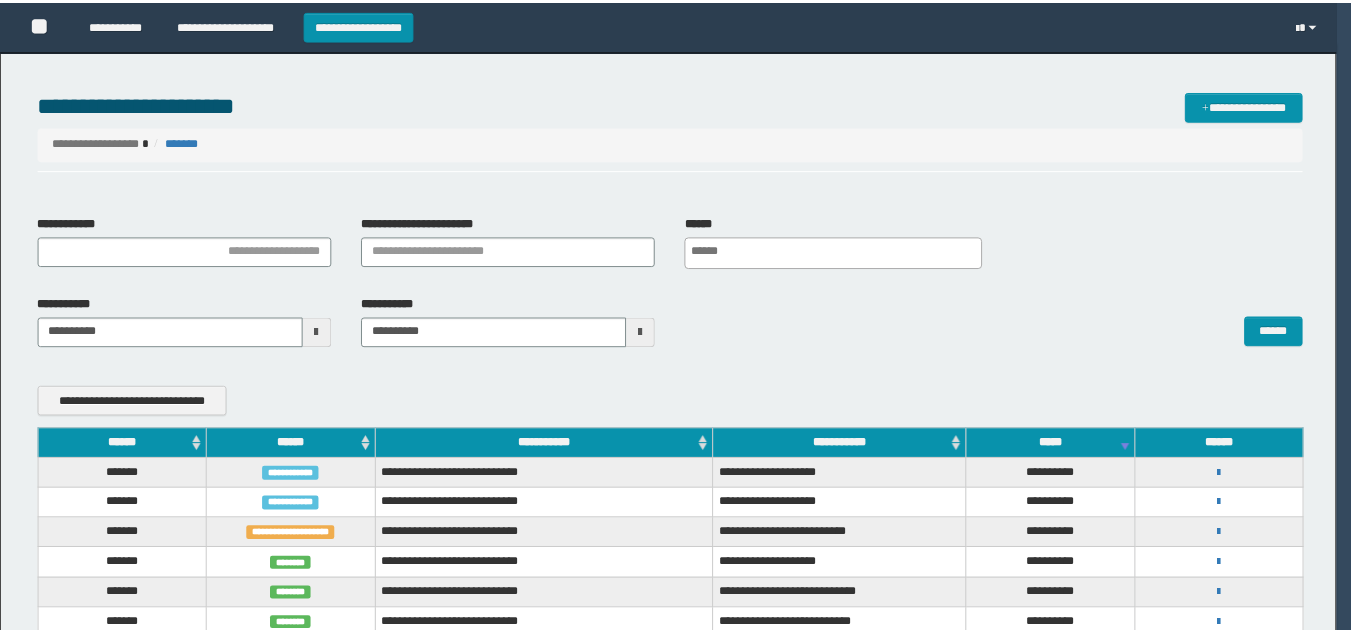 scroll, scrollTop: 0, scrollLeft: 0, axis: both 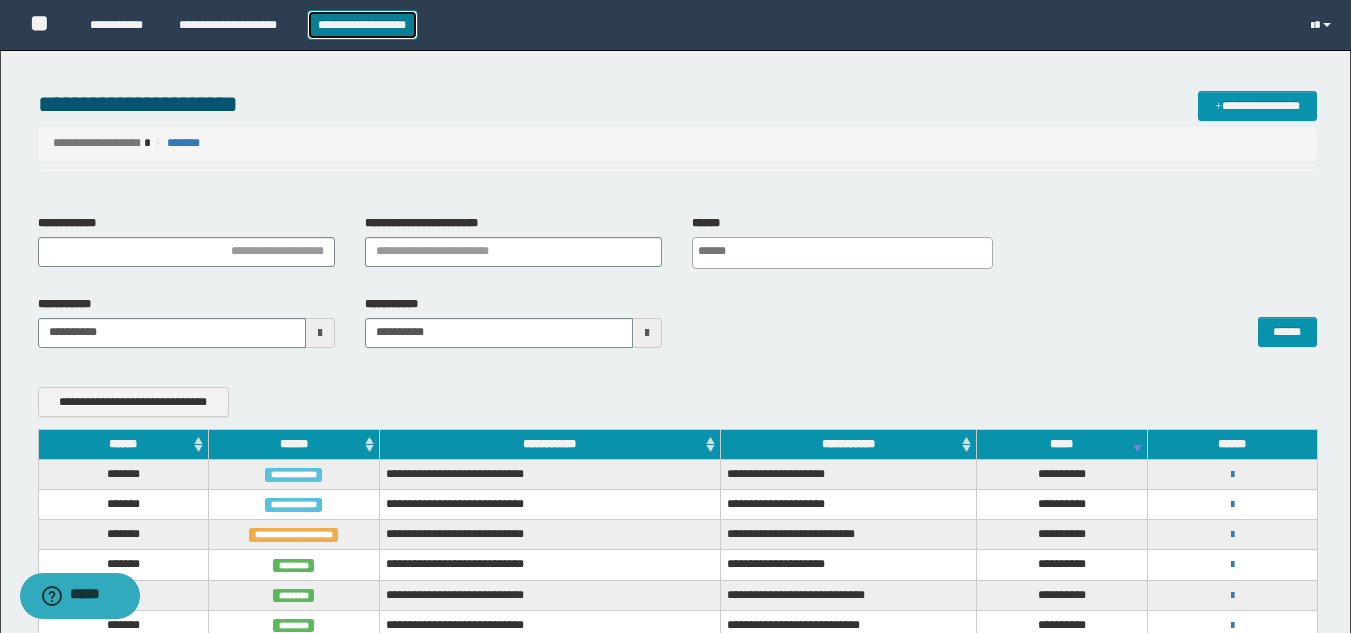 click on "**********" at bounding box center [362, 25] 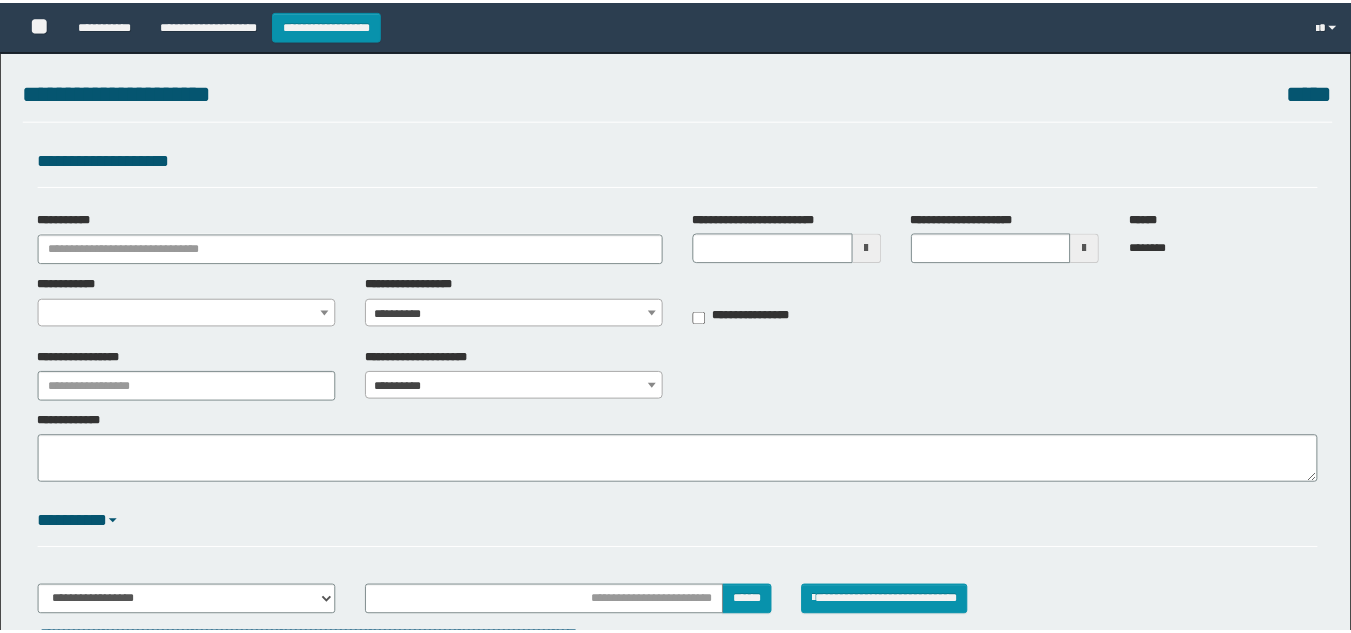 scroll, scrollTop: 0, scrollLeft: 0, axis: both 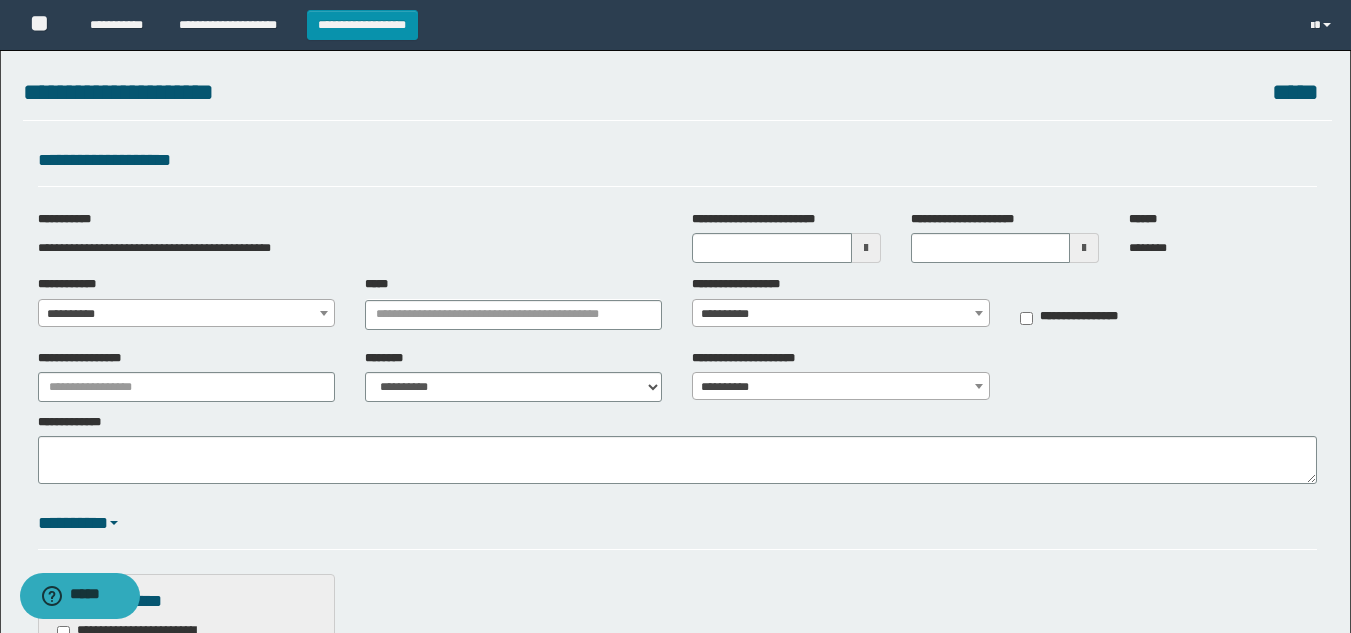 click on "**********" at bounding box center (186, 314) 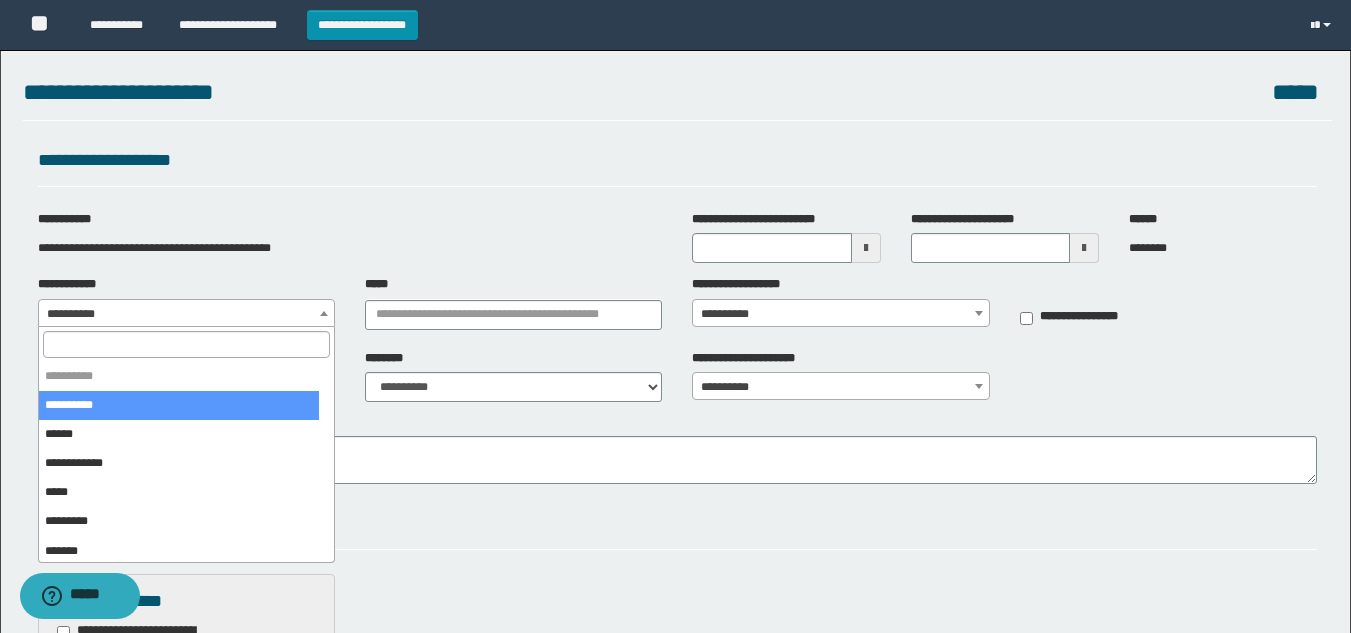 click at bounding box center [186, 344] 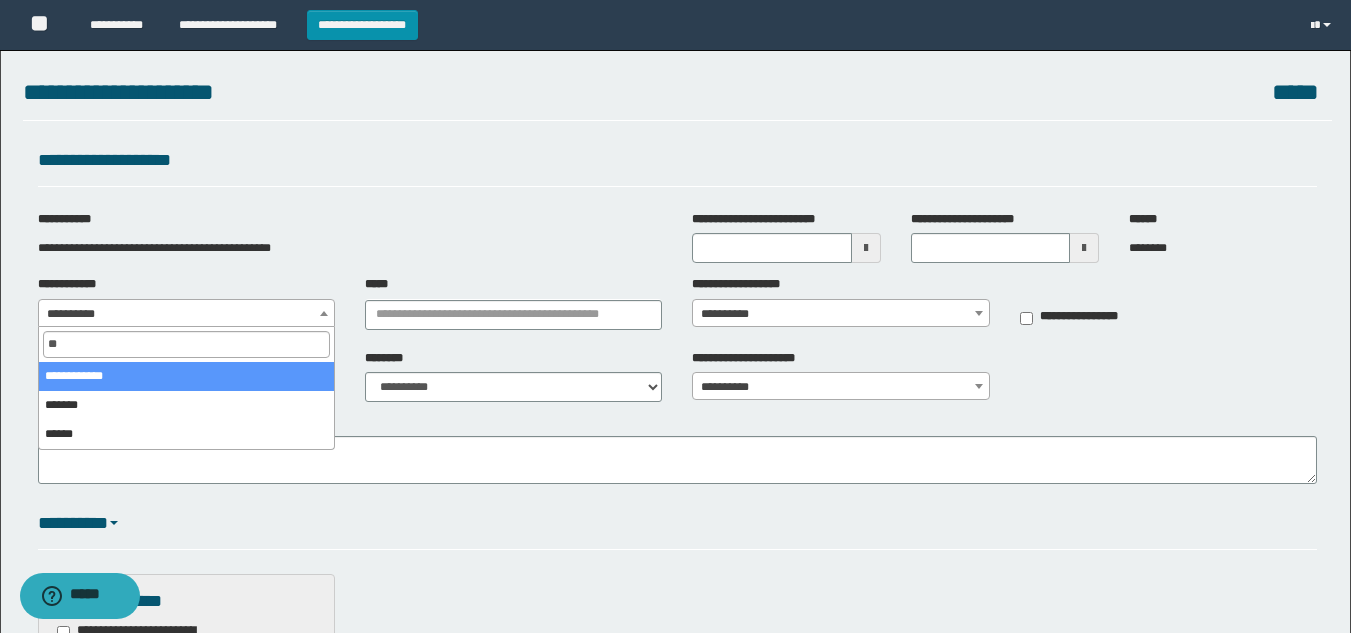 type on "**" 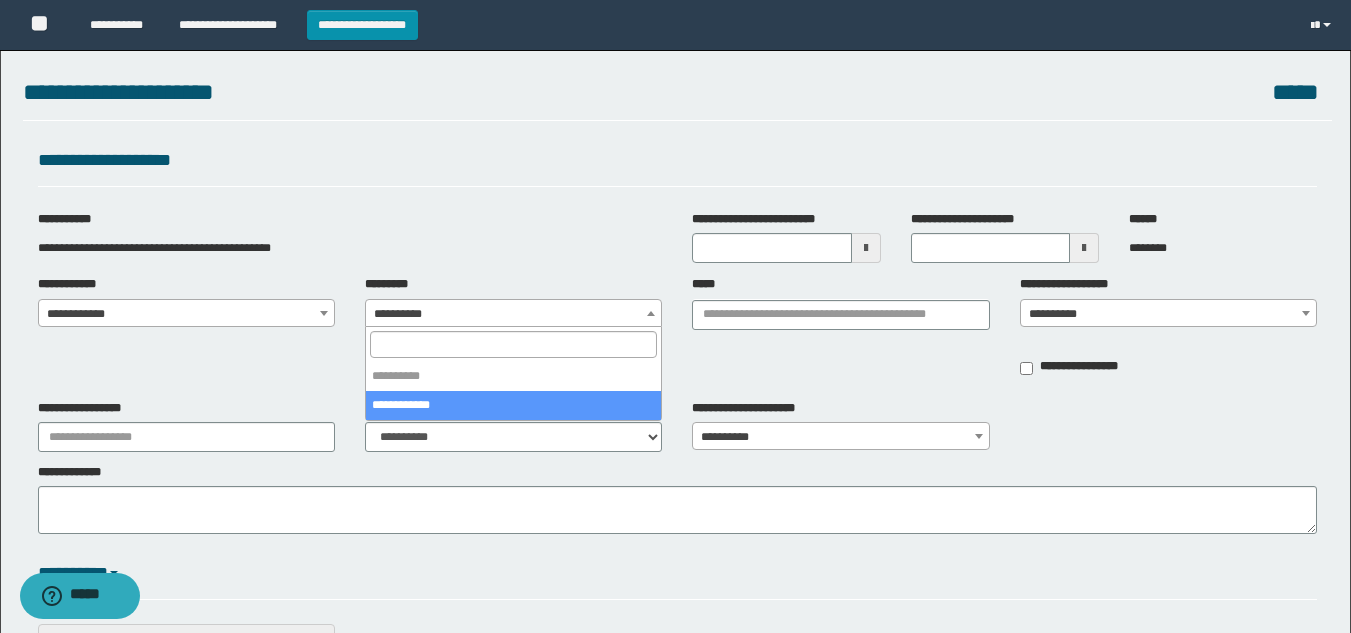 click on "**********" at bounding box center [513, 314] 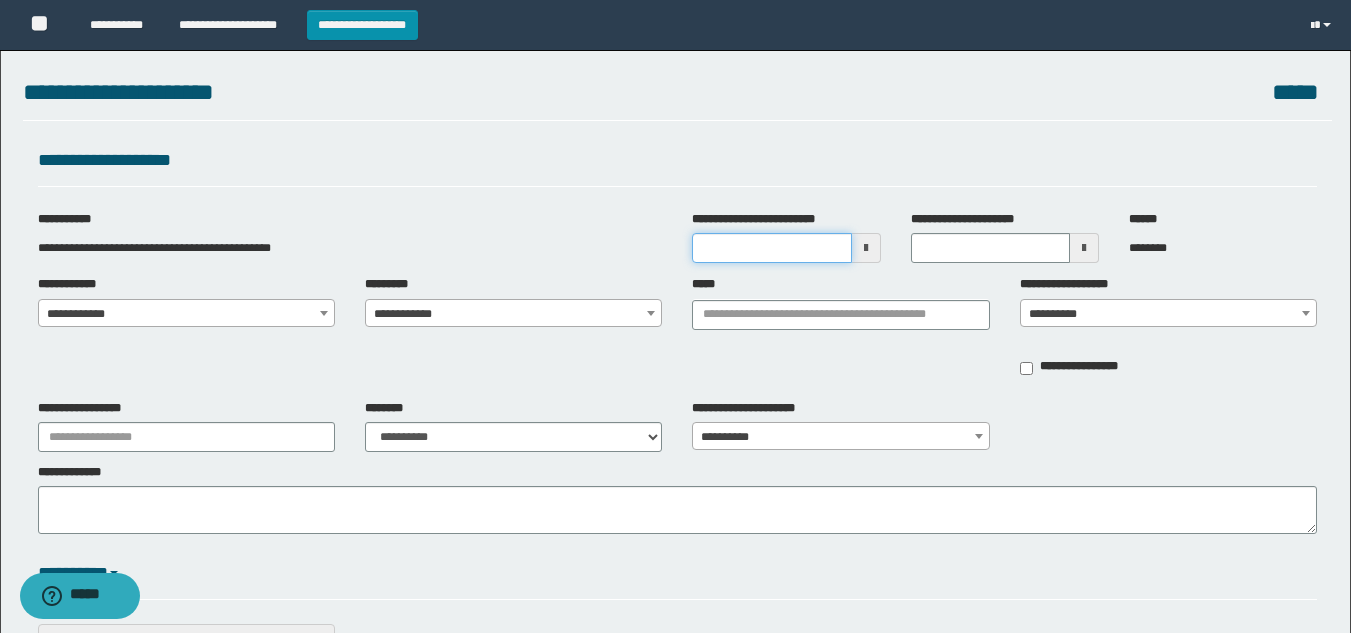 click on "**********" at bounding box center [771, 248] 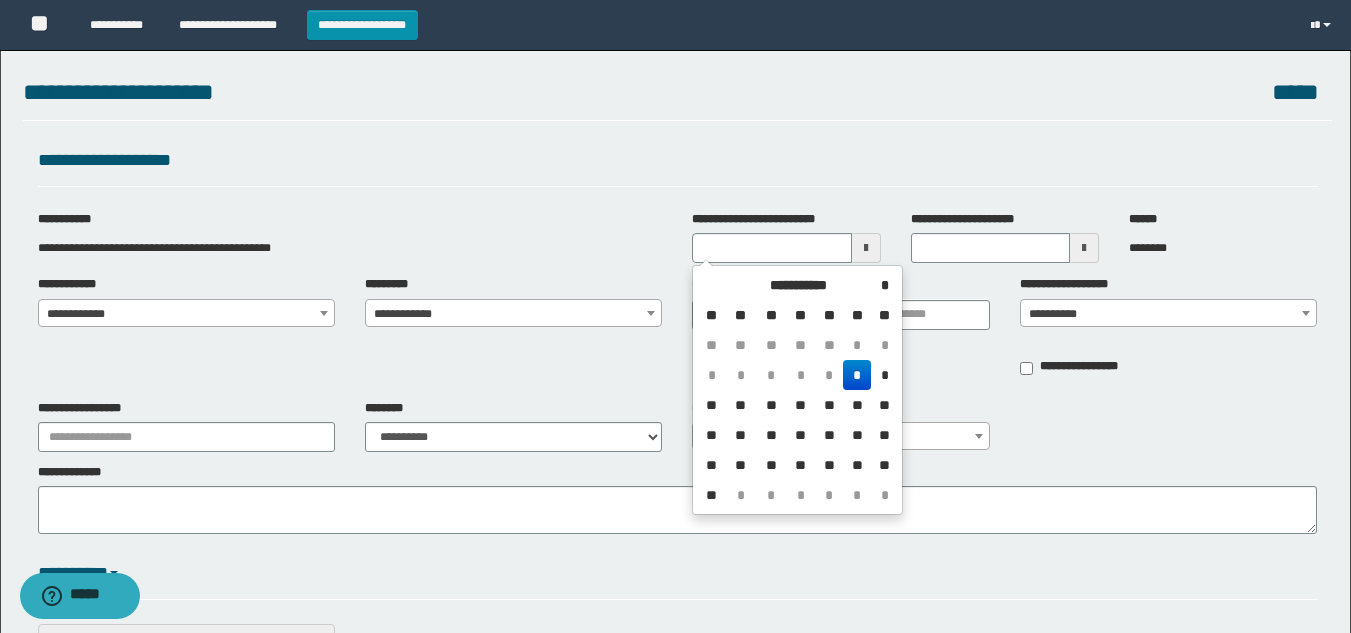 drag, startPoint x: 855, startPoint y: 378, endPoint x: 1050, endPoint y: 347, distance: 197.44873 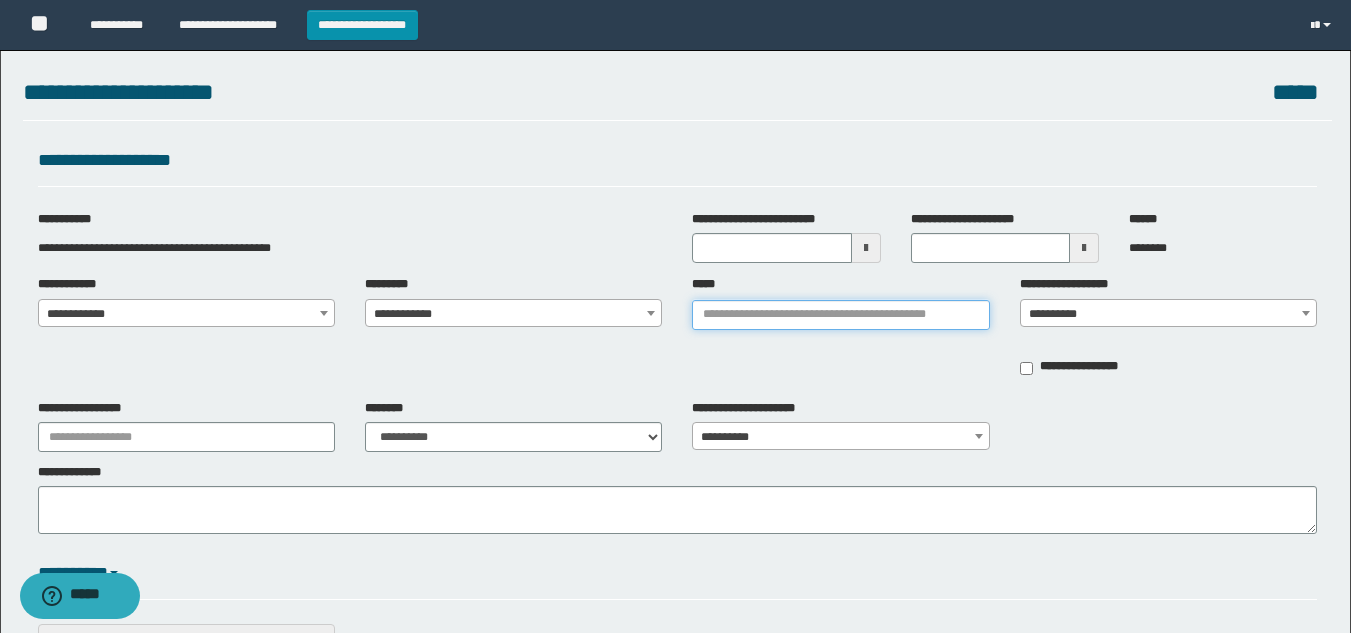 click on "*****" at bounding box center [840, 315] 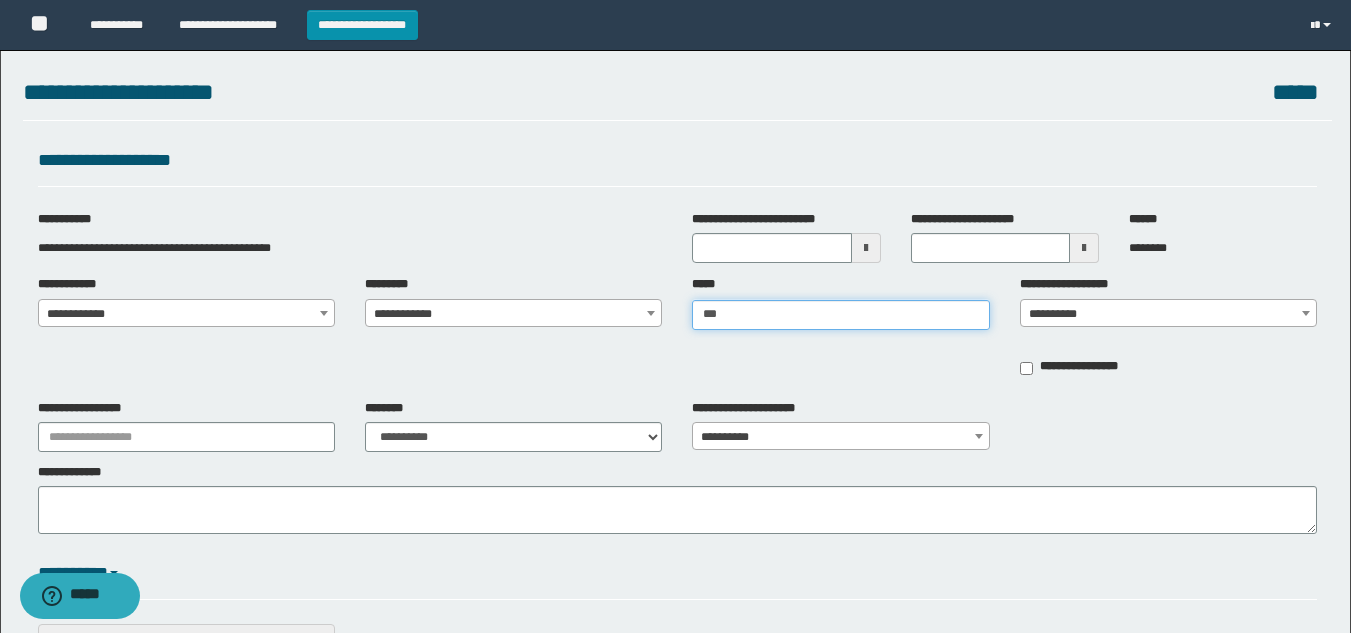 type on "****" 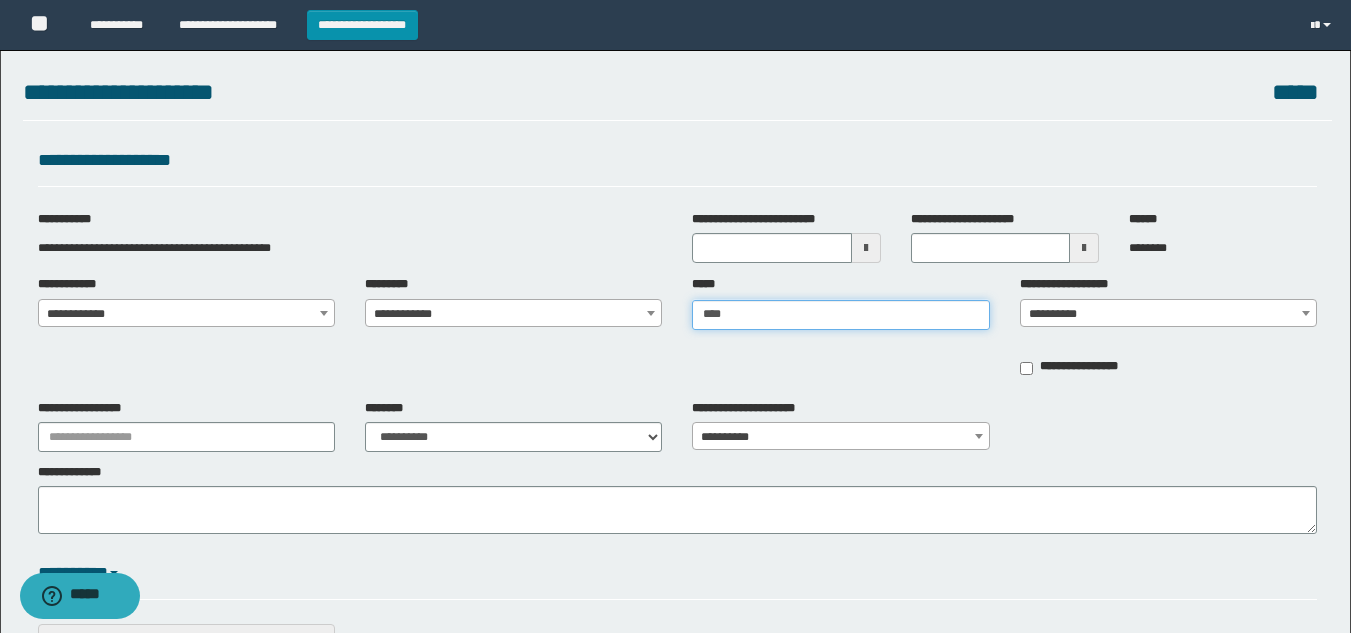 type on "****" 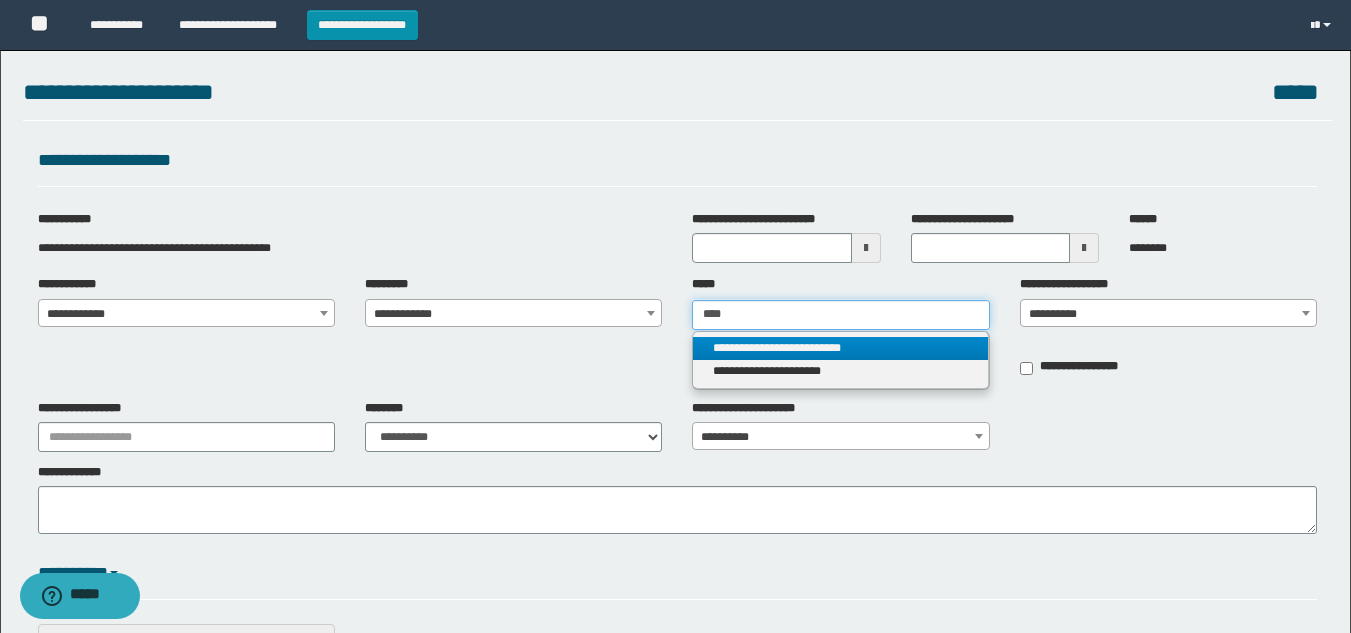 type on "****" 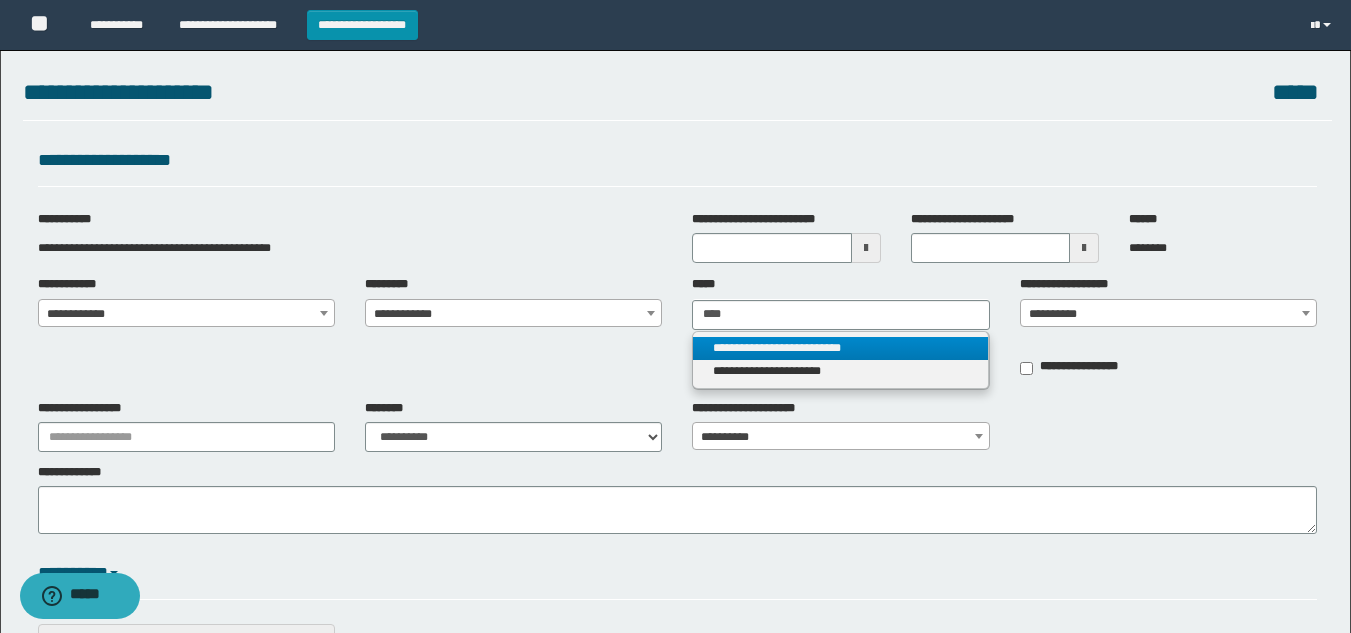 type 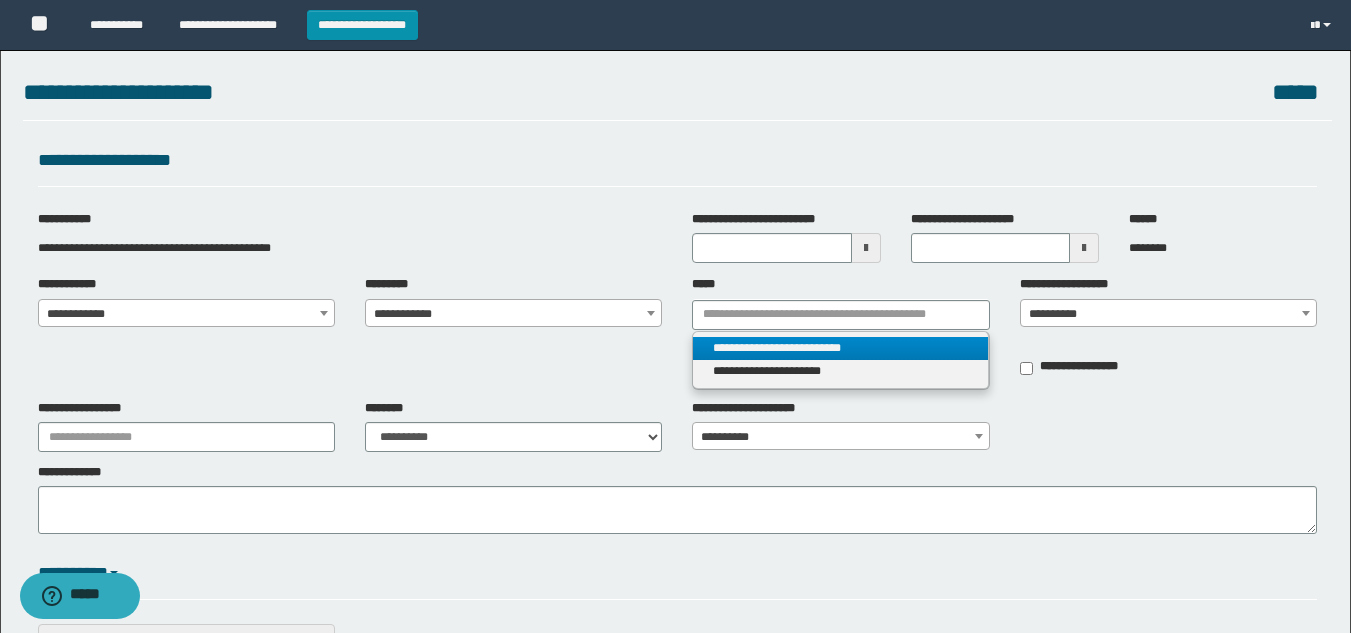 drag, startPoint x: 780, startPoint y: 350, endPoint x: 894, endPoint y: 361, distance: 114.52947 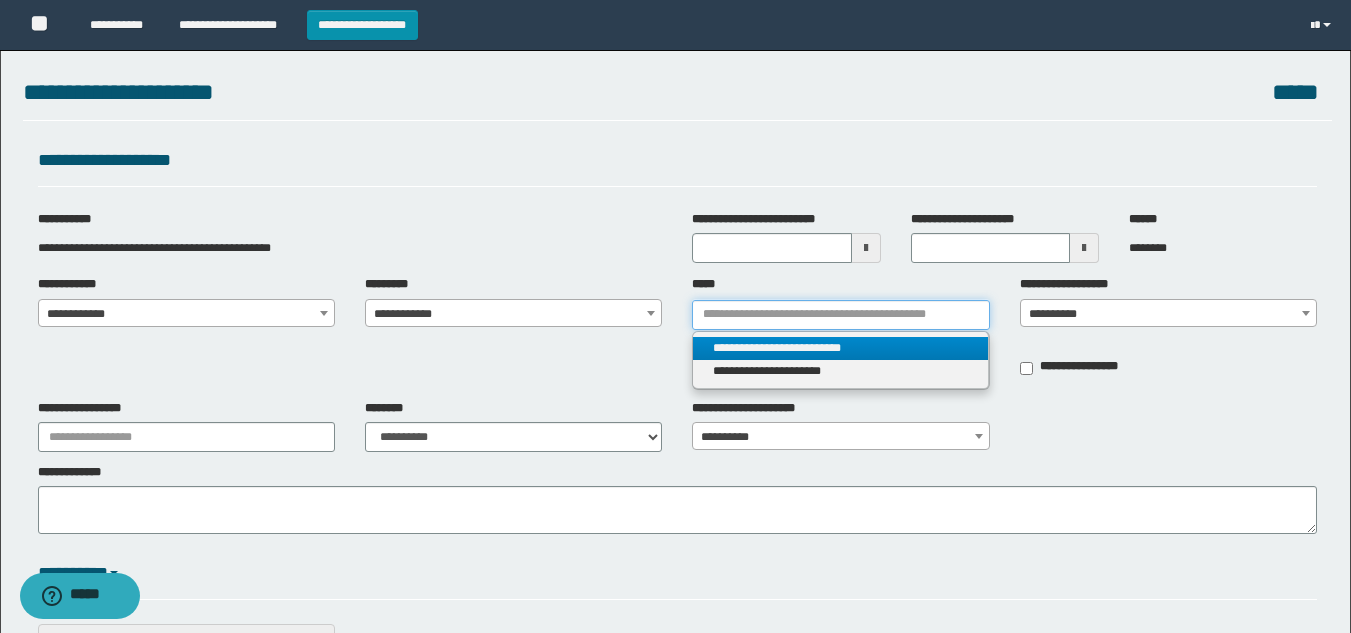 type 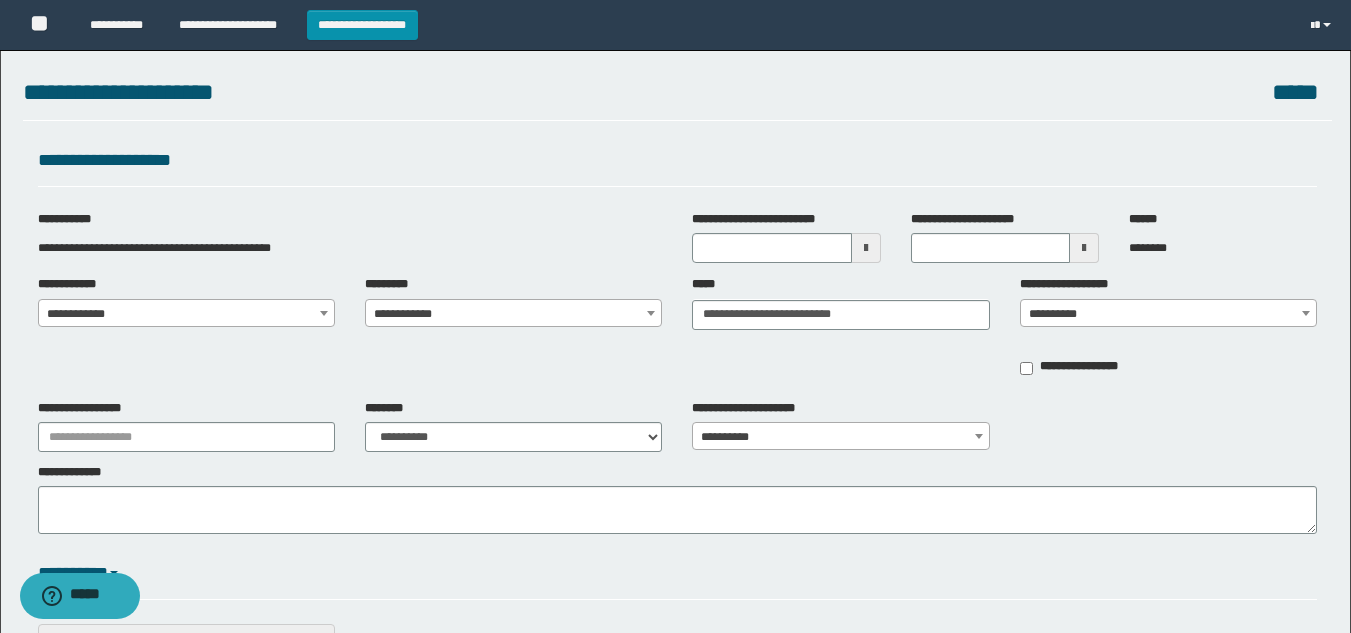 click on "**********" at bounding box center [1168, 314] 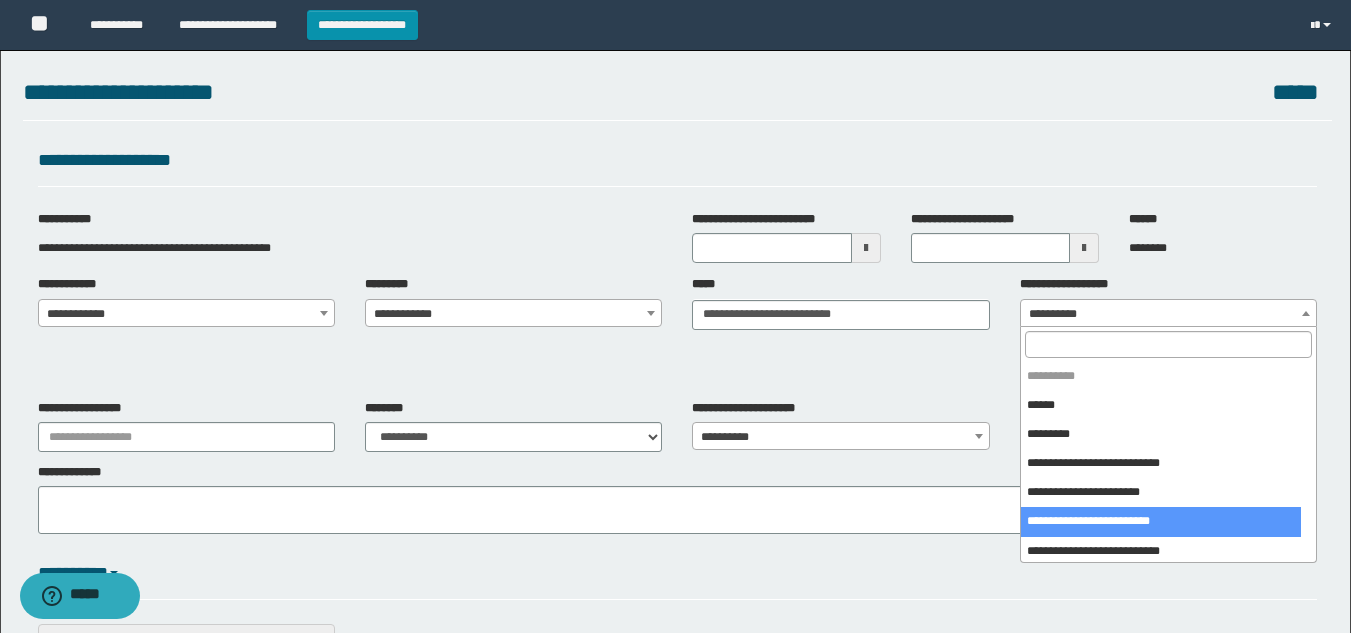 select on "****" 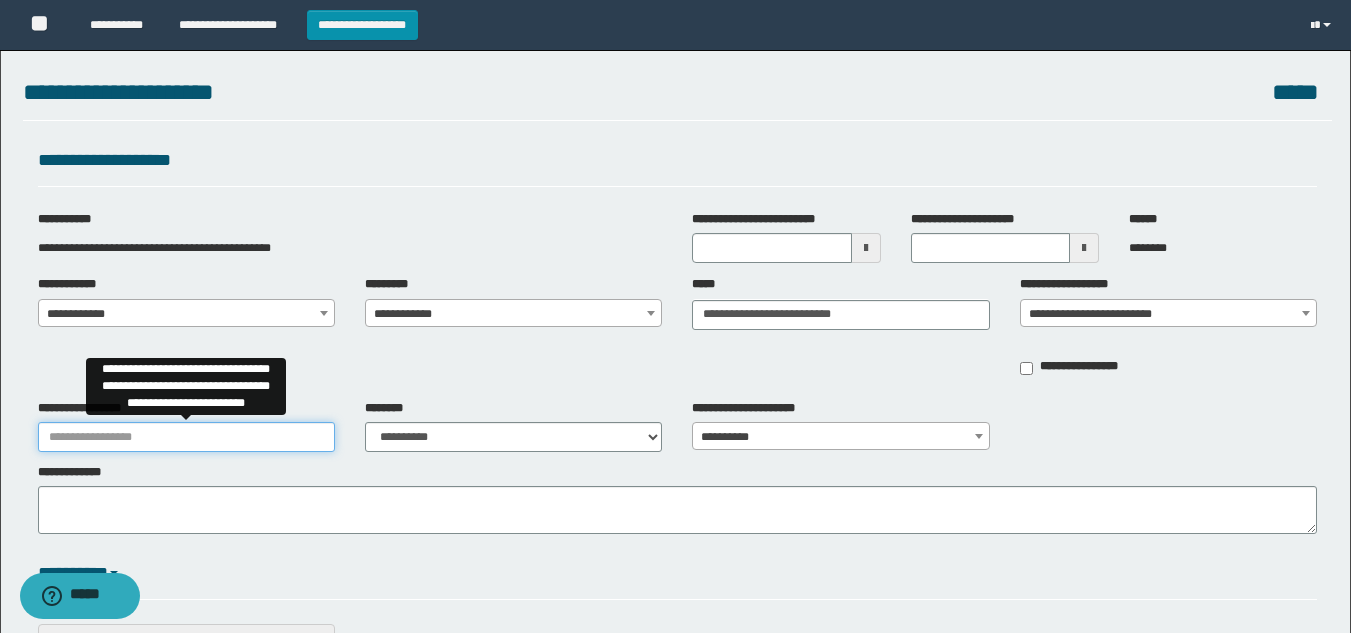 click on "**********" at bounding box center (186, 437) 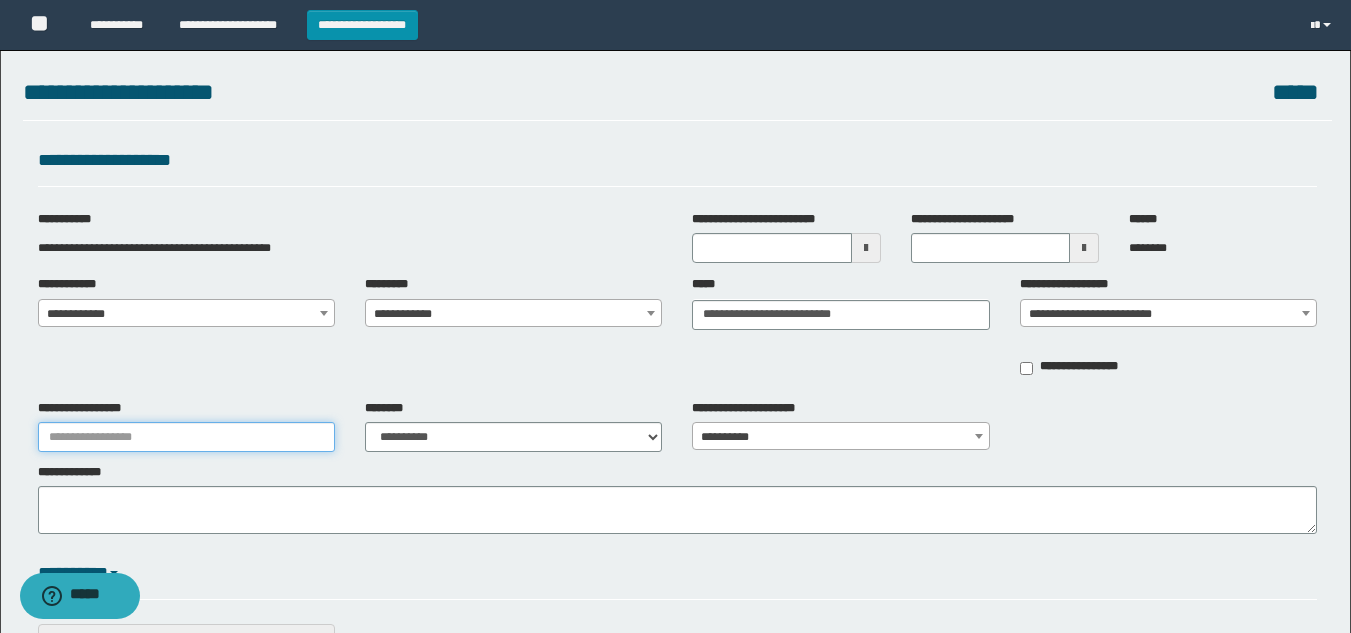 click on "**********" at bounding box center (186, 437) 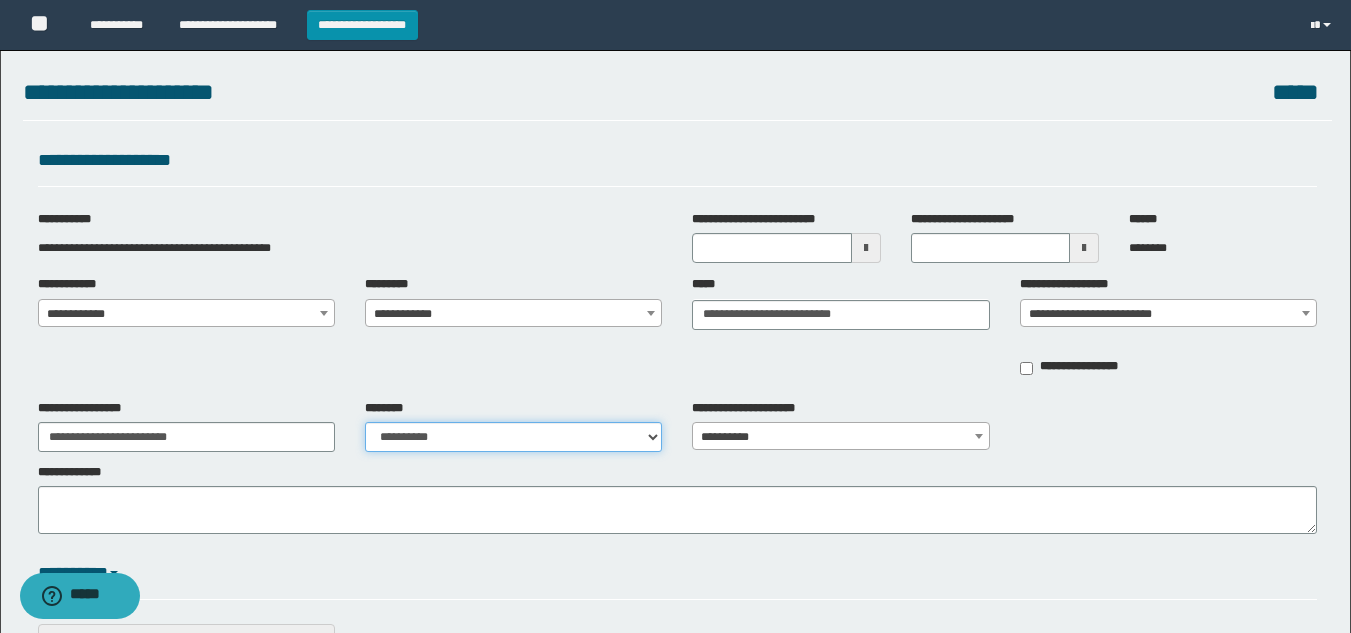 click on "**********" at bounding box center (513, 437) 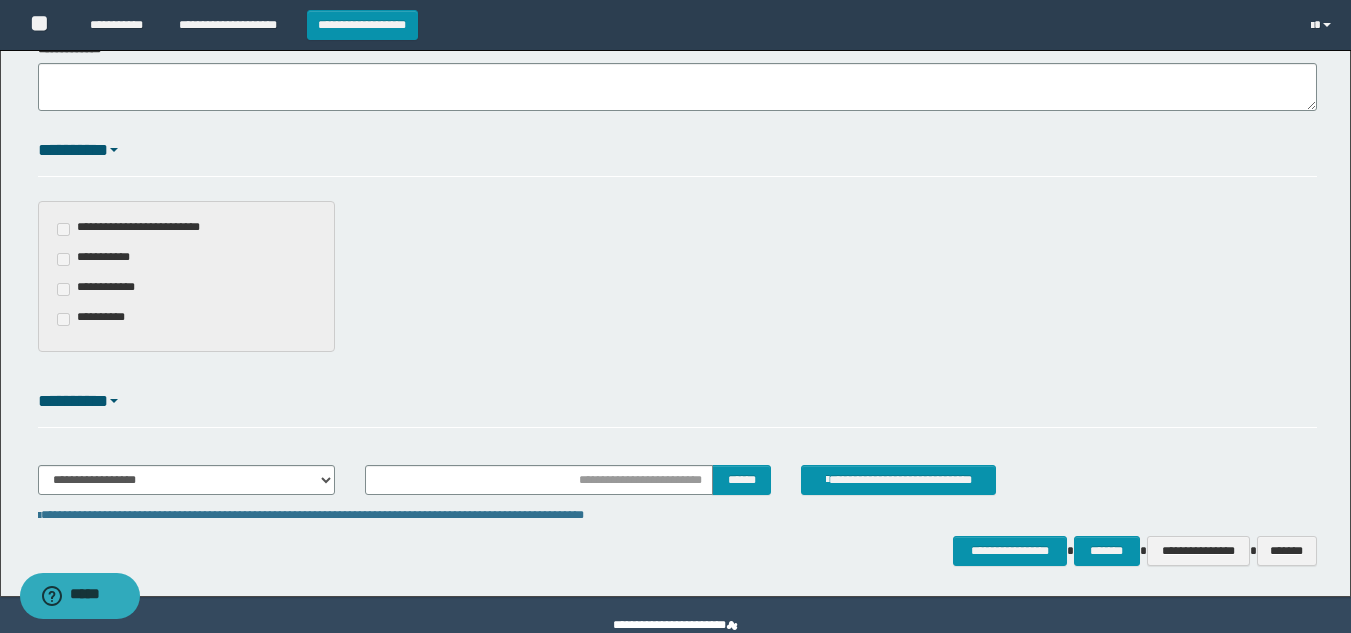 scroll, scrollTop: 462, scrollLeft: 0, axis: vertical 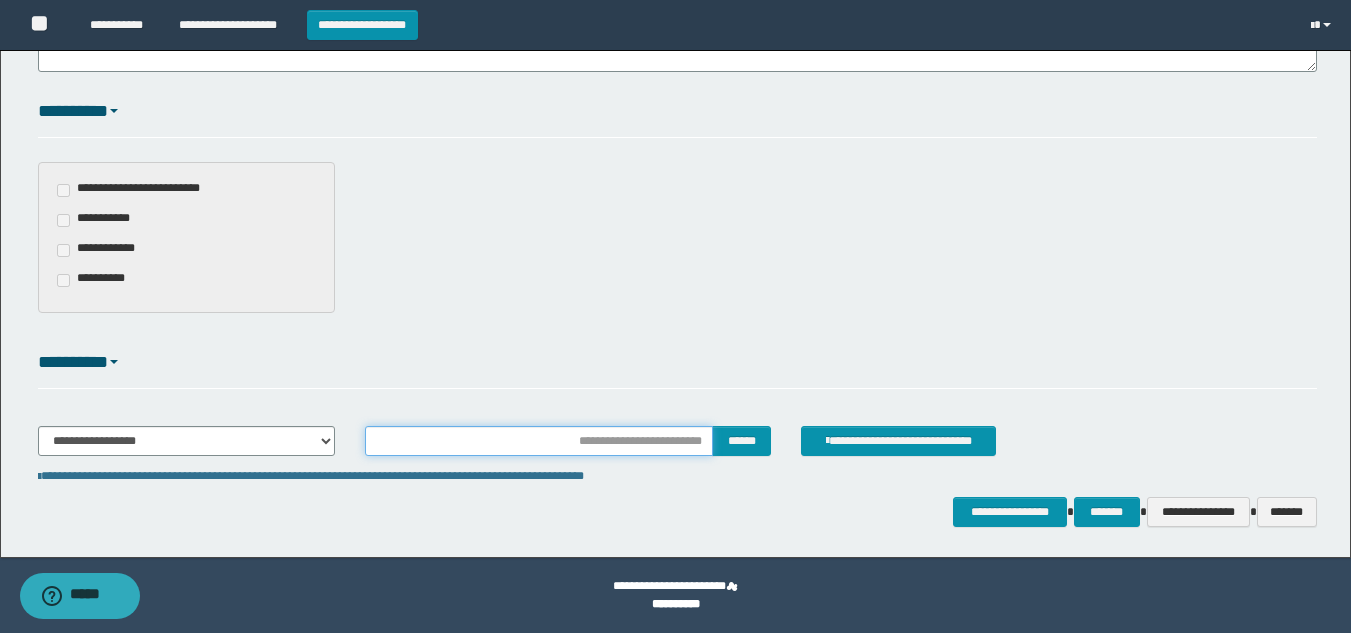 click at bounding box center (539, 441) 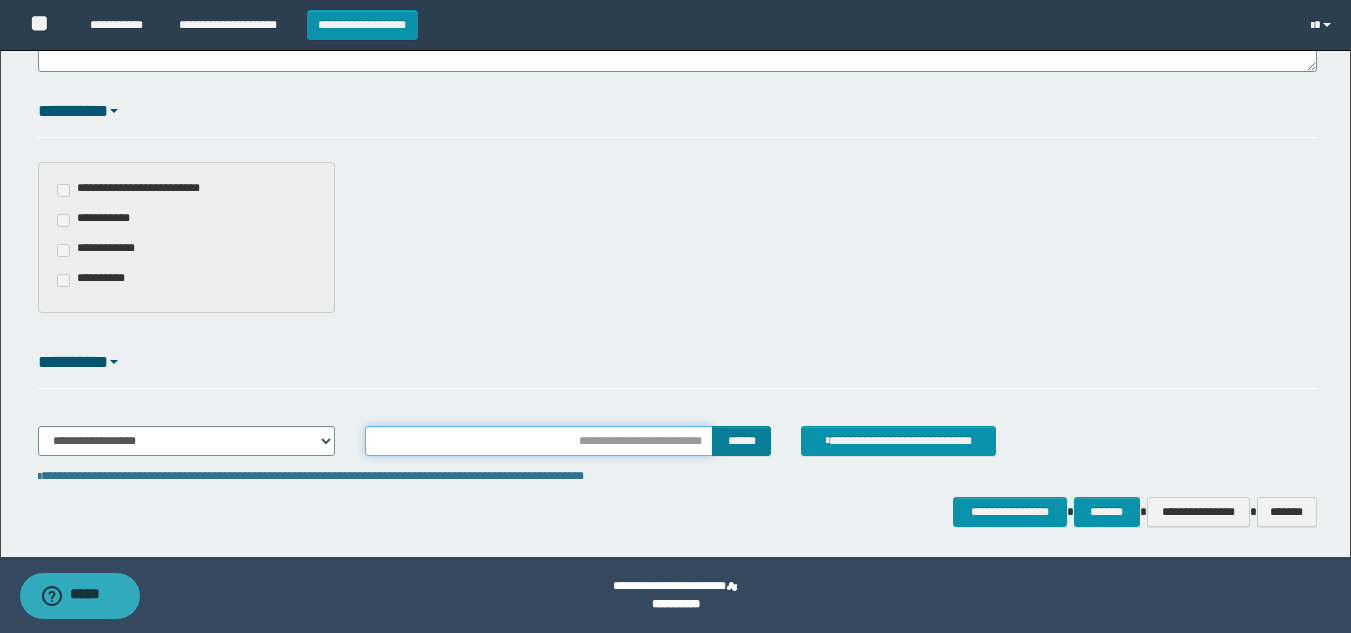 type on "**********" 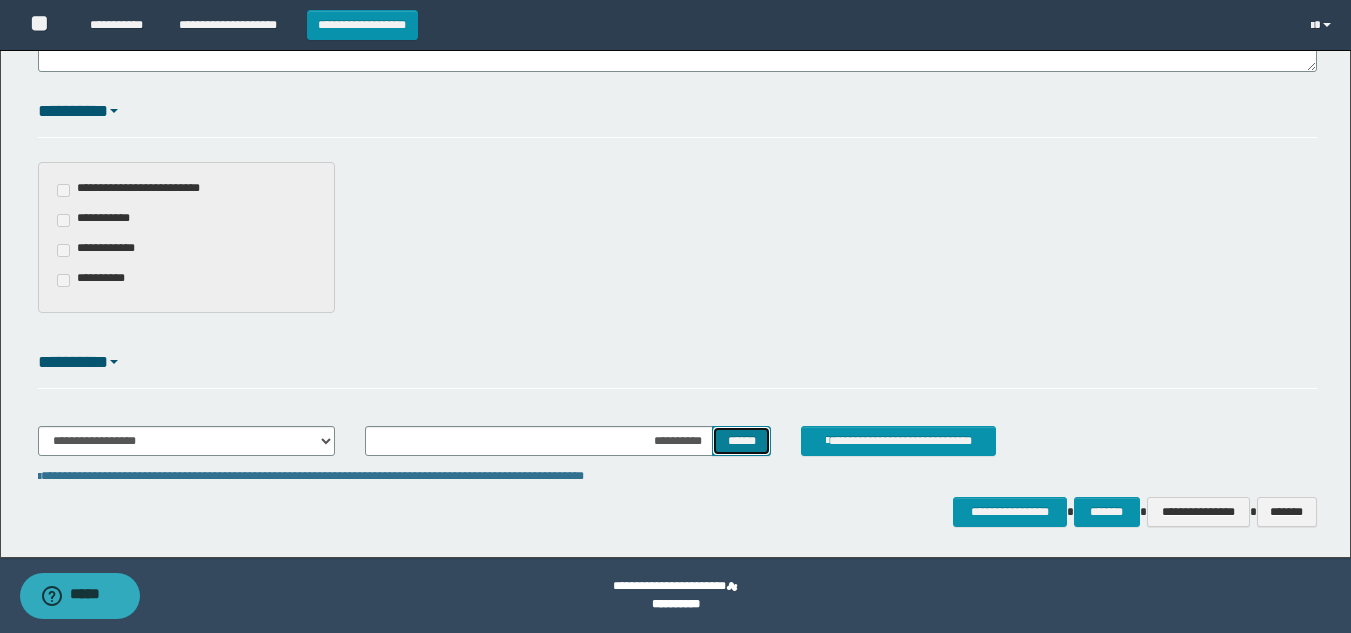 click on "******" at bounding box center (741, 441) 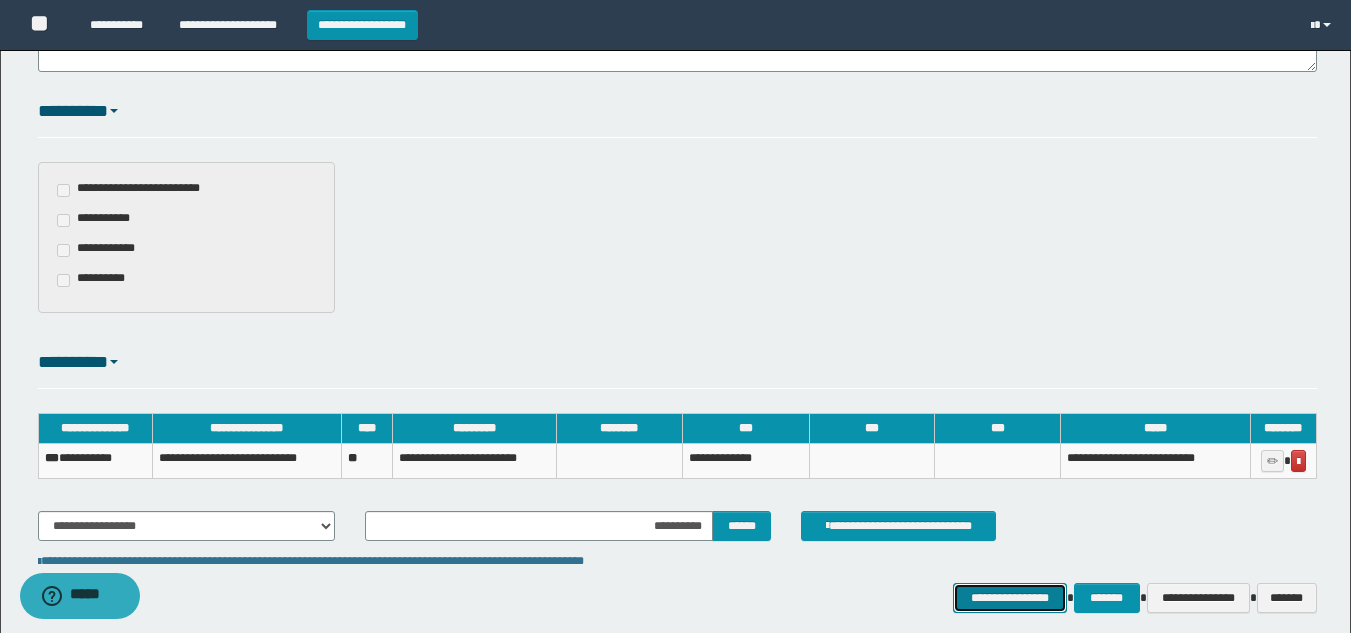click on "**********" at bounding box center [1009, 598] 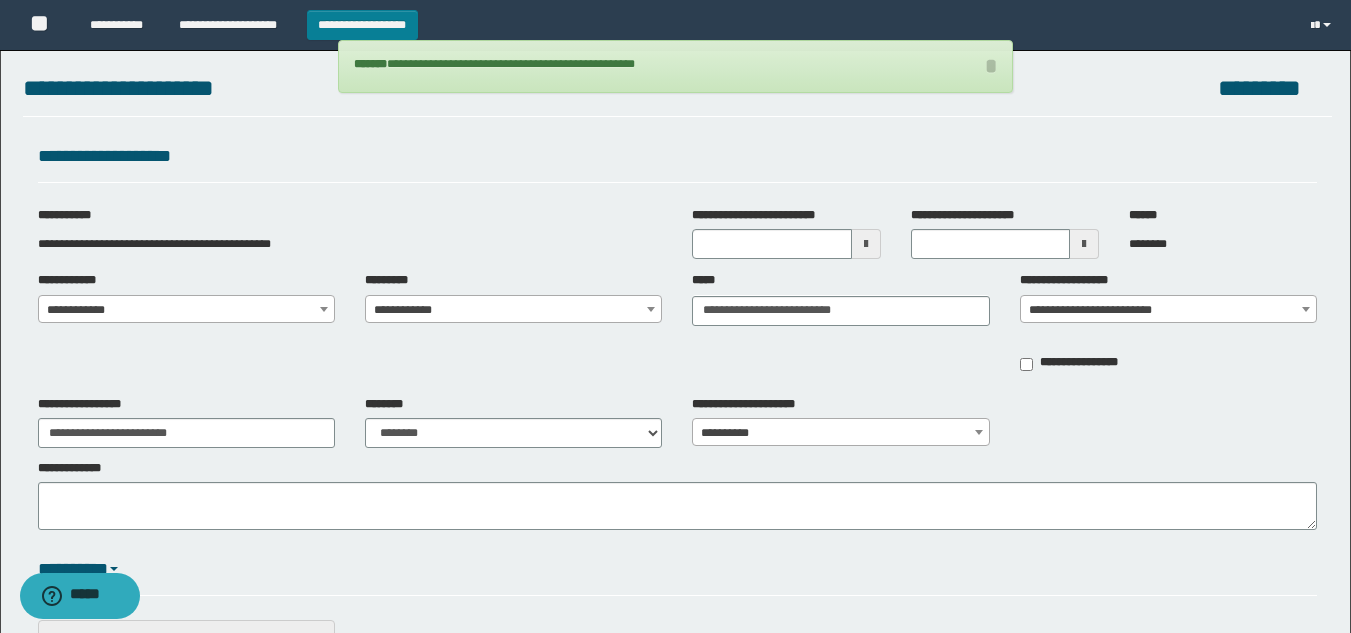 scroll, scrollTop: 0, scrollLeft: 0, axis: both 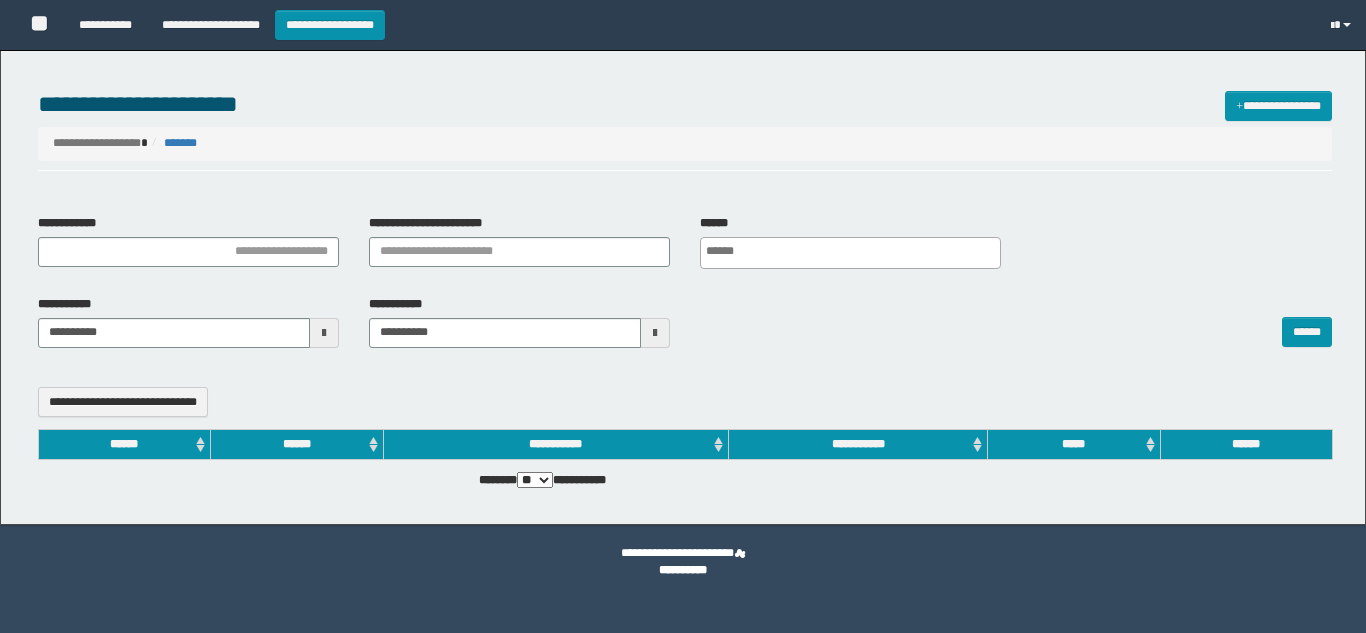 select 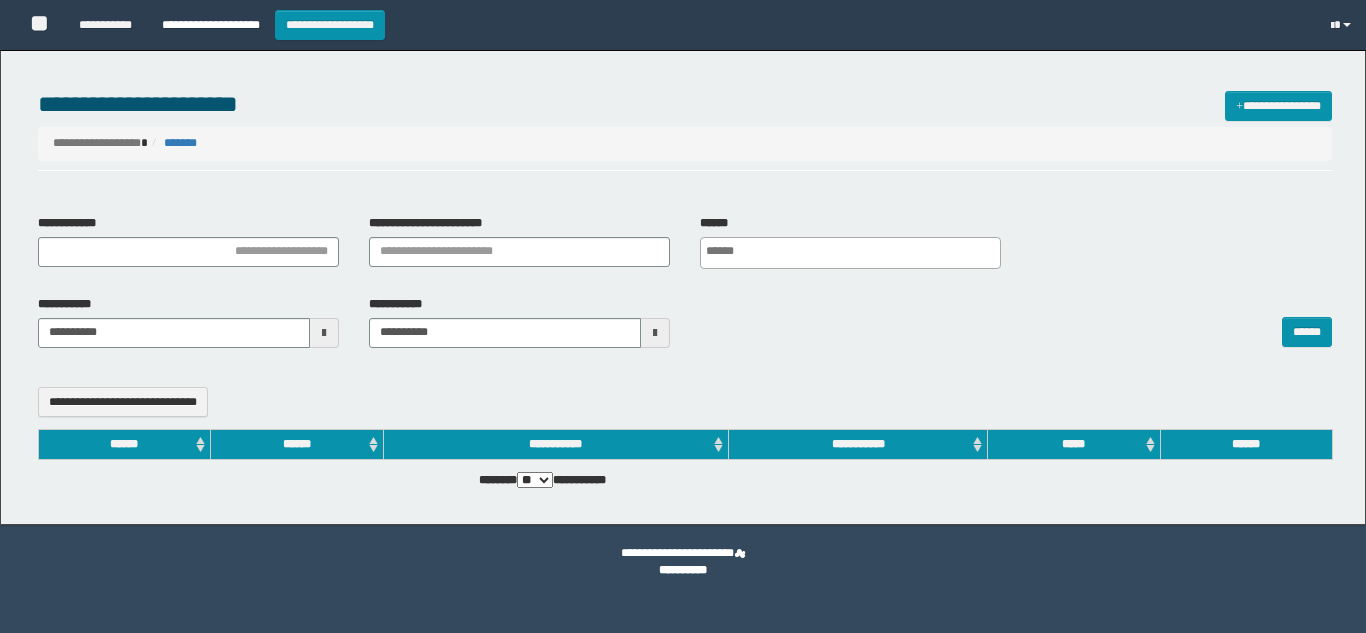 scroll, scrollTop: 0, scrollLeft: 0, axis: both 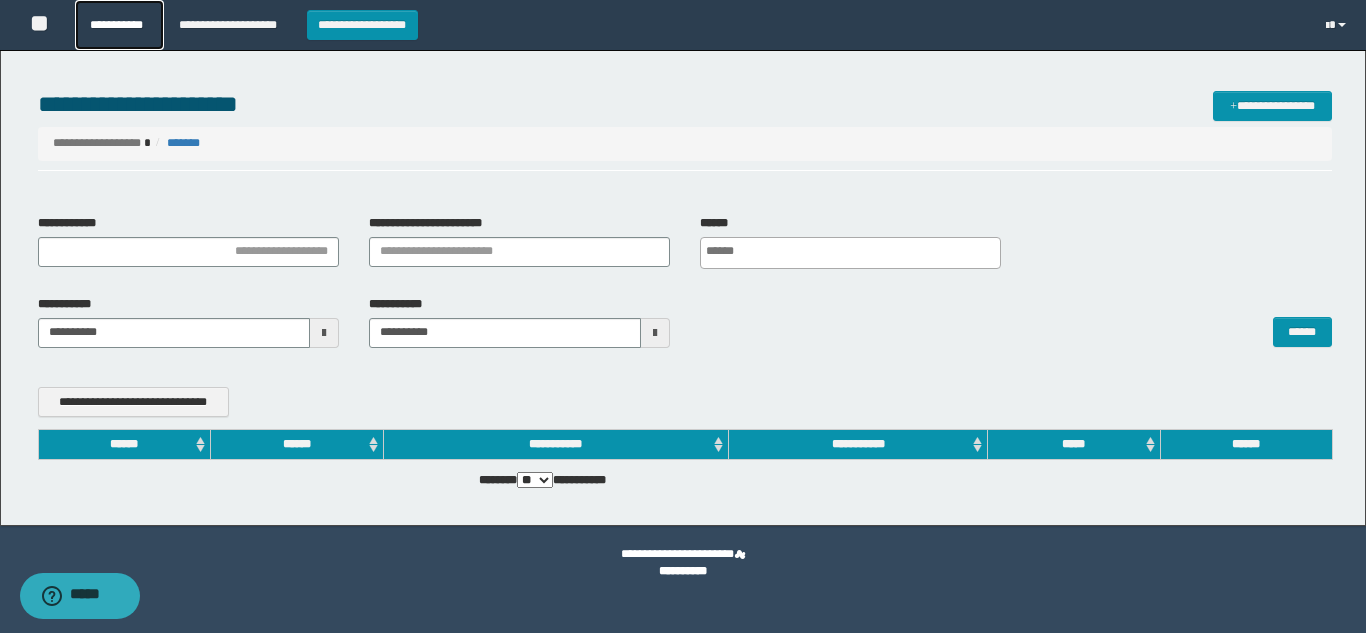 click on "**********" at bounding box center (119, 25) 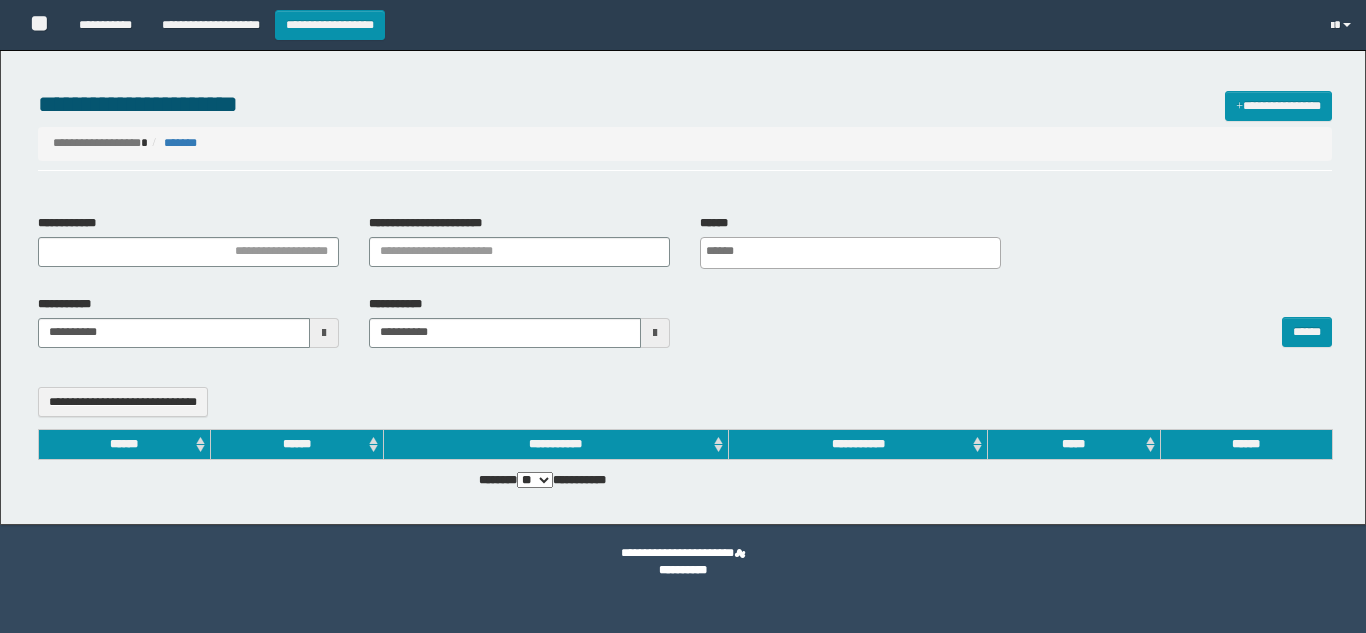 select 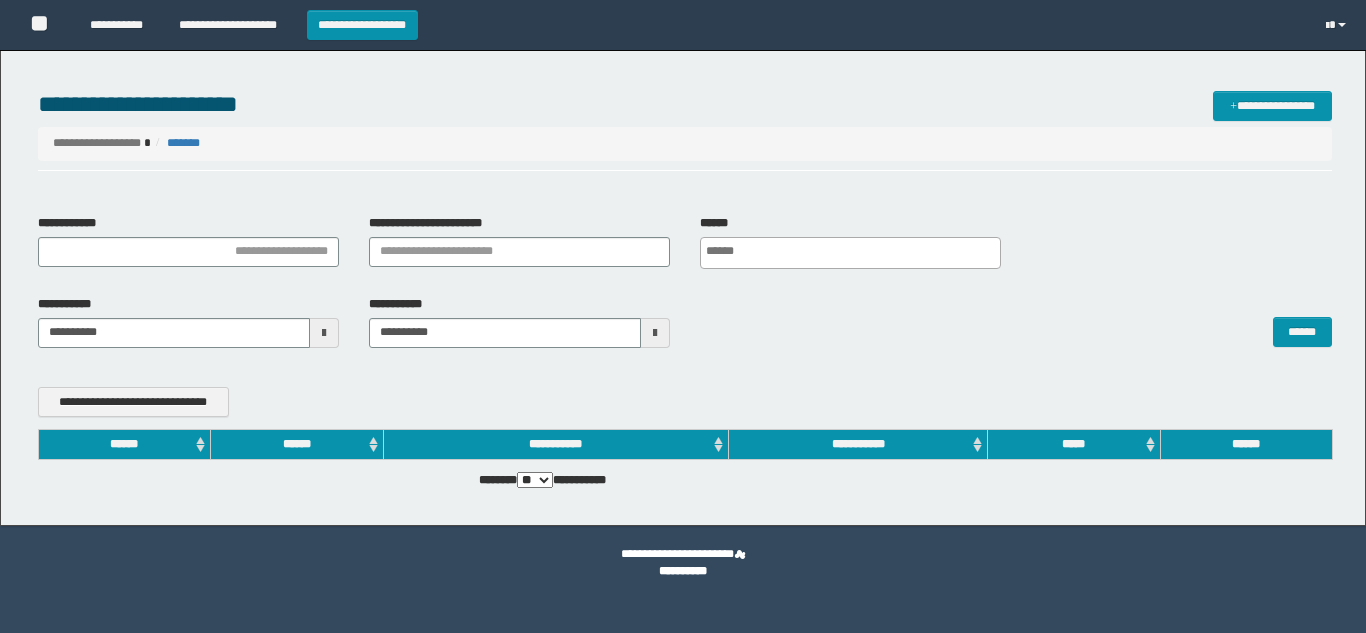 scroll, scrollTop: 0, scrollLeft: 0, axis: both 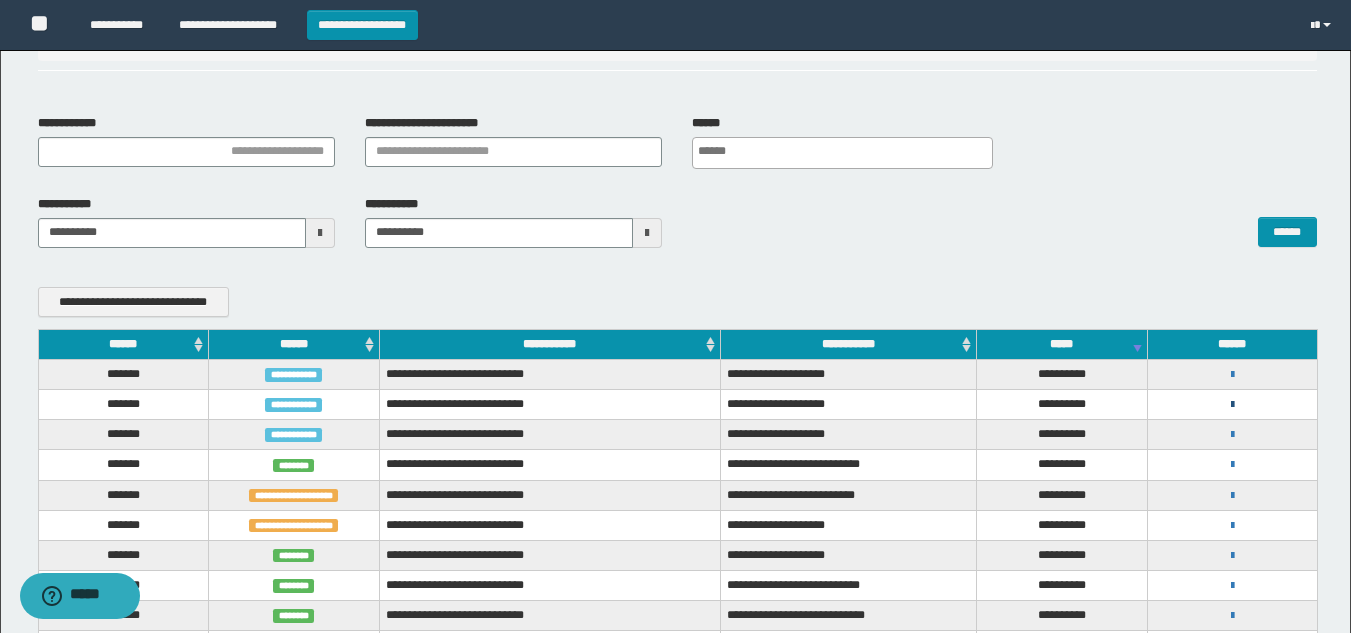 click at bounding box center (1232, 405) 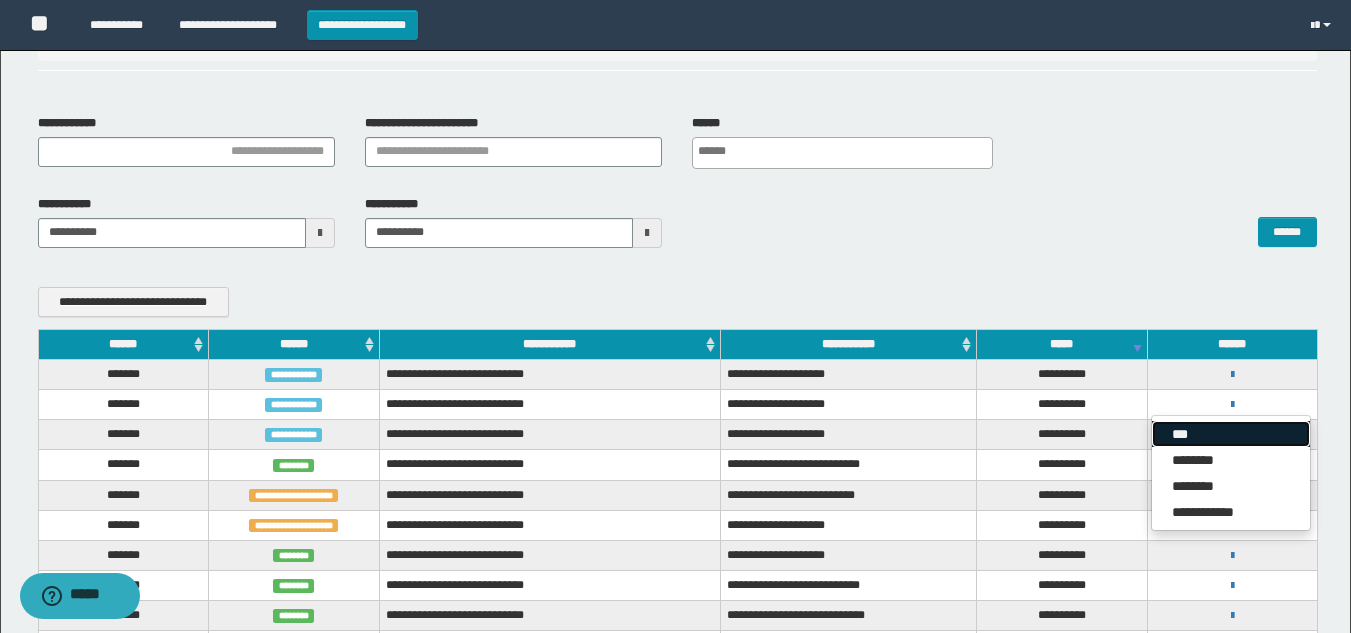 click on "***" at bounding box center [1231, 434] 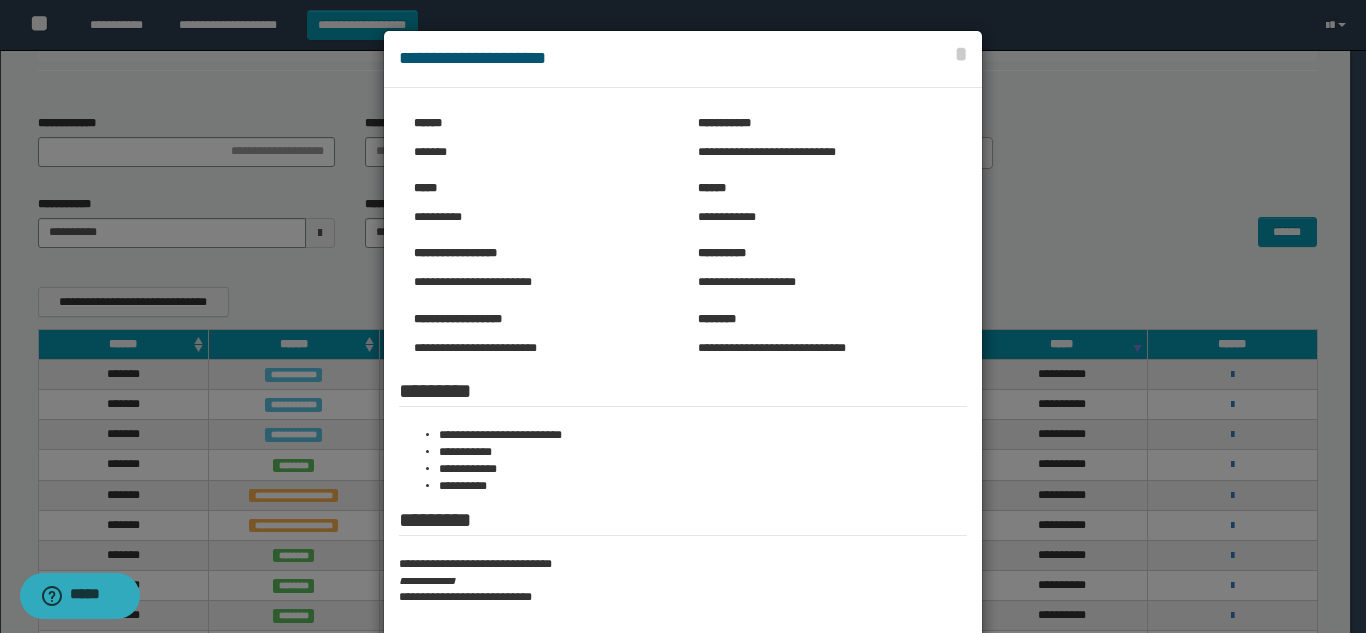 click at bounding box center (683, 375) 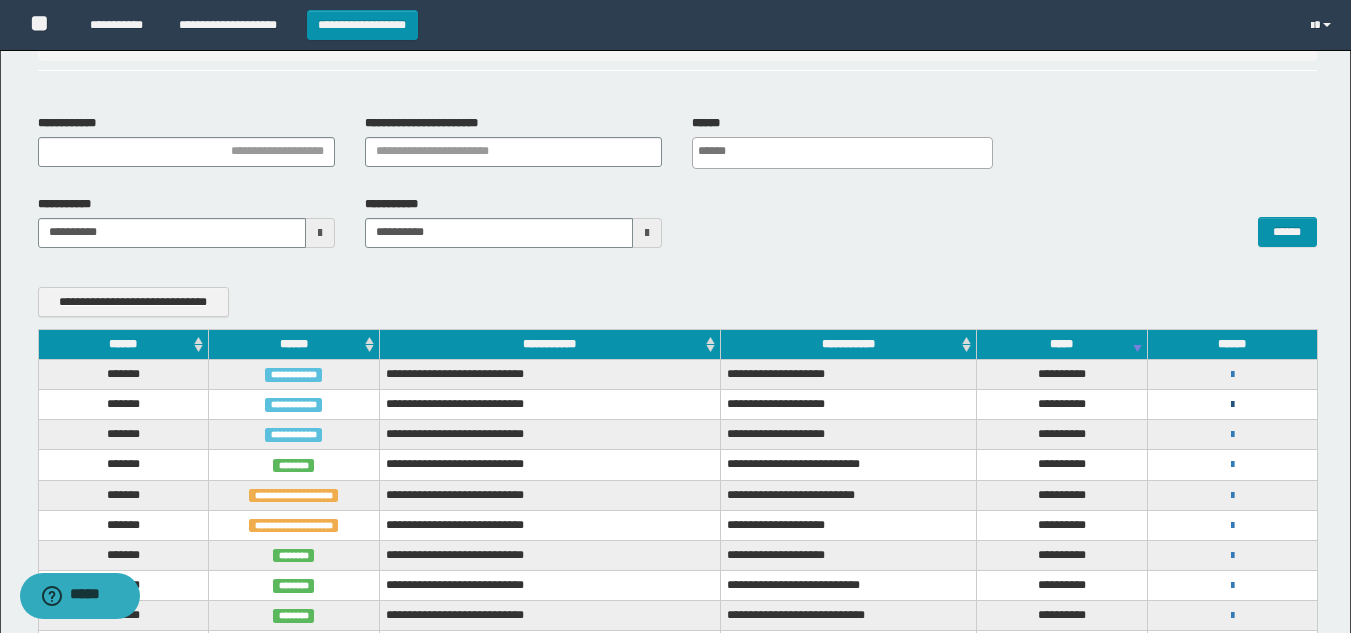 click at bounding box center [1232, 405] 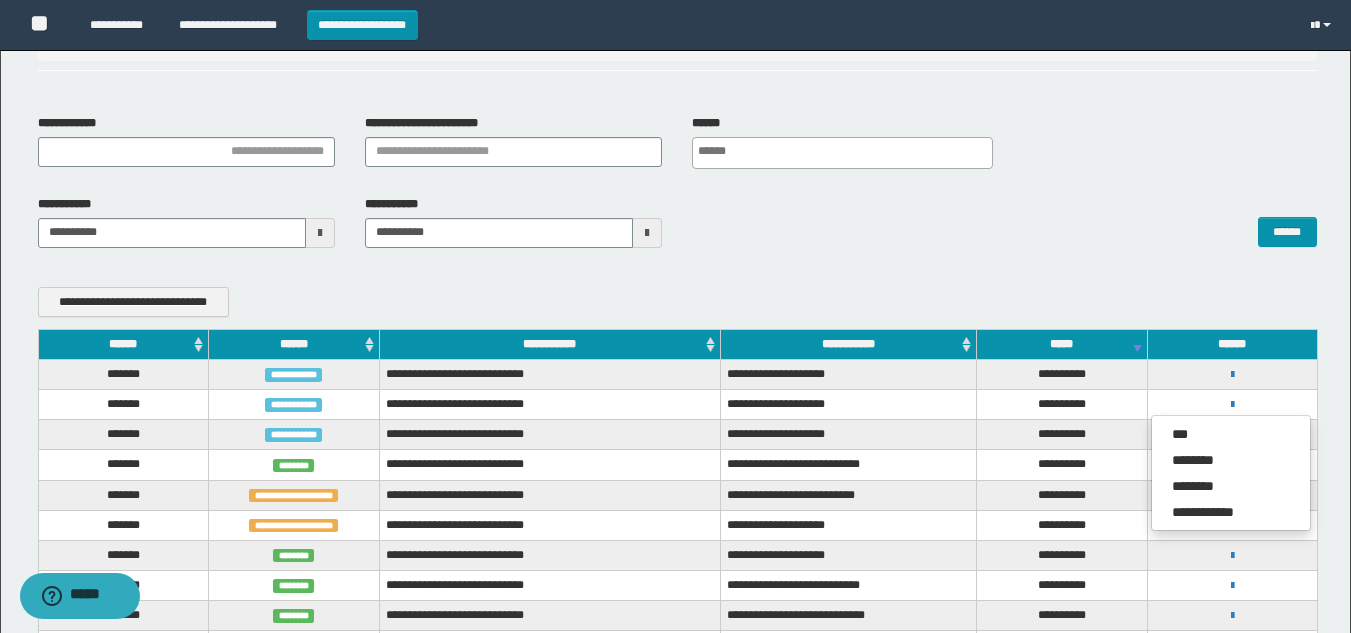 click on "**********" at bounding box center [1232, 374] 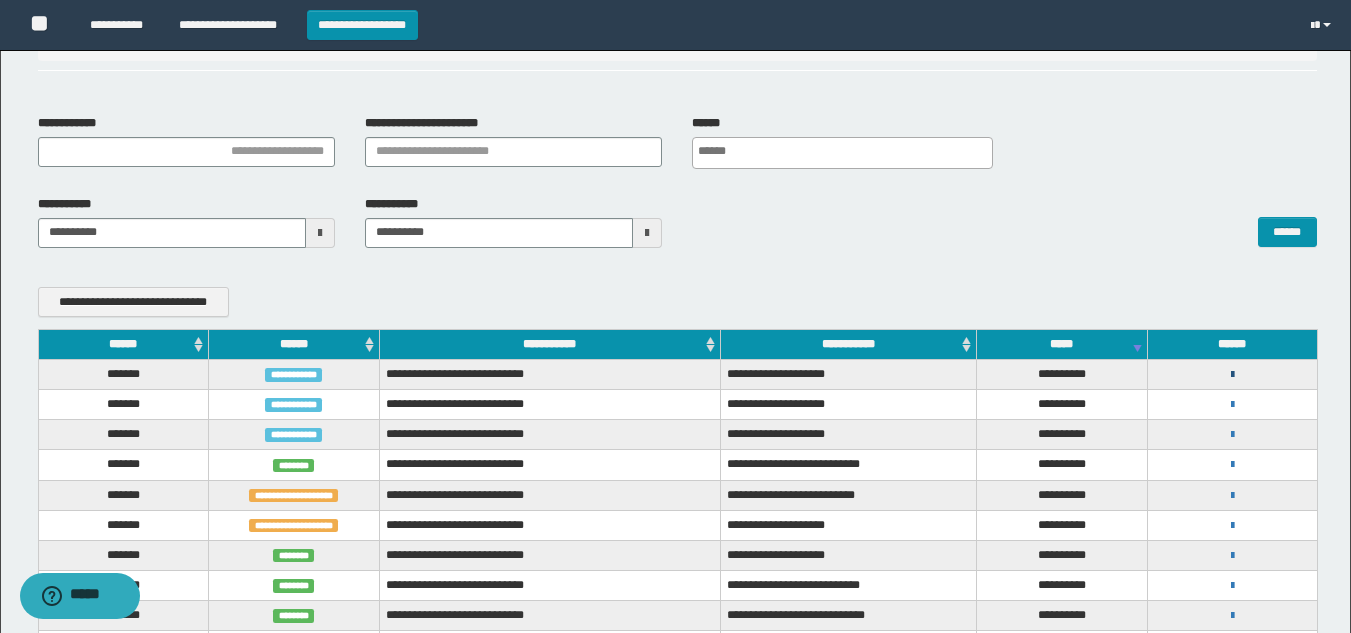 click on "**********" at bounding box center [1232, 374] 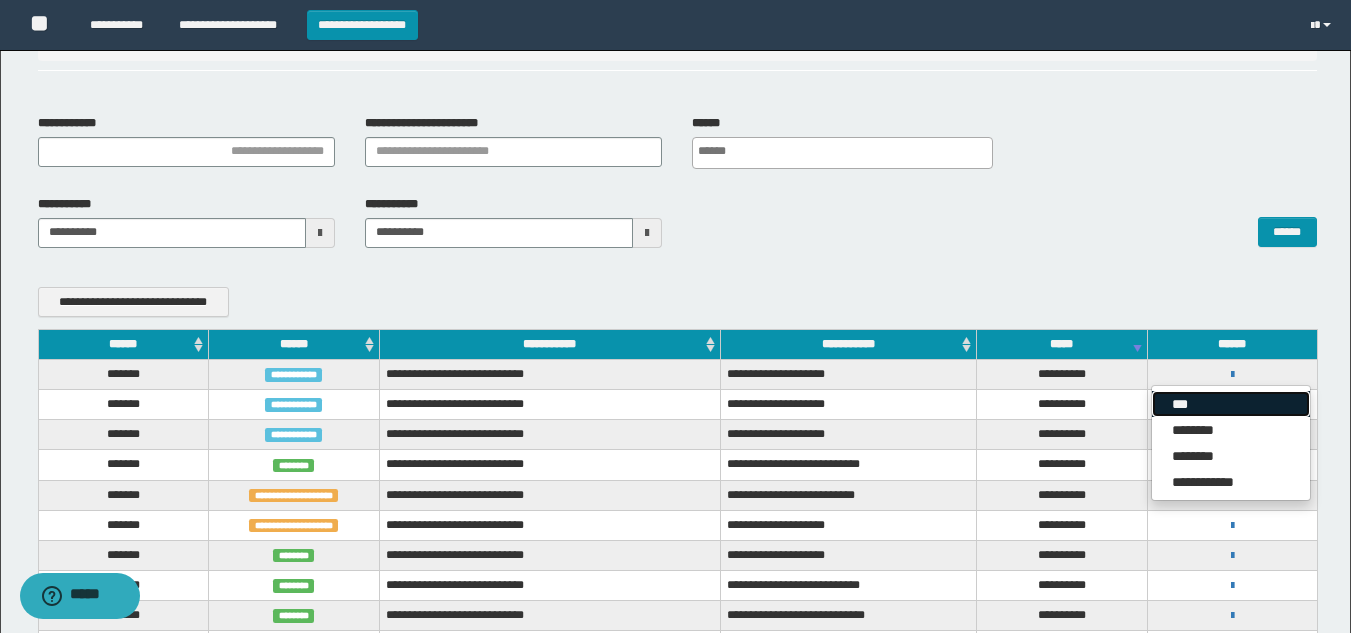 click on "***" at bounding box center [1231, 404] 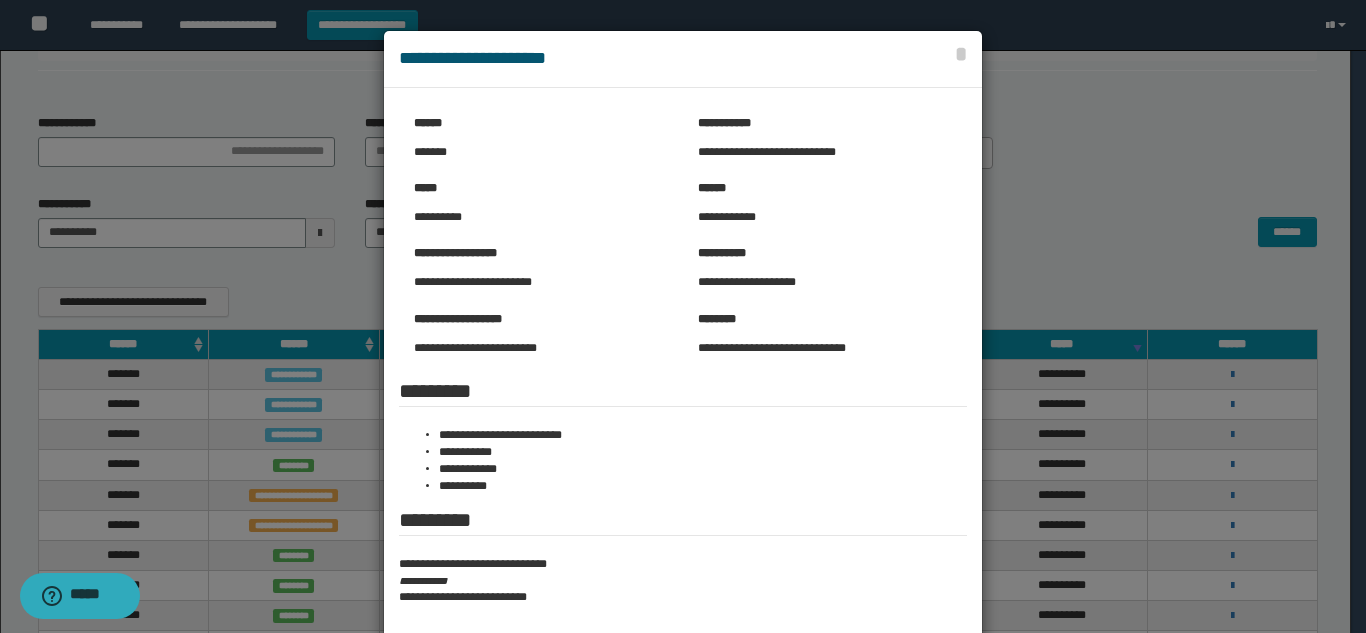 click at bounding box center [683, 375] 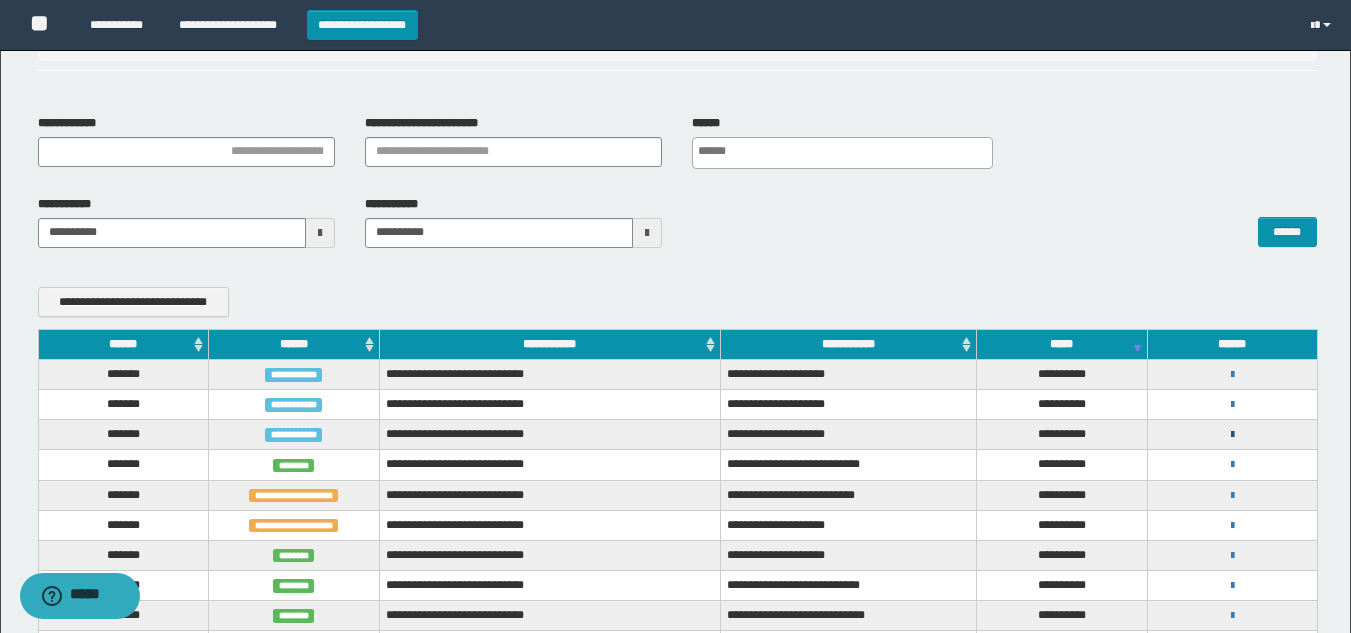 click at bounding box center [1232, 435] 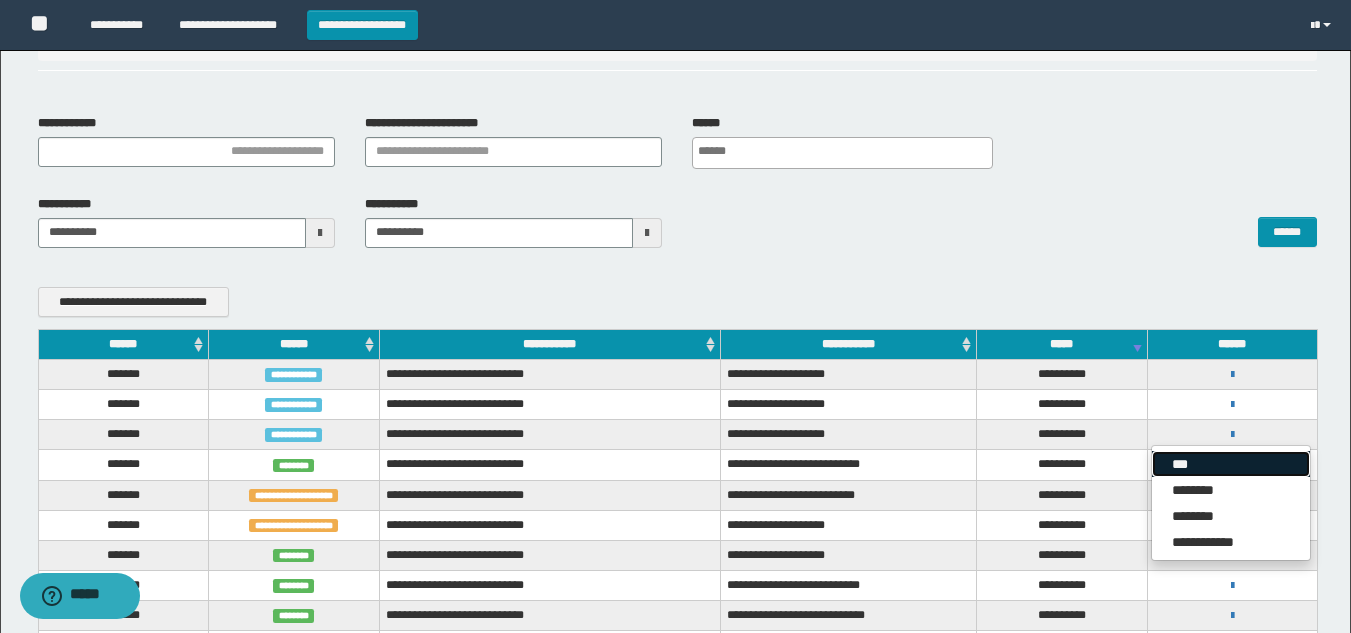 click on "***" at bounding box center [1231, 464] 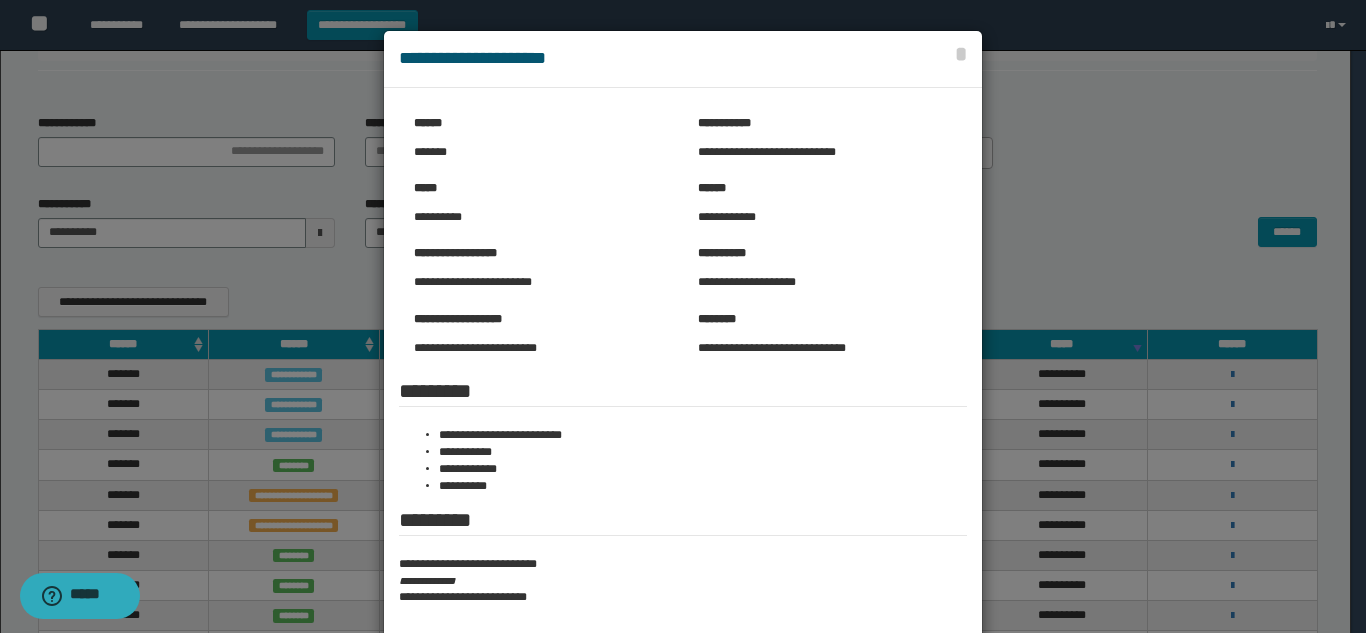 click at bounding box center [683, 375] 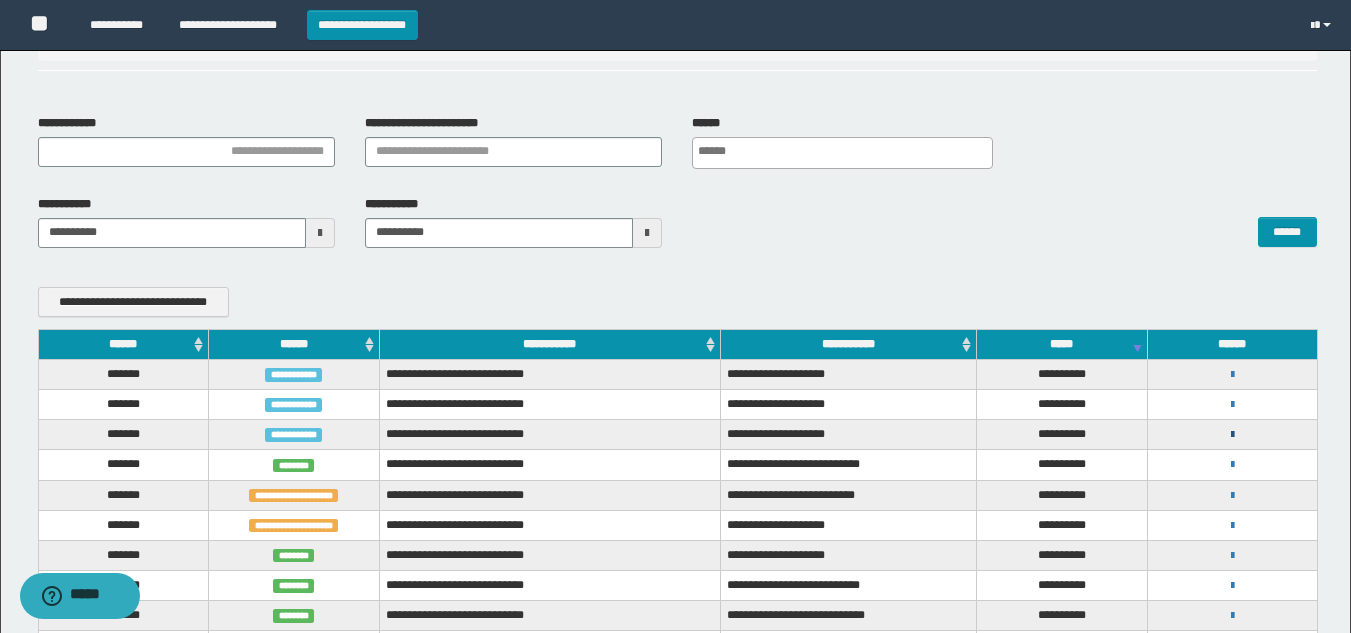 click at bounding box center (1232, 435) 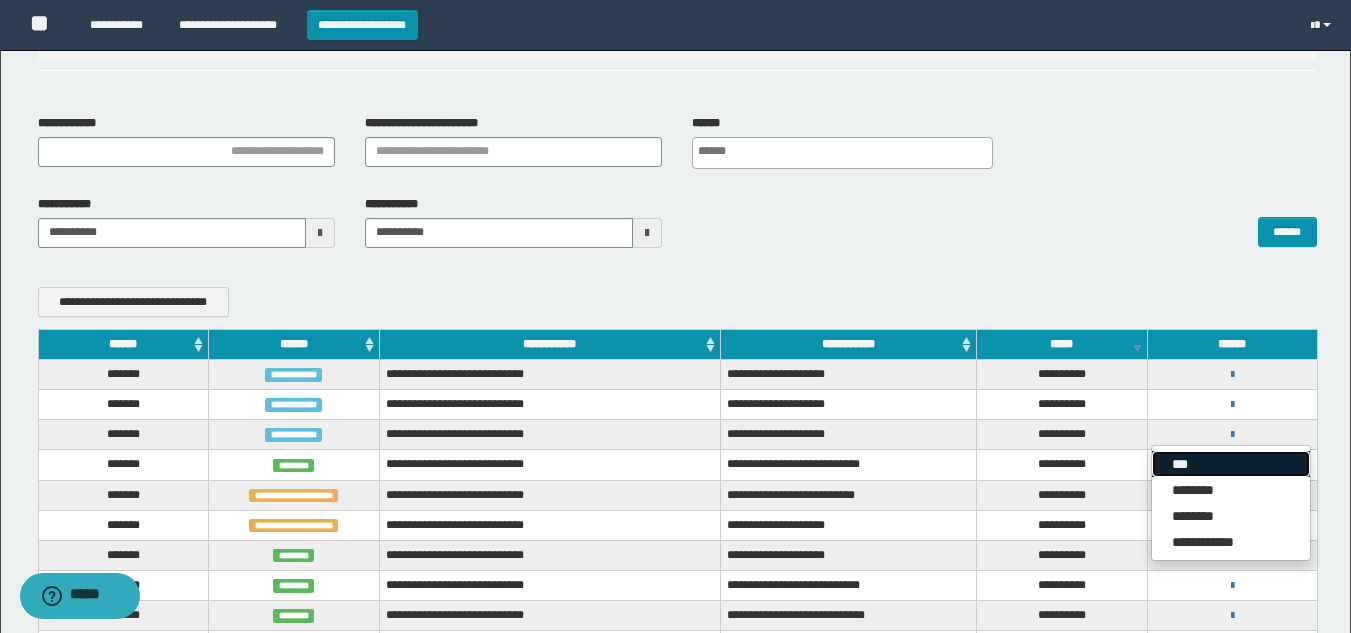 click on "***" at bounding box center (1231, 464) 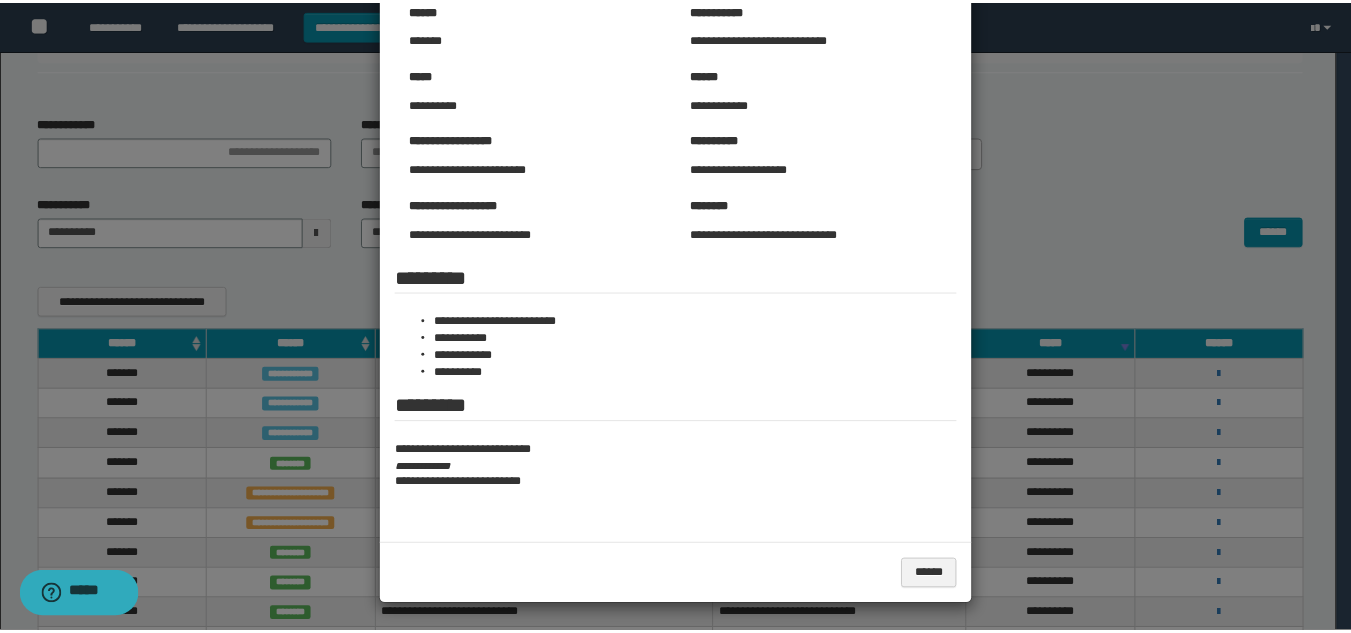 scroll, scrollTop: 117, scrollLeft: 0, axis: vertical 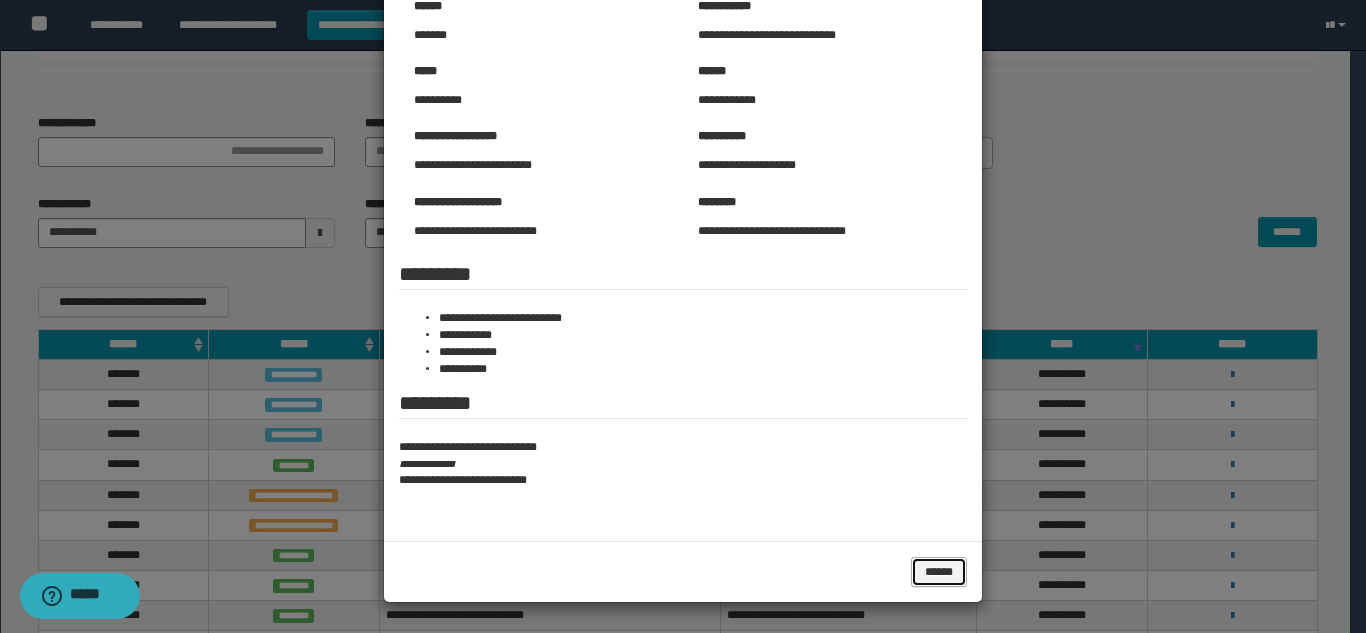 click on "******" at bounding box center (939, 572) 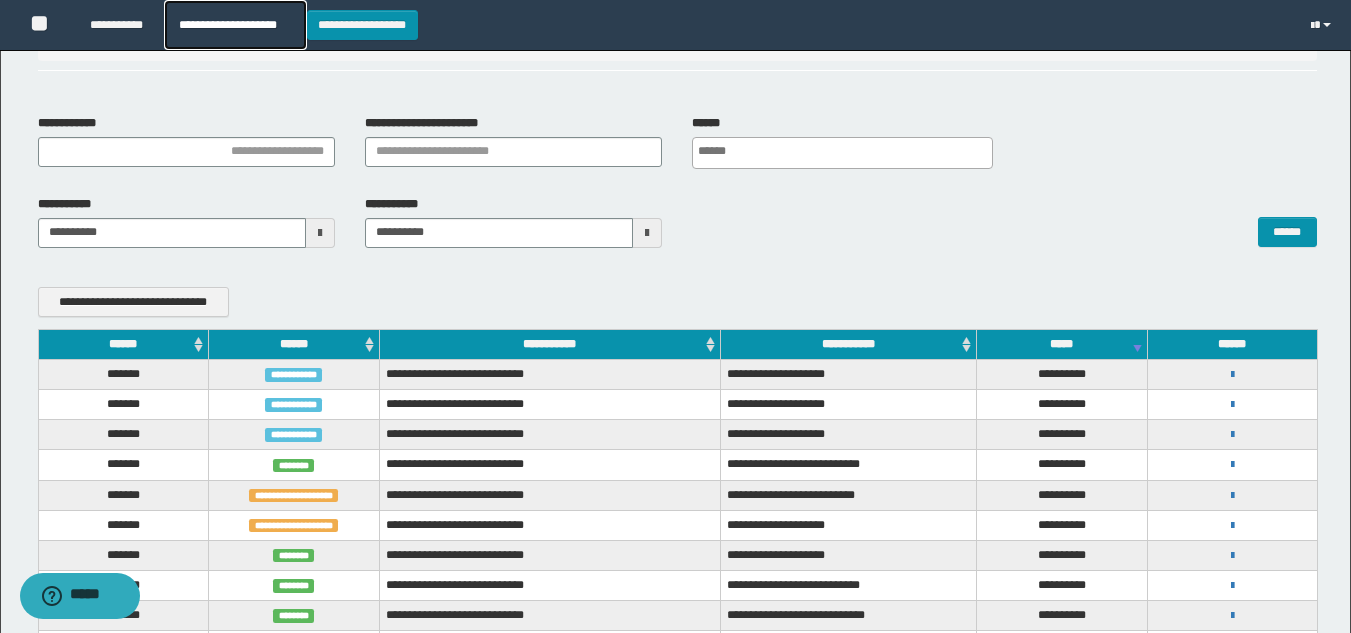 click on "**********" at bounding box center (235, 25) 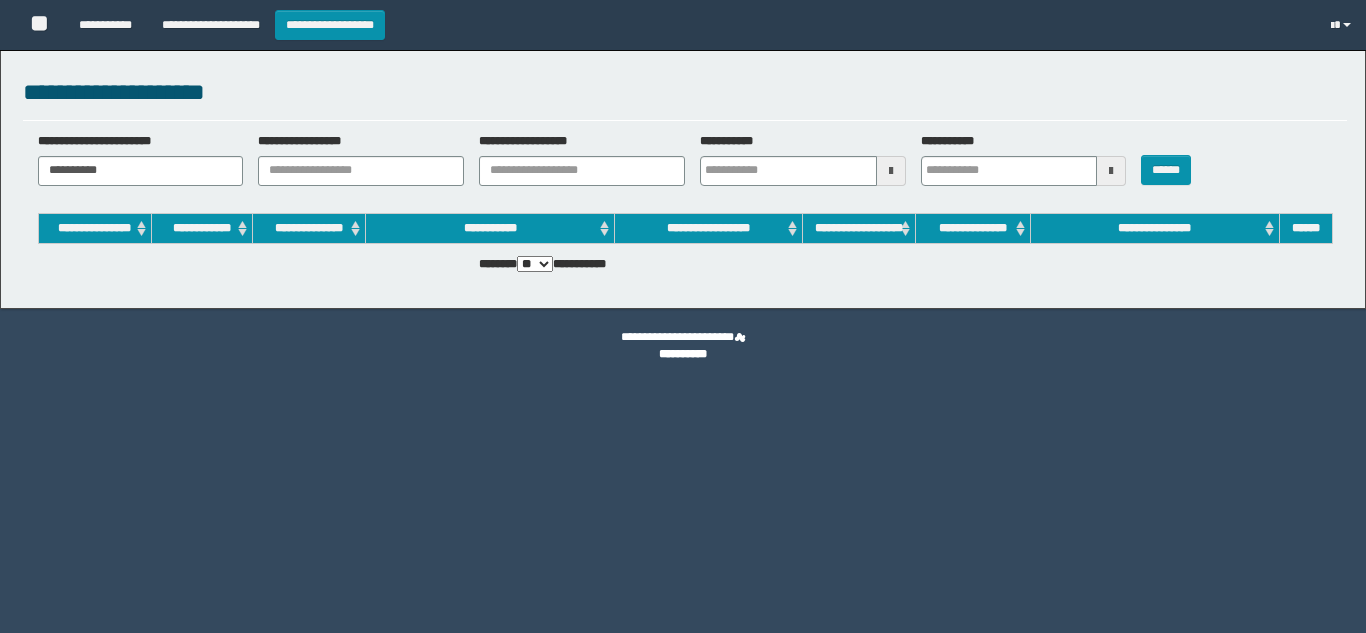scroll, scrollTop: 0, scrollLeft: 0, axis: both 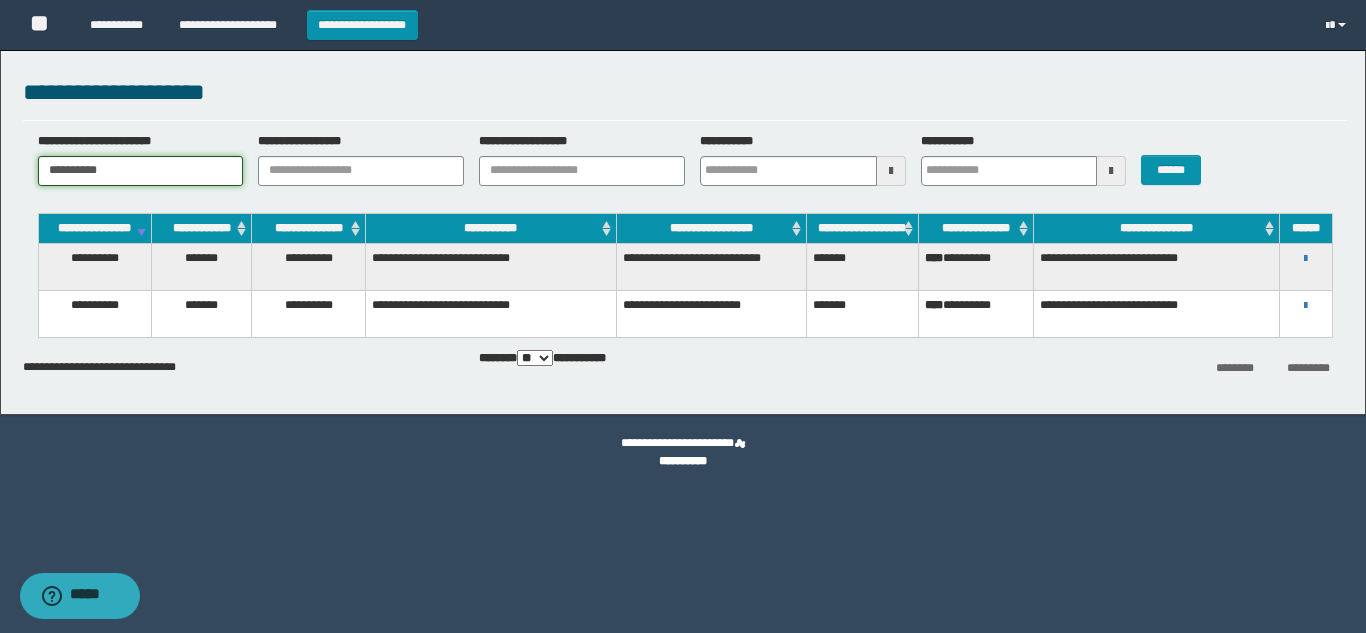 drag, startPoint x: 157, startPoint y: 159, endPoint x: 0, endPoint y: 166, distance: 157.15598 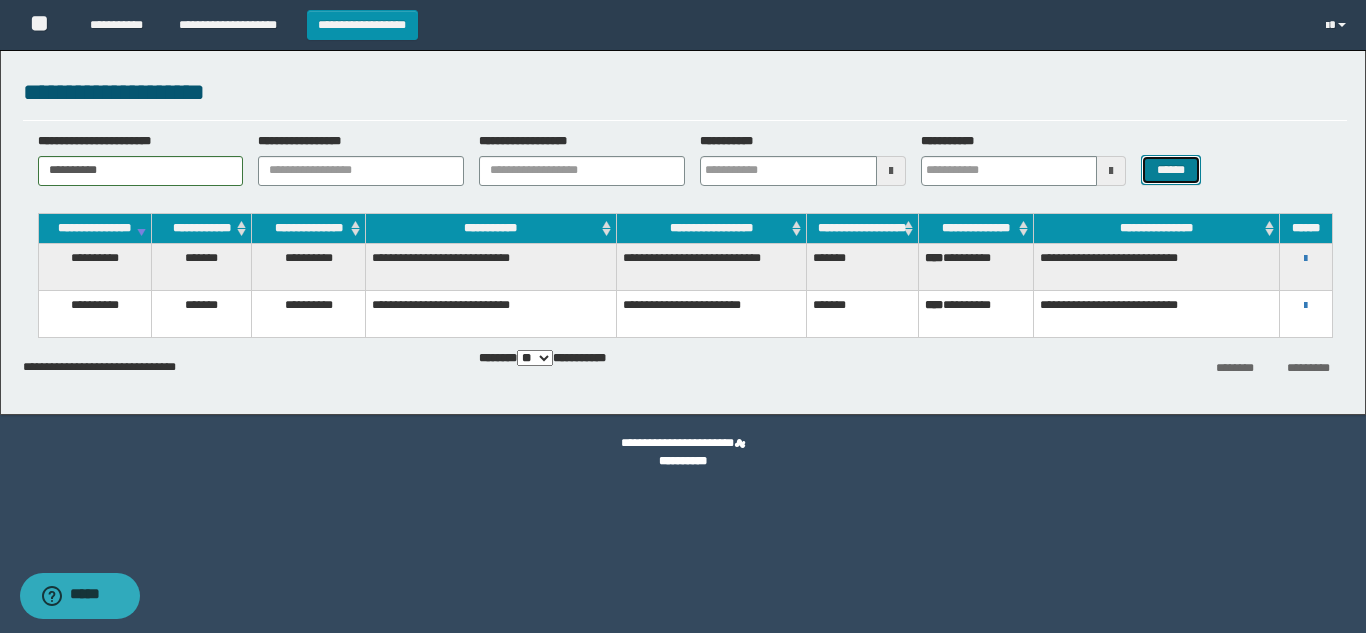 click on "******" at bounding box center [1170, 170] 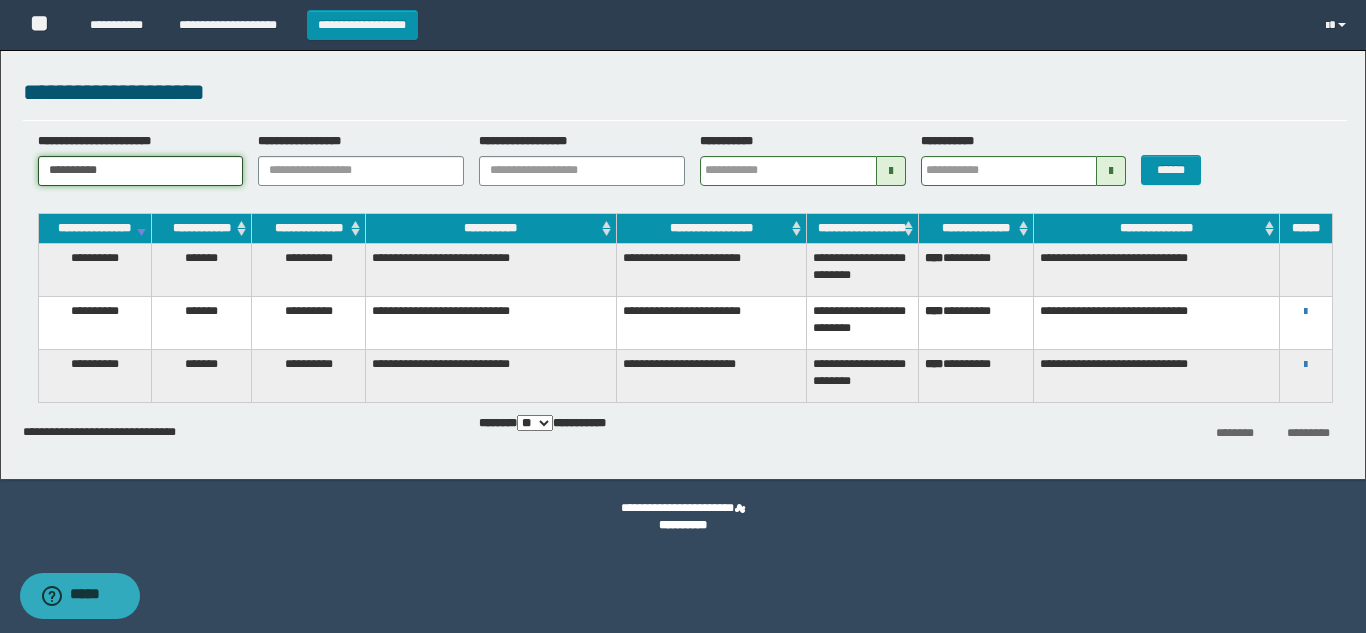drag, startPoint x: 174, startPoint y: 171, endPoint x: 0, endPoint y: 178, distance: 174.14075 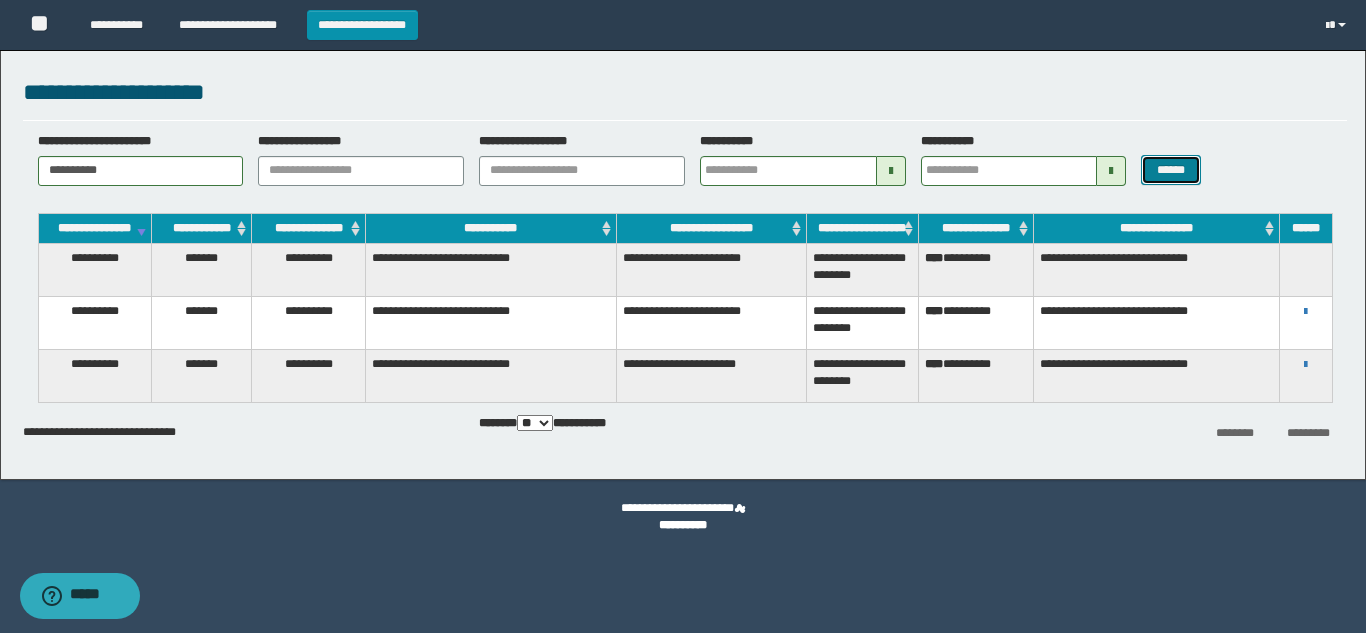 click on "******" at bounding box center [1170, 170] 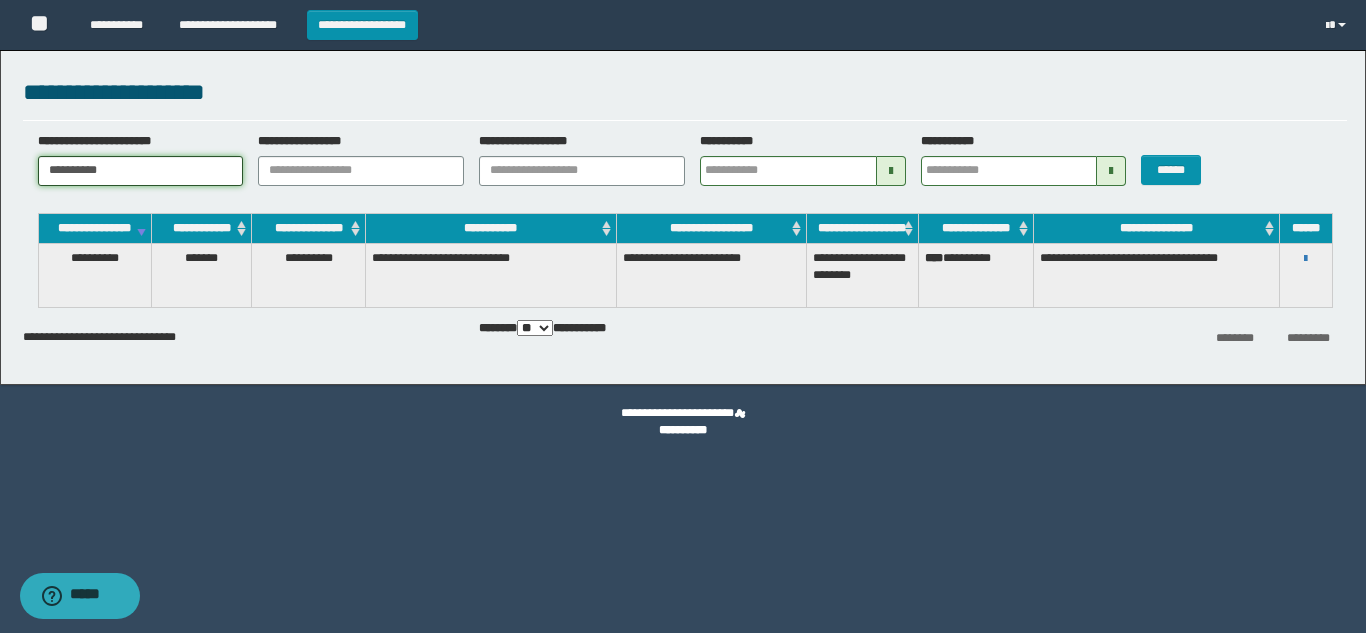 drag, startPoint x: 128, startPoint y: 160, endPoint x: 300, endPoint y: 188, distance: 174.26416 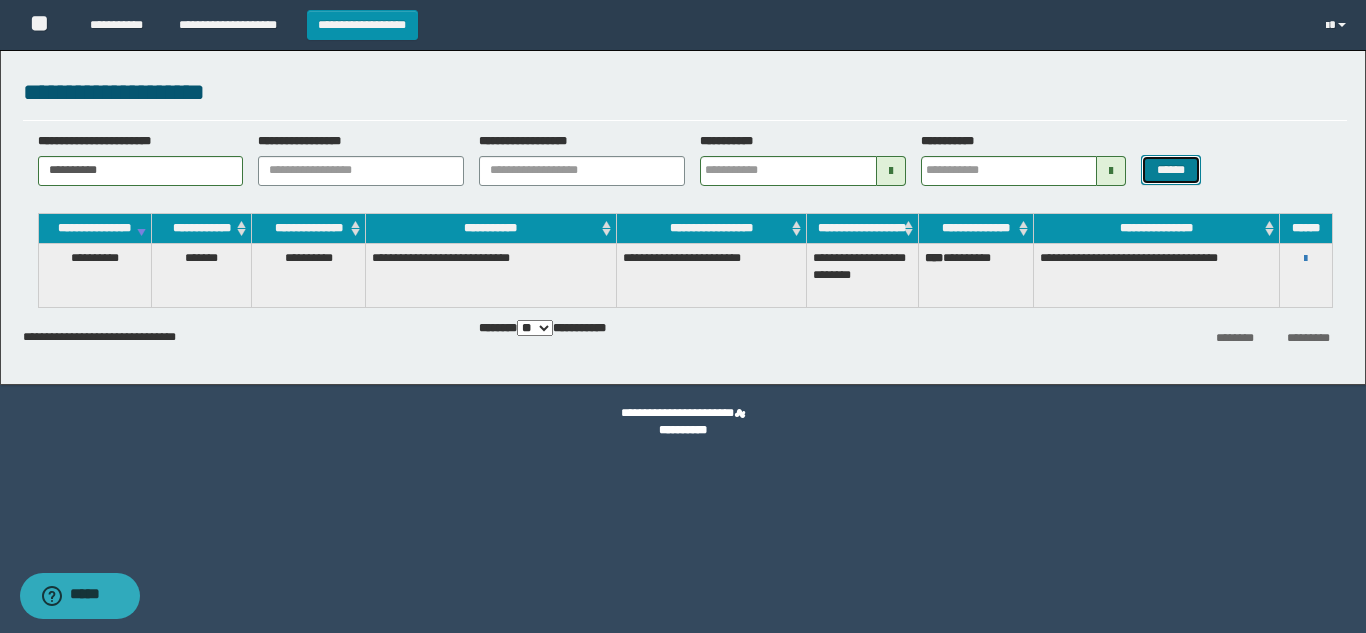 click on "******" at bounding box center (1170, 170) 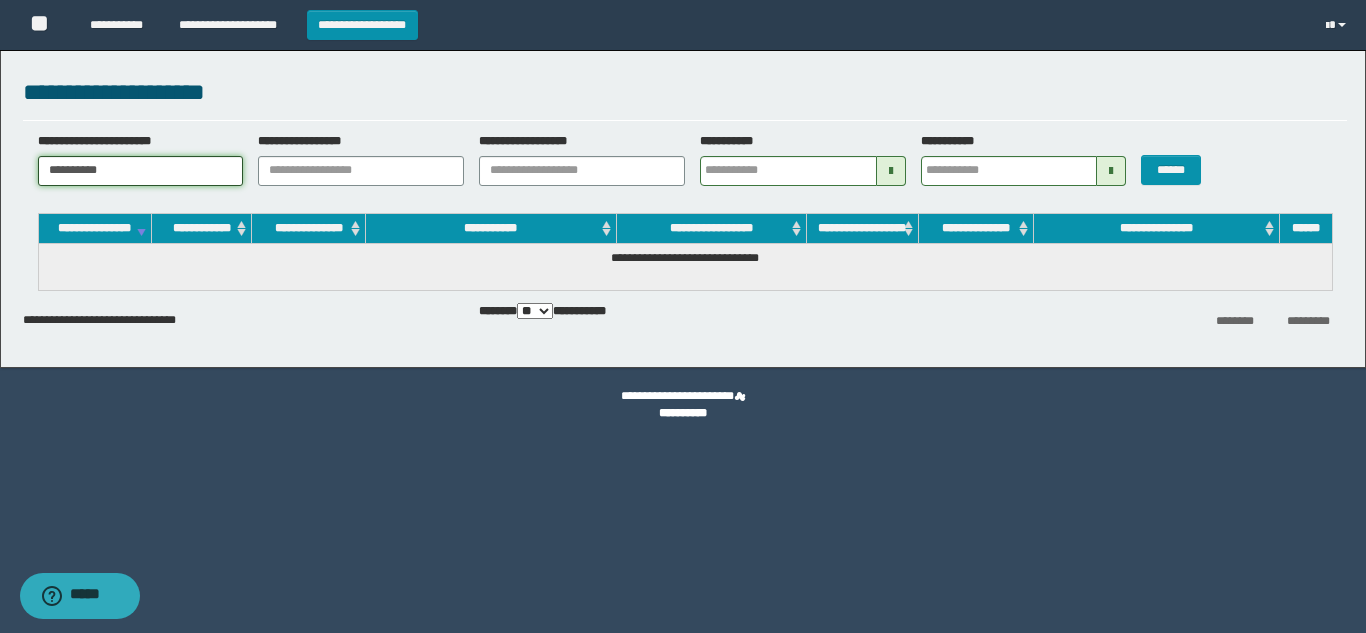 drag, startPoint x: 171, startPoint y: 173, endPoint x: 143, endPoint y: 173, distance: 28 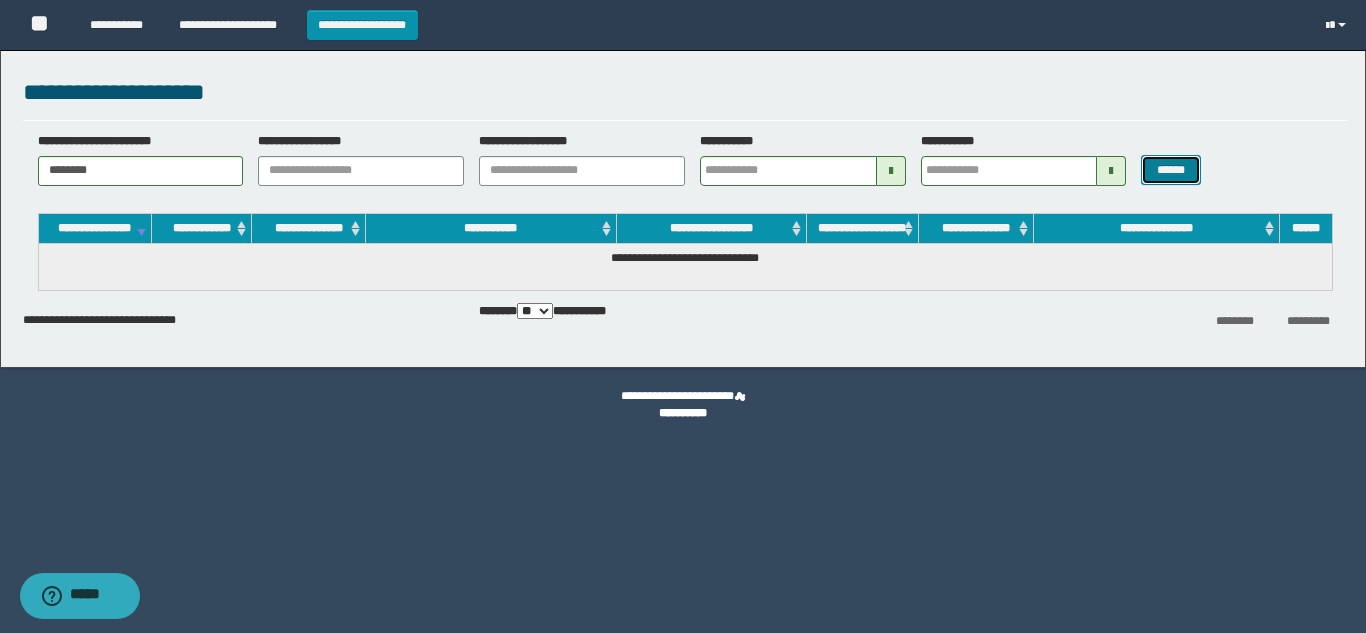 click on "******" at bounding box center (1170, 170) 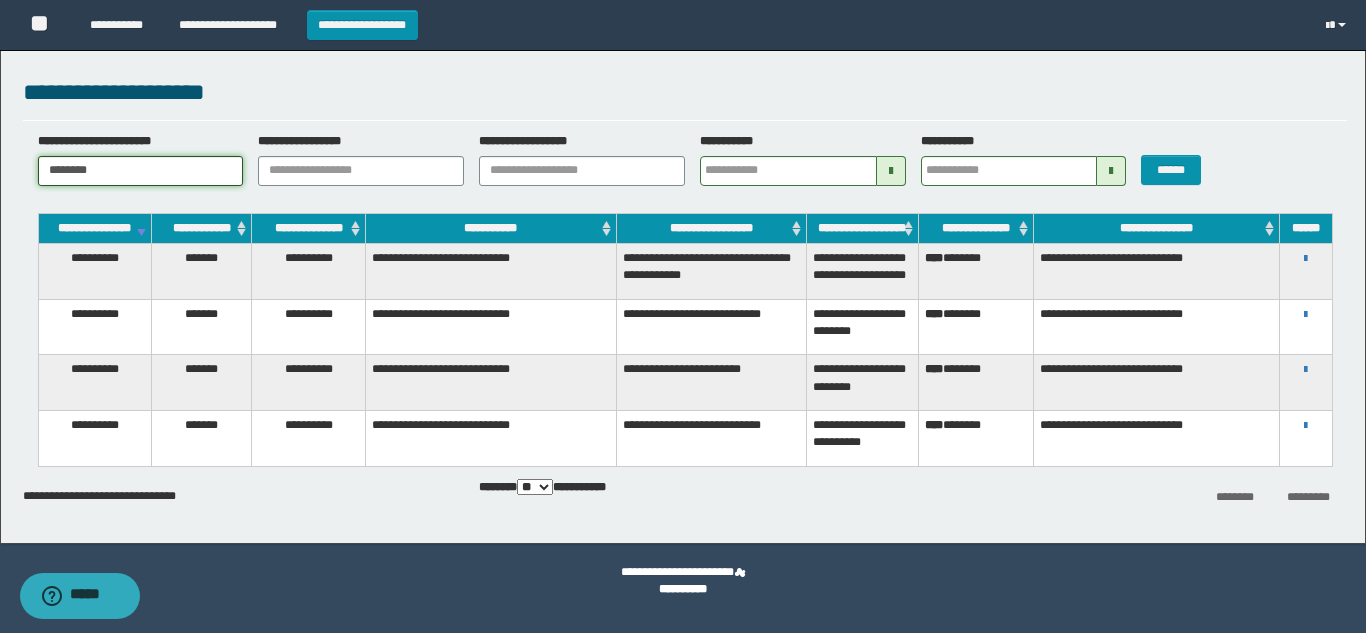 drag, startPoint x: 163, startPoint y: 165, endPoint x: 16, endPoint y: 197, distance: 150.44267 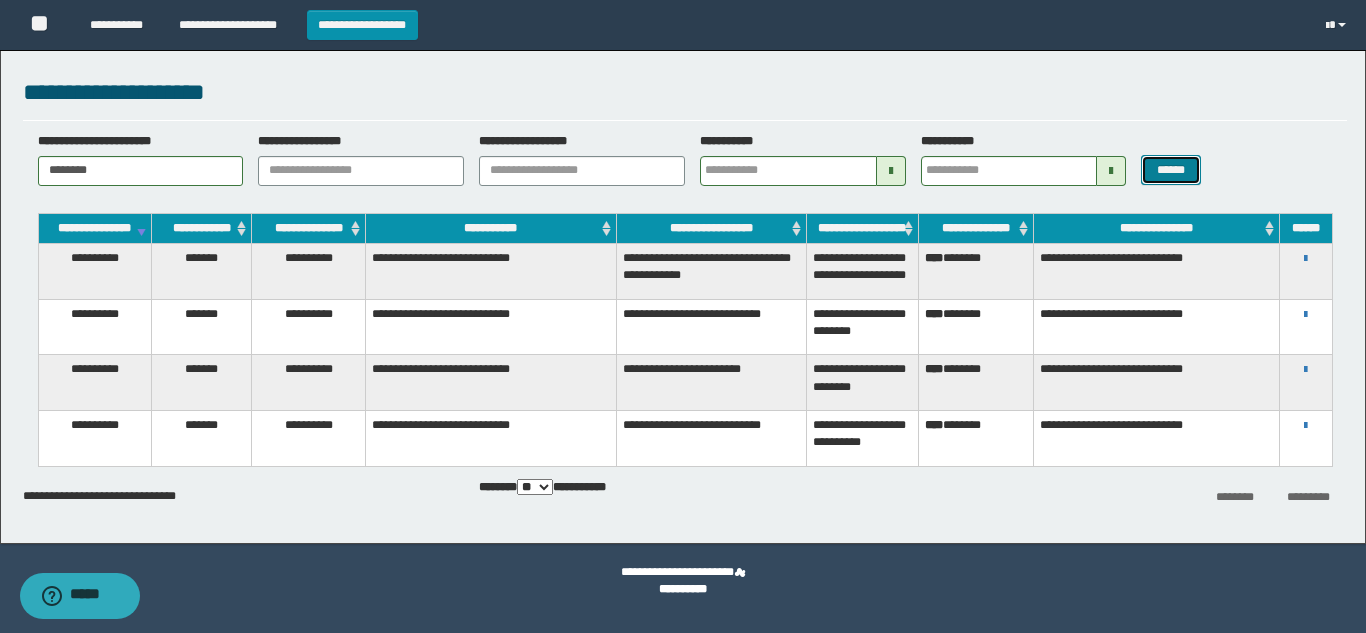 click on "******" at bounding box center [1170, 170] 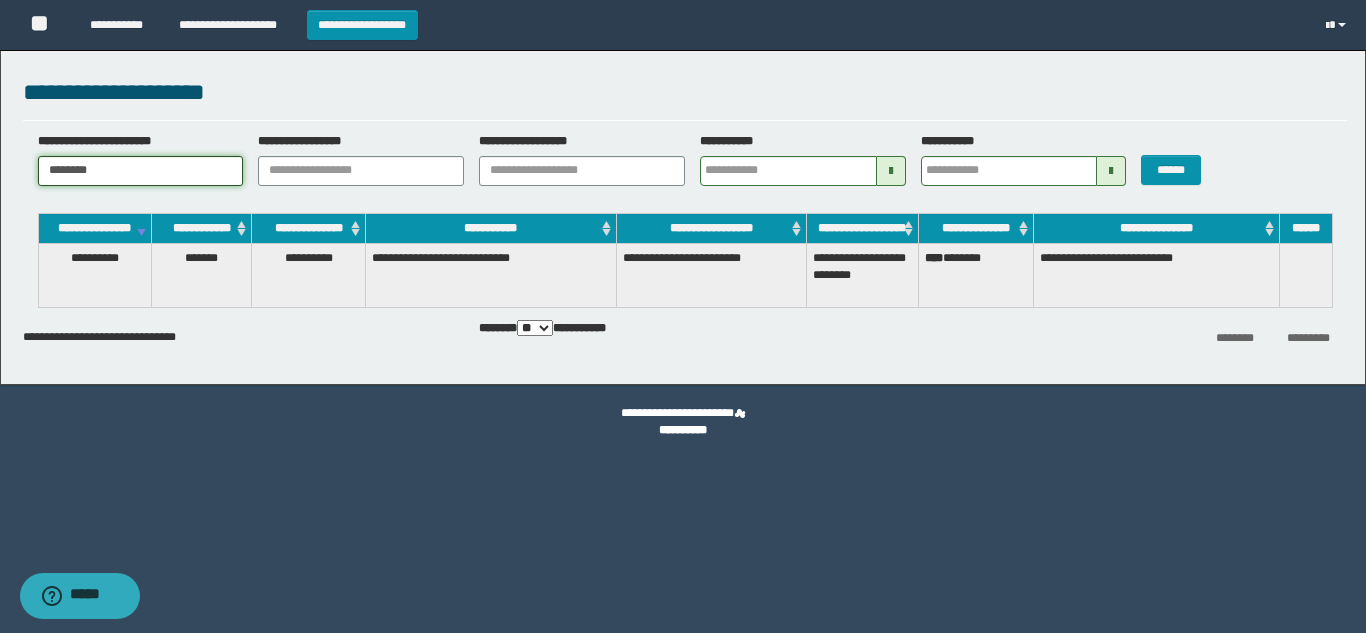 drag, startPoint x: 174, startPoint y: 173, endPoint x: 28, endPoint y: 146, distance: 148.47559 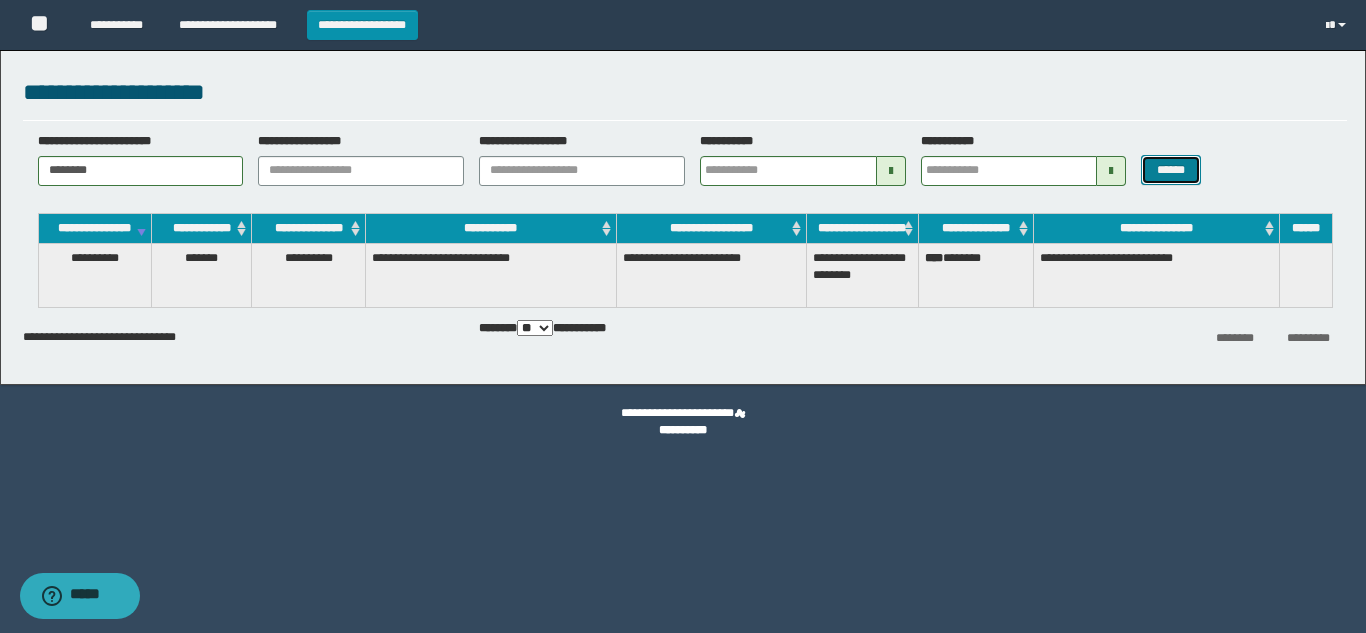 click on "******" at bounding box center (1170, 170) 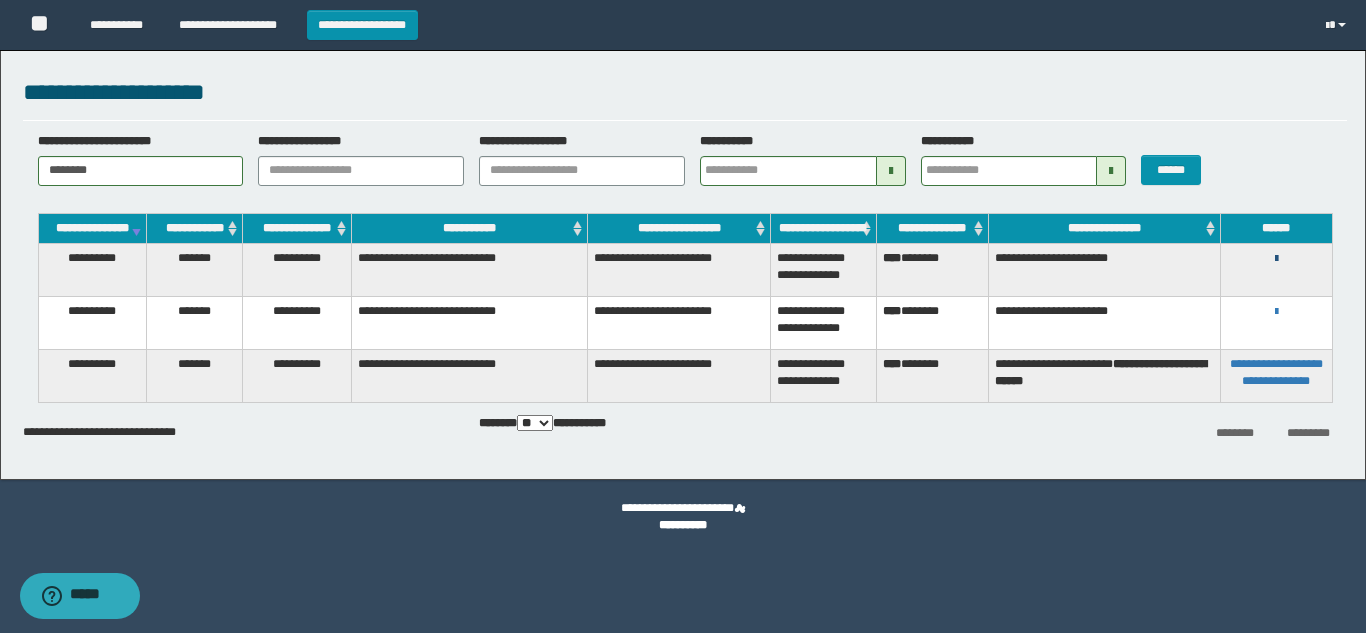 click at bounding box center (1276, 259) 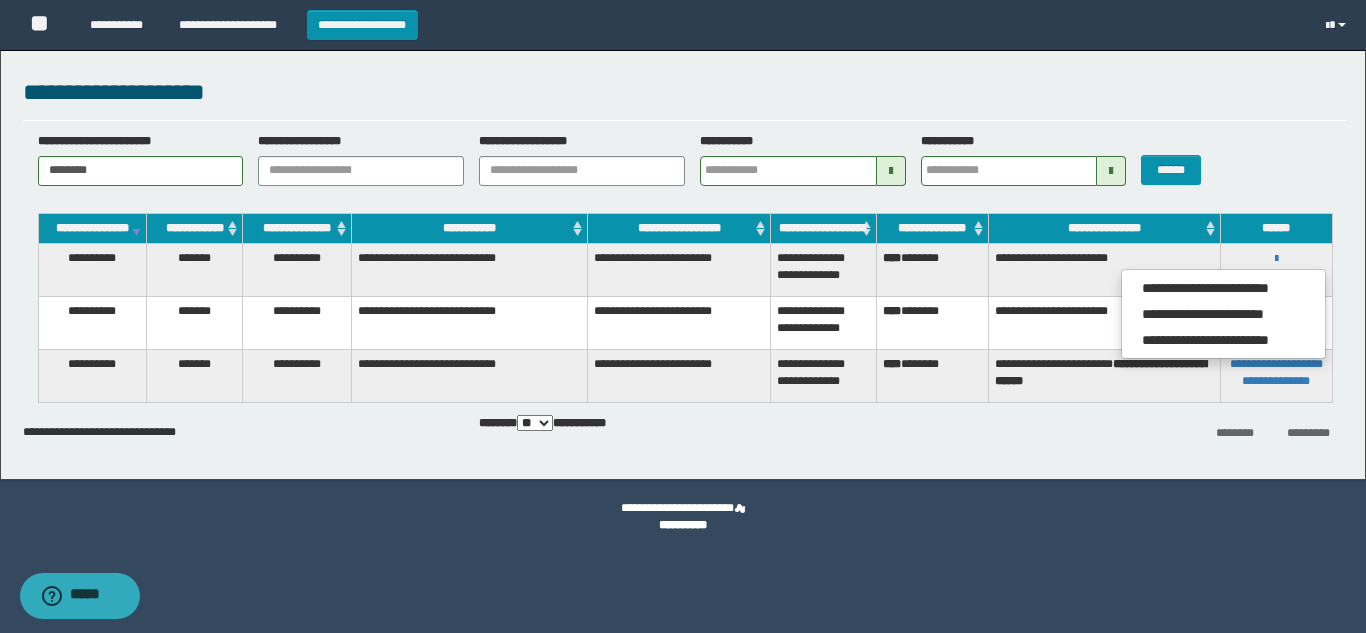 drag, startPoint x: 1218, startPoint y: 288, endPoint x: 1203, endPoint y: 295, distance: 16.552946 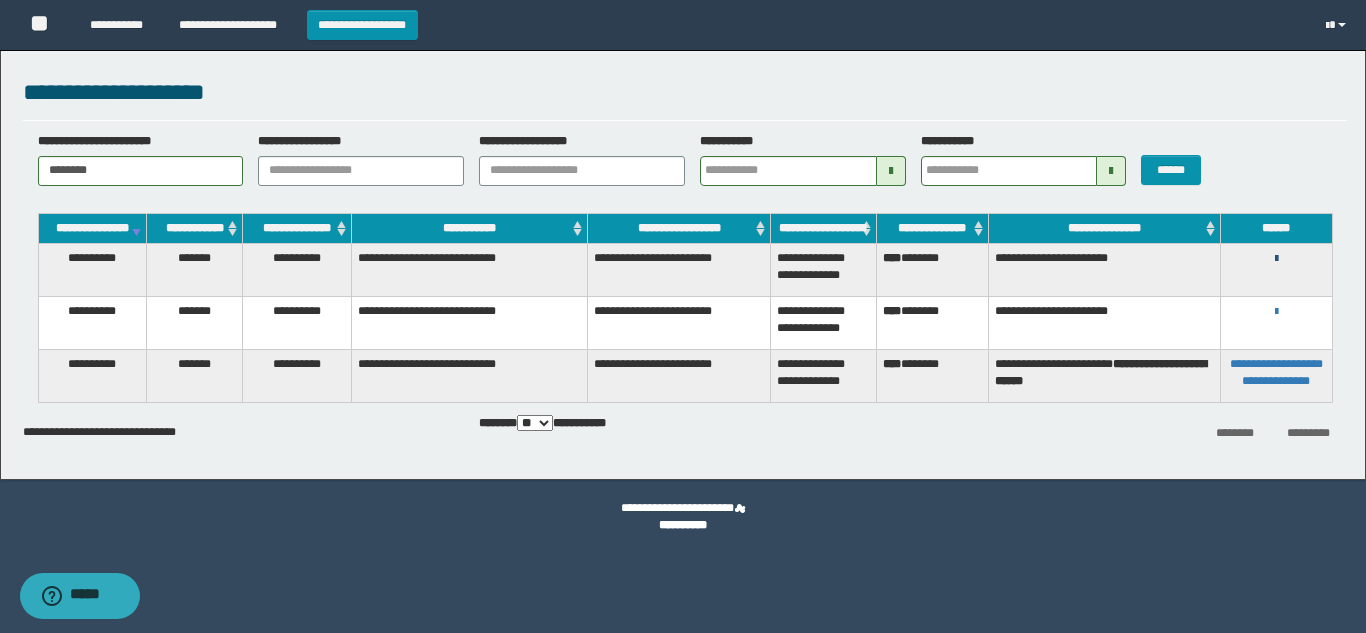 click at bounding box center (1276, 259) 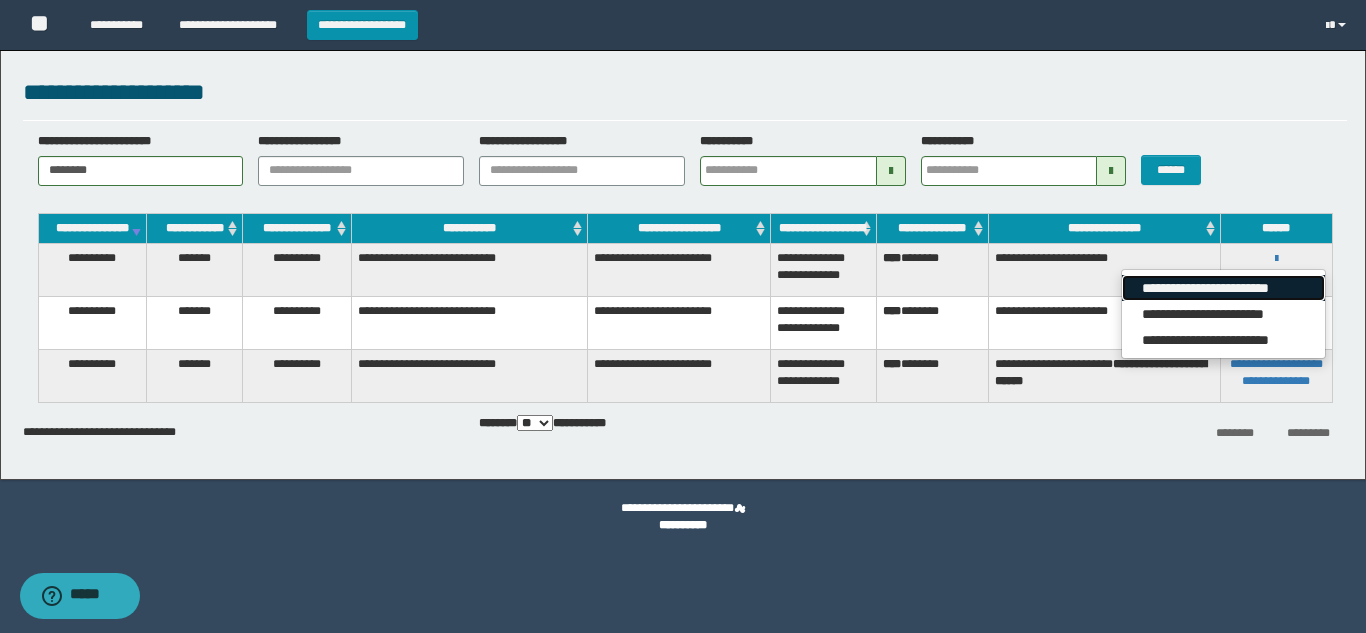 click on "**********" at bounding box center (1223, 288) 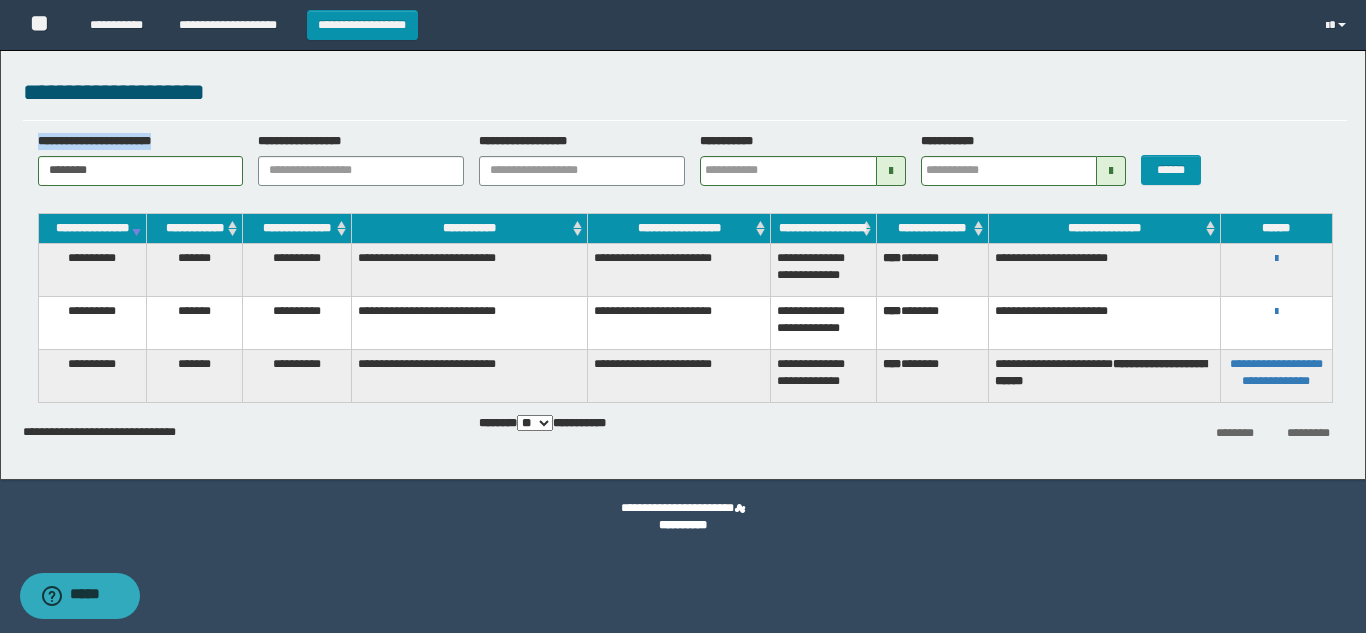 drag, startPoint x: 183, startPoint y: 151, endPoint x: 0, endPoint y: 165, distance: 183.53474 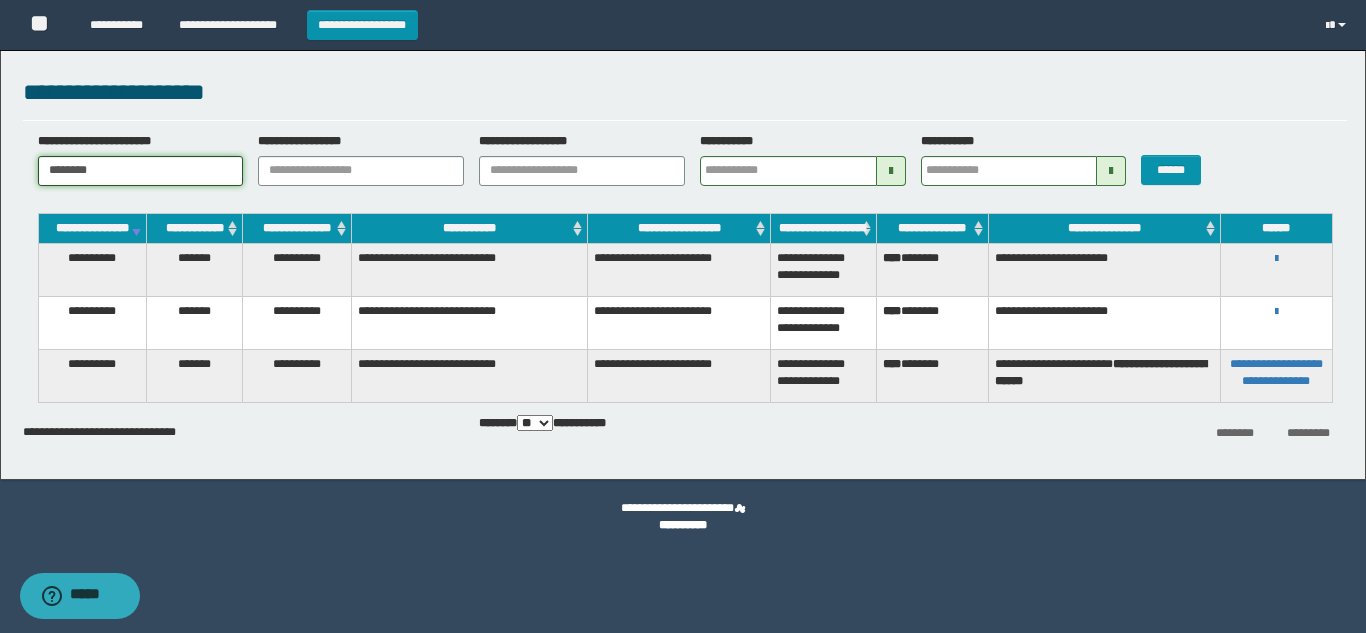 drag, startPoint x: 118, startPoint y: 168, endPoint x: 0, endPoint y: 187, distance: 119.519875 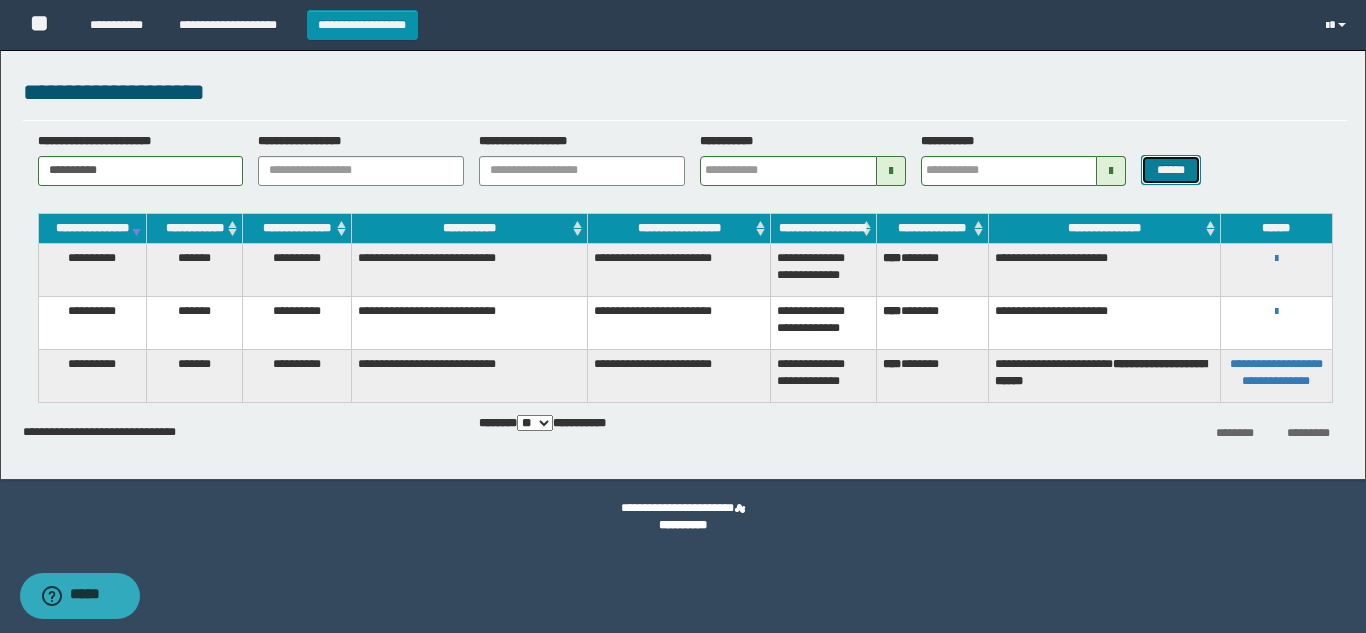 click on "******" at bounding box center [1170, 170] 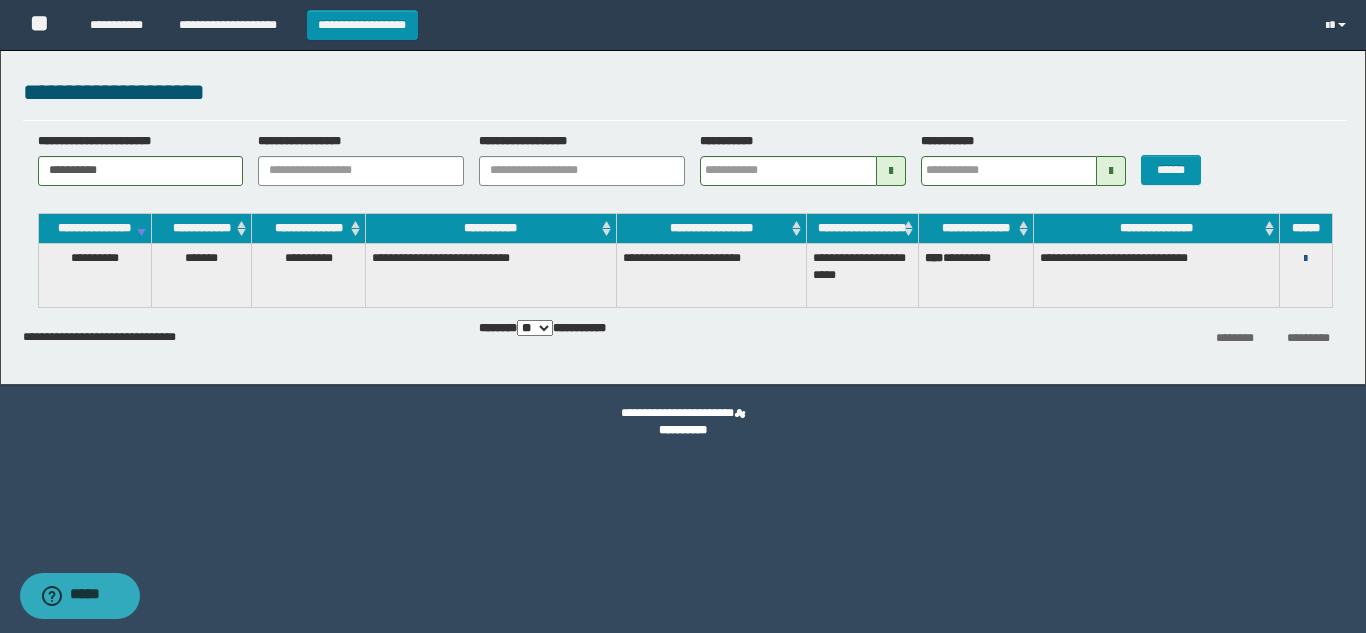 click at bounding box center (1305, 259) 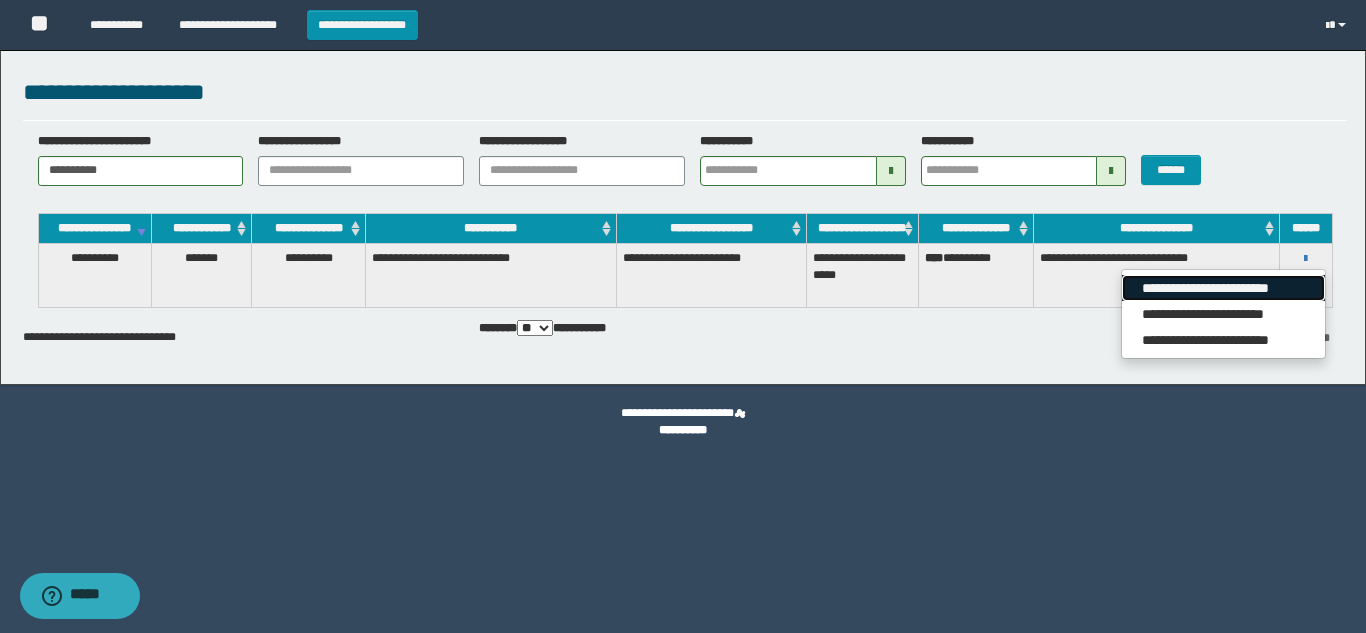 drag, startPoint x: 1270, startPoint y: 307, endPoint x: 1253, endPoint y: 307, distance: 17 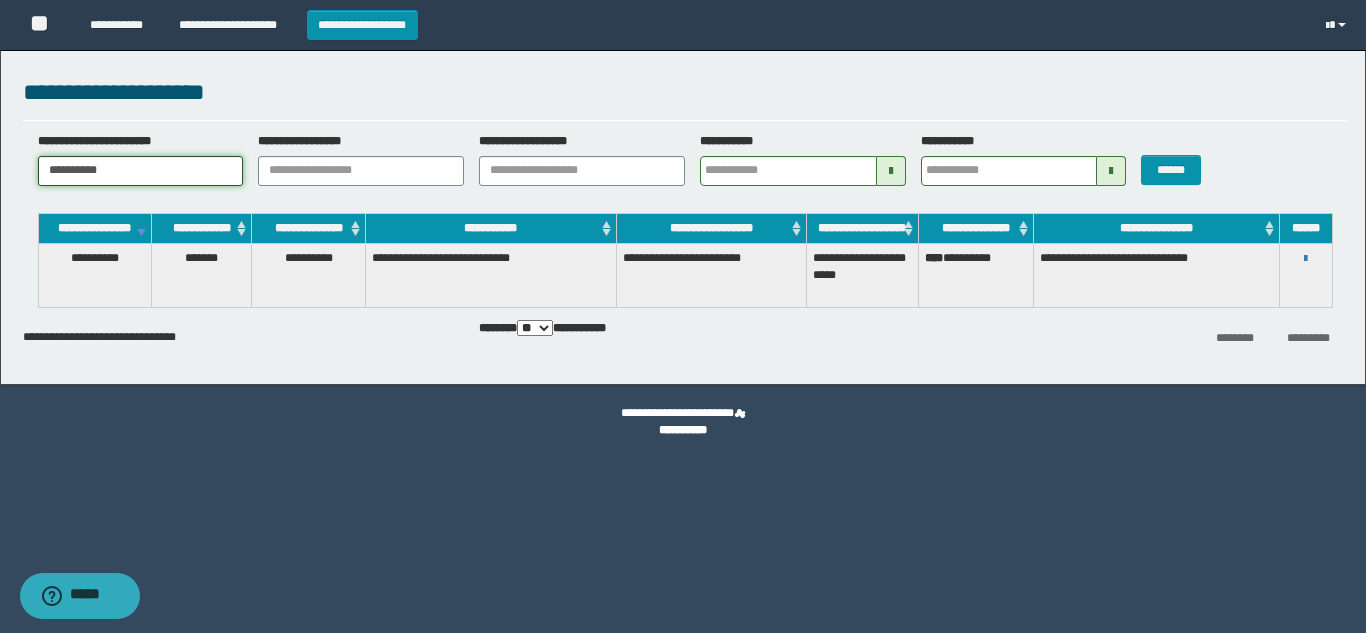 drag, startPoint x: 171, startPoint y: 183, endPoint x: 0, endPoint y: 150, distance: 174.1551 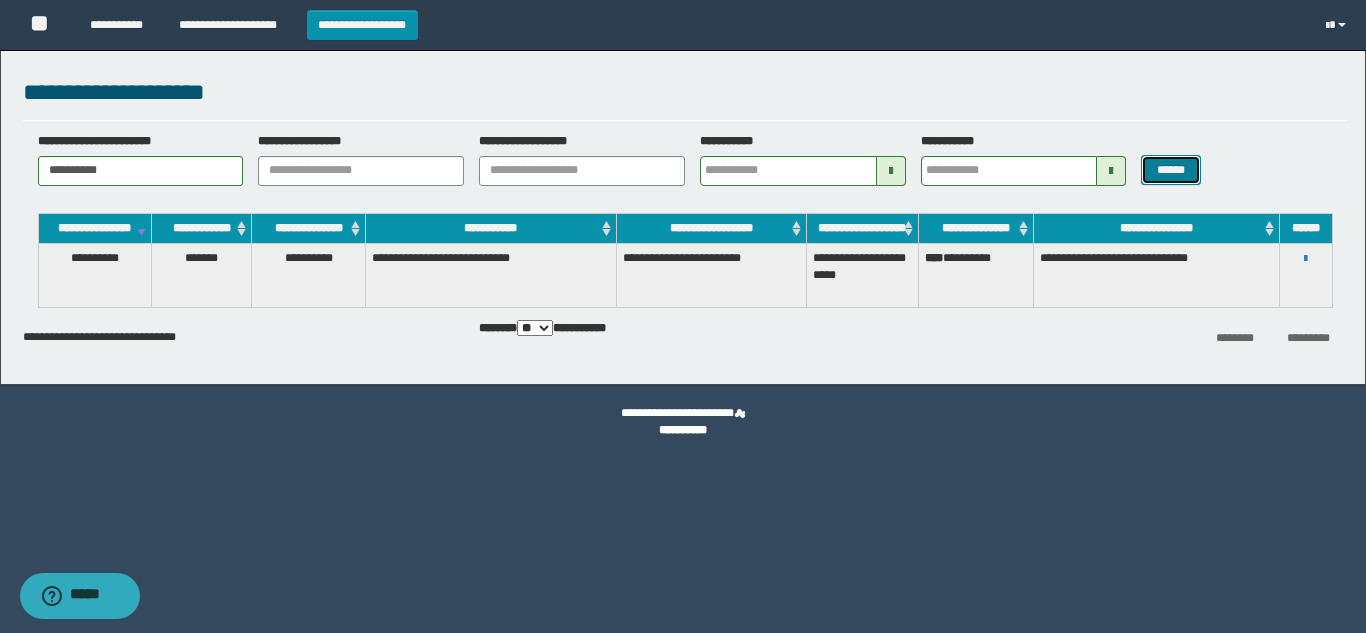 click on "******" at bounding box center [1170, 170] 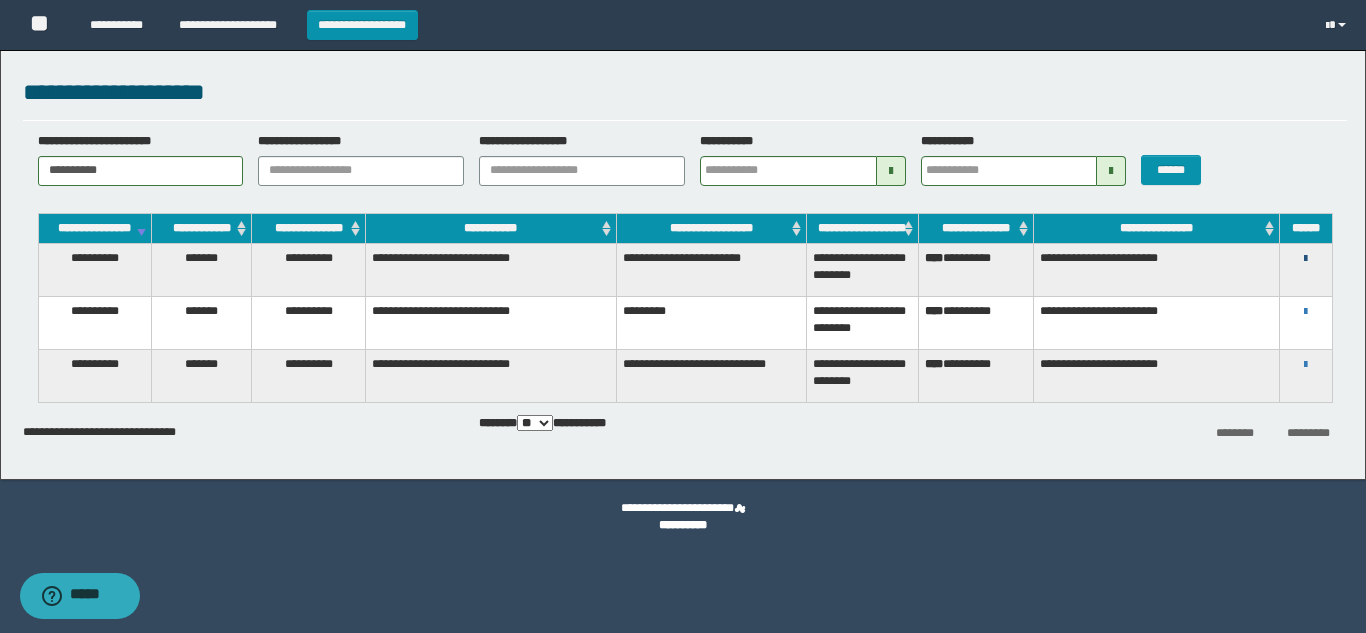 click at bounding box center (1305, 259) 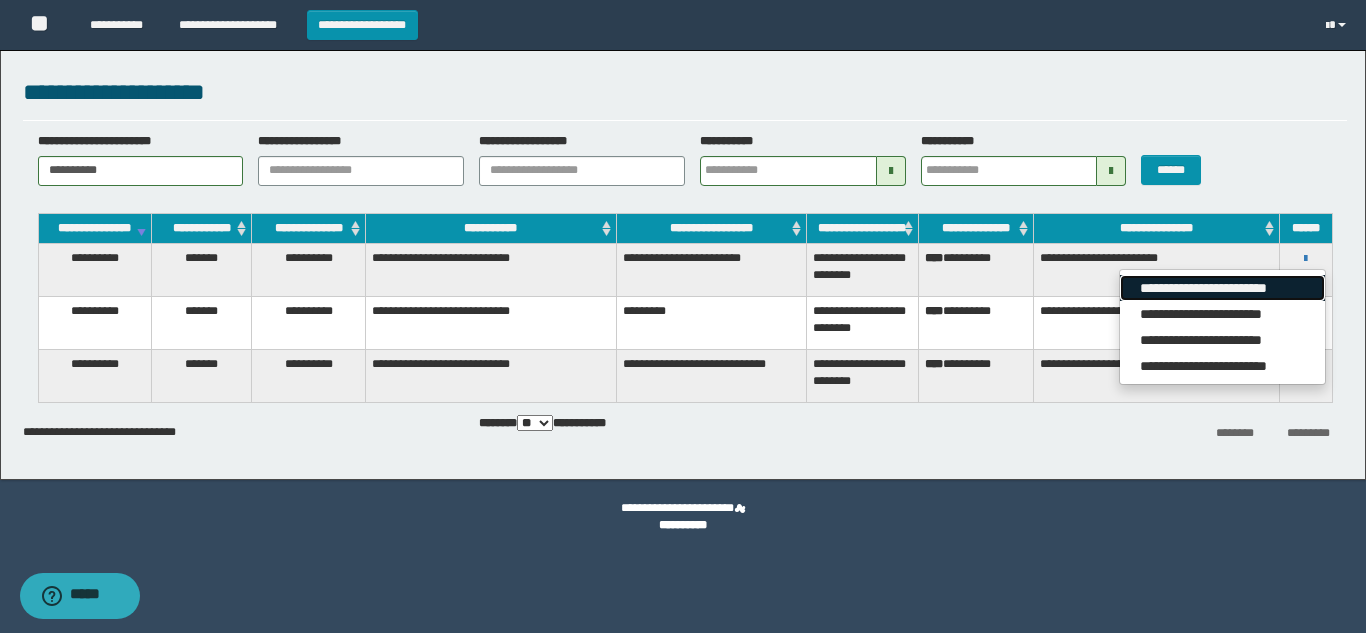 click on "**********" at bounding box center (1222, 288) 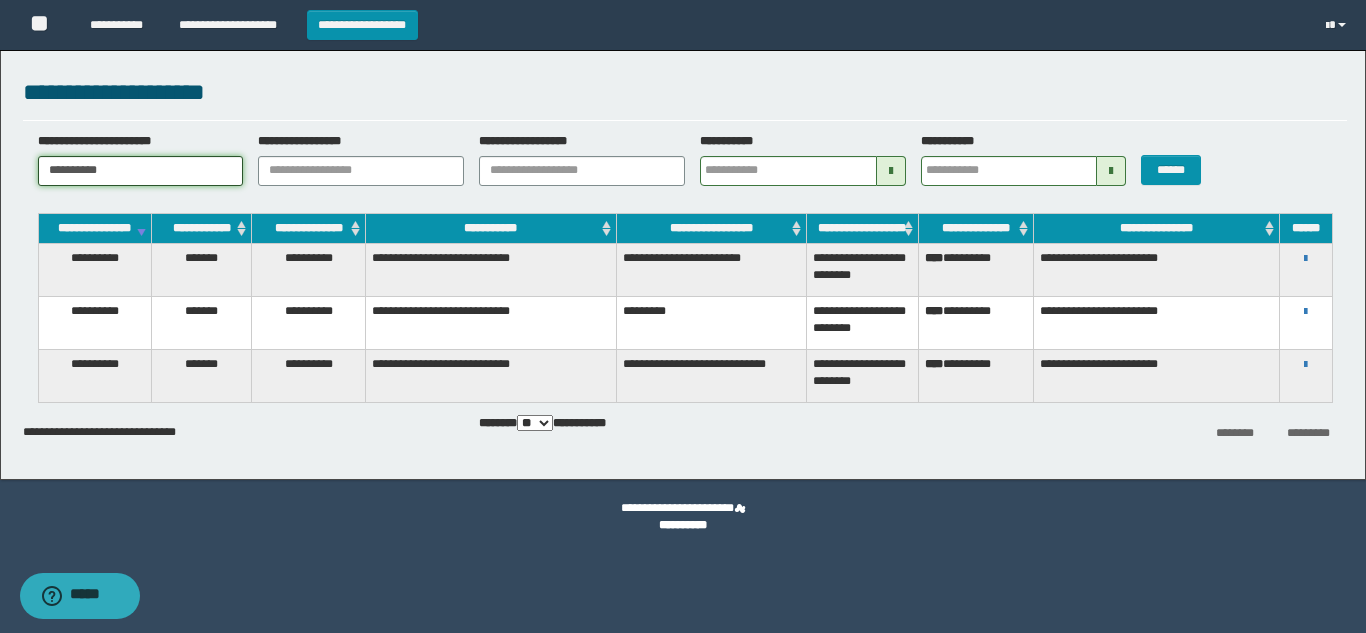 drag, startPoint x: 171, startPoint y: 174, endPoint x: 0, endPoint y: 181, distance: 171.14322 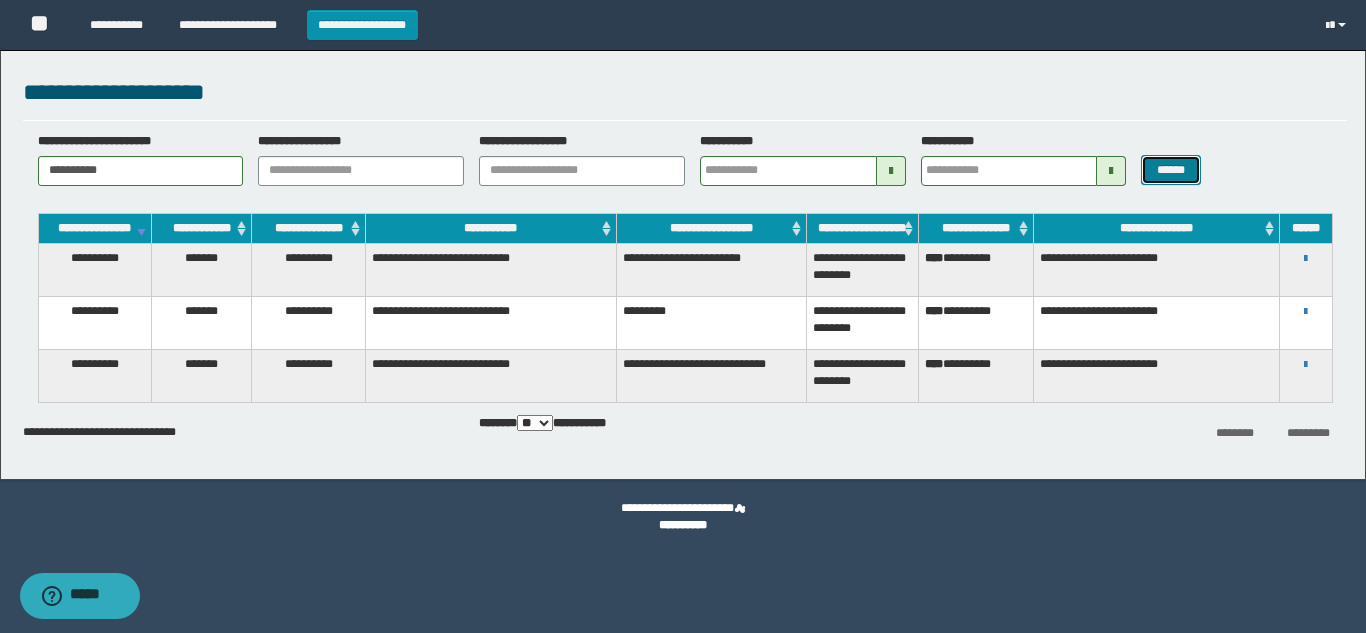 click on "******" at bounding box center (1170, 170) 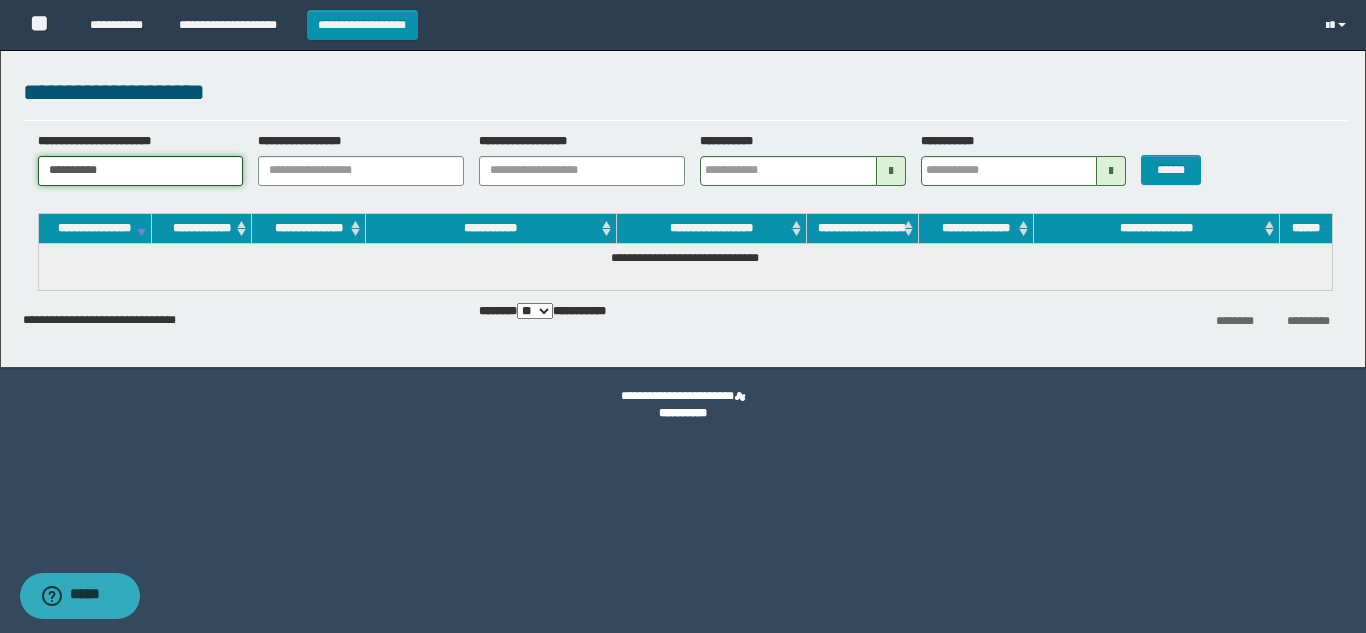 drag, startPoint x: 94, startPoint y: 177, endPoint x: 178, endPoint y: 190, distance: 85 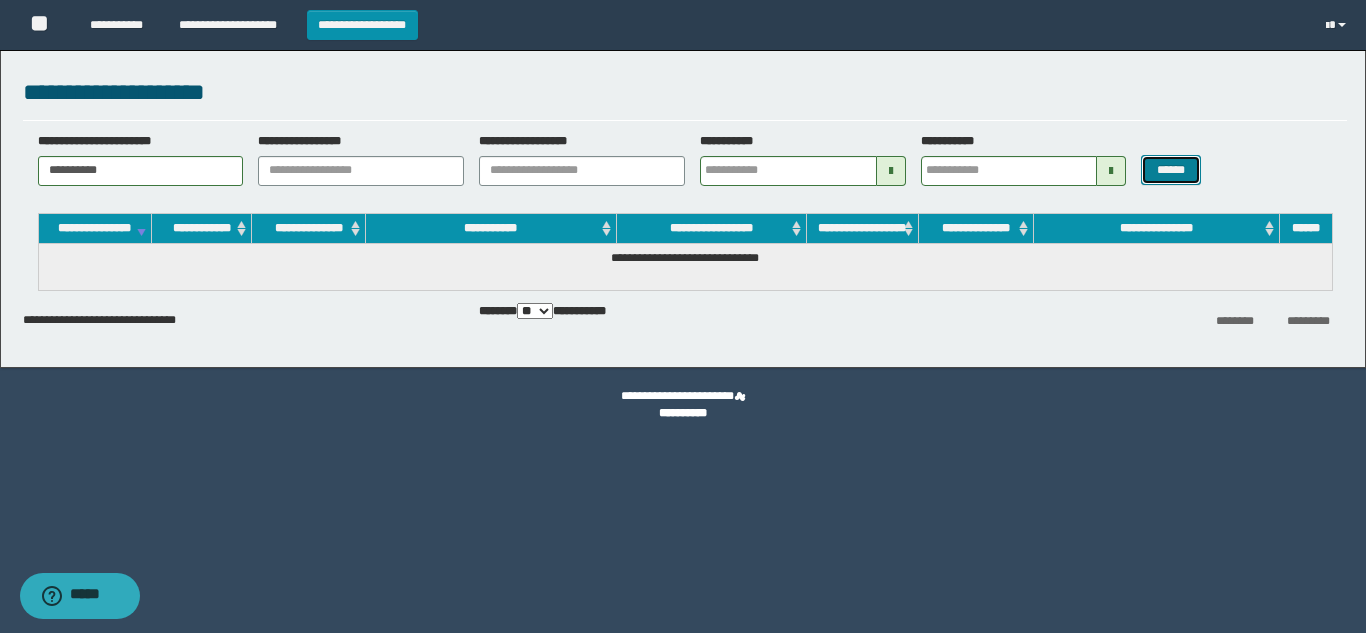 click on "******" at bounding box center [1170, 170] 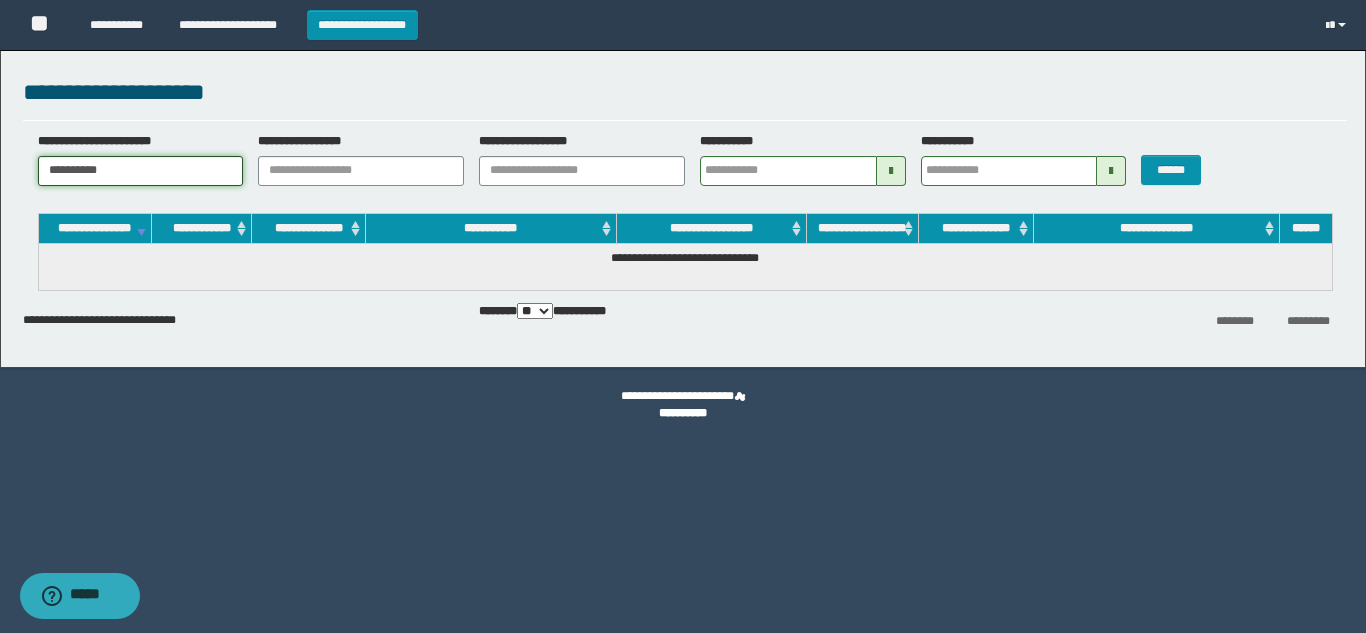 drag, startPoint x: 0, startPoint y: 167, endPoint x: 61, endPoint y: 205, distance: 71.867935 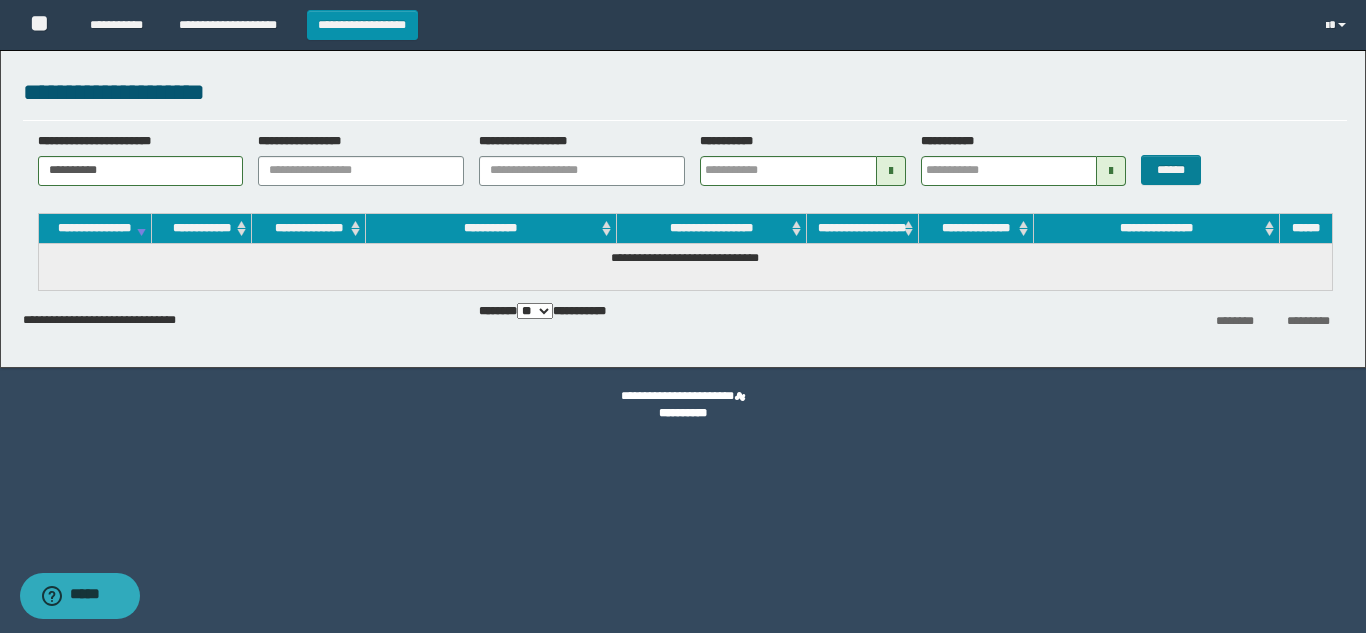 click on "**********" at bounding box center (685, 166) 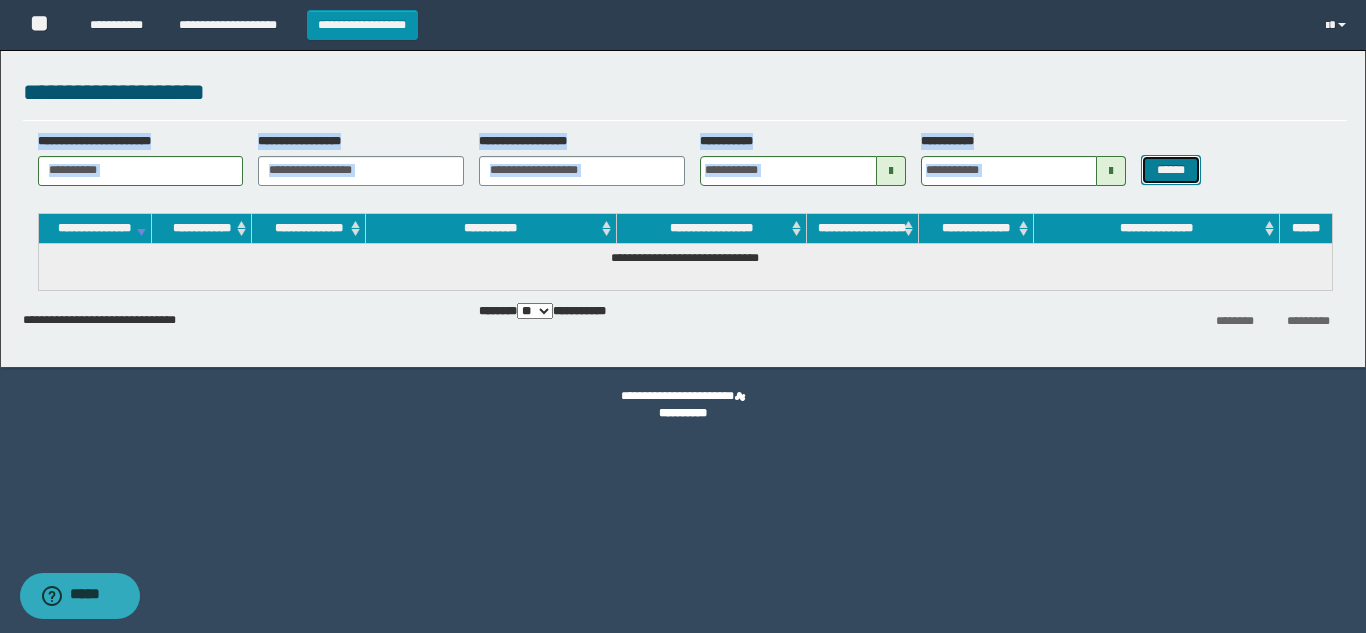 click on "******" at bounding box center [1170, 170] 